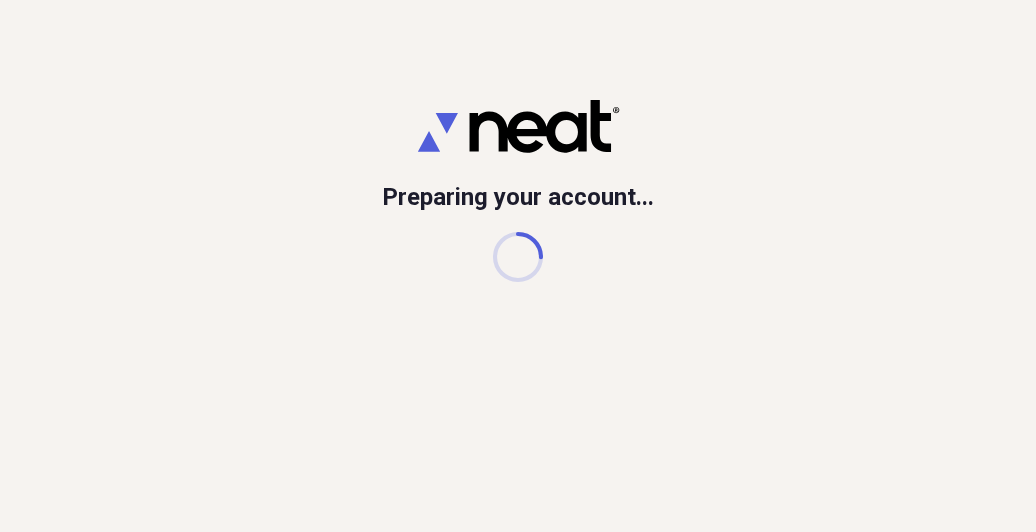 scroll, scrollTop: 0, scrollLeft: 0, axis: both 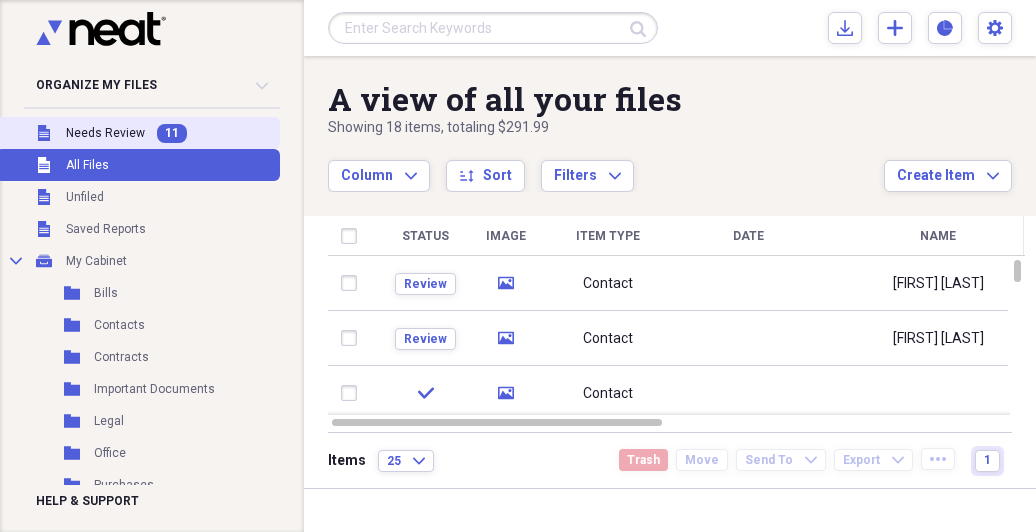 click on "11" at bounding box center (172, 133) 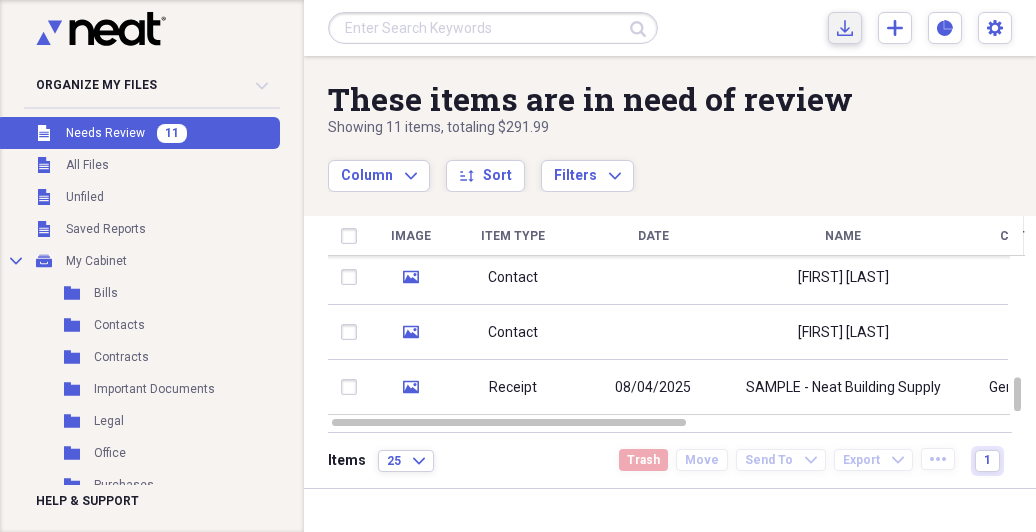click on "Import" 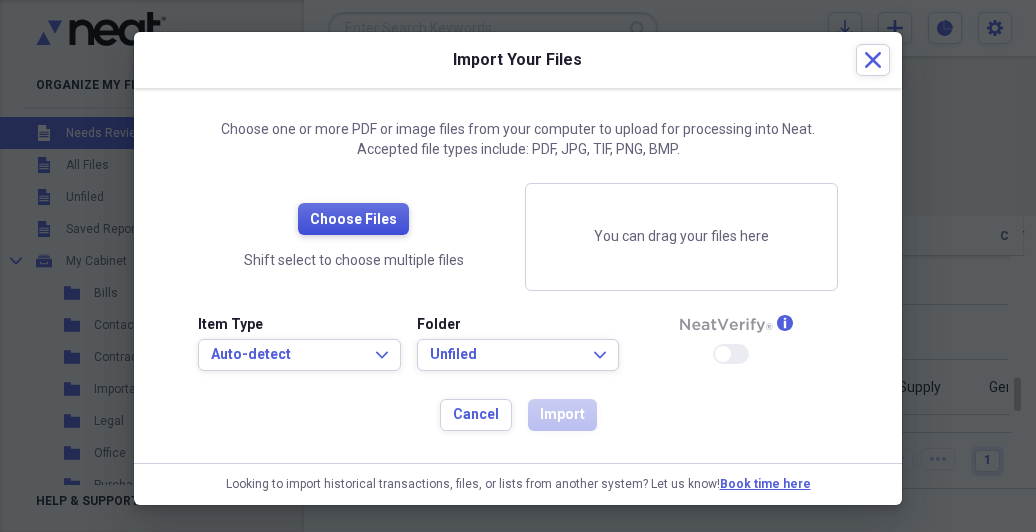 click on "Choose Files" at bounding box center [353, 220] 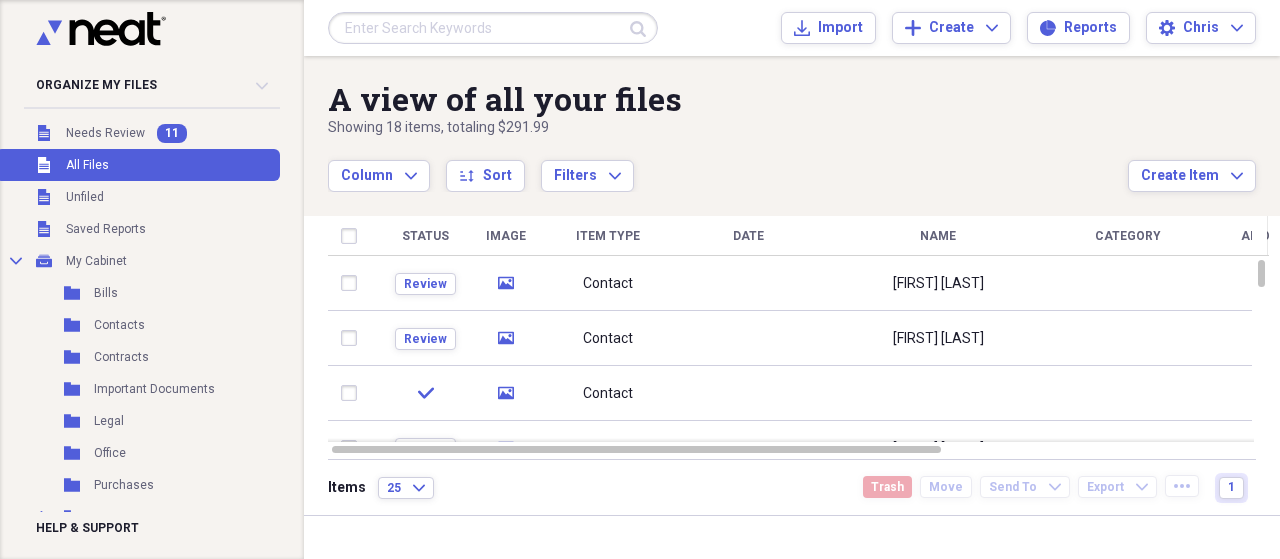 scroll, scrollTop: 0, scrollLeft: 0, axis: both 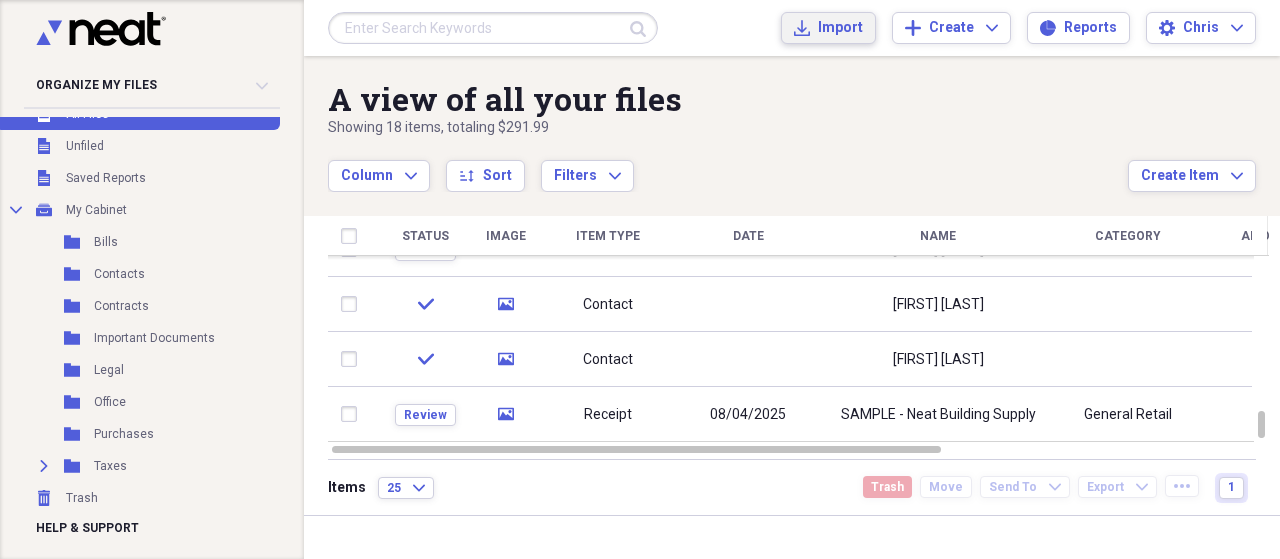 click on "Import" at bounding box center [840, 28] 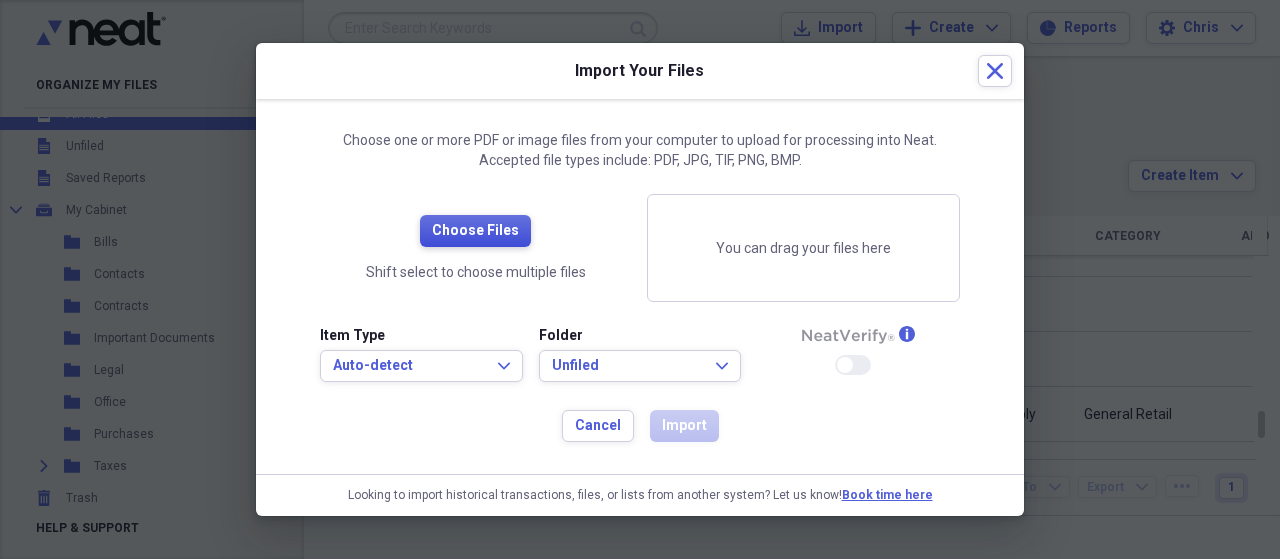 click on "Choose Files" at bounding box center [475, 231] 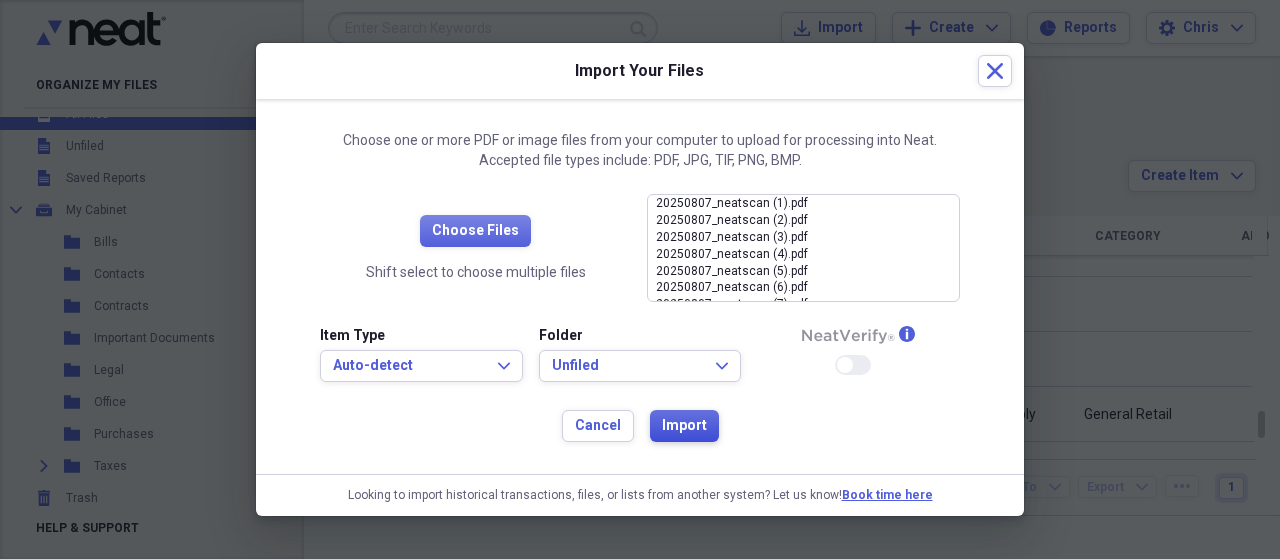 click on "Import" at bounding box center [684, 426] 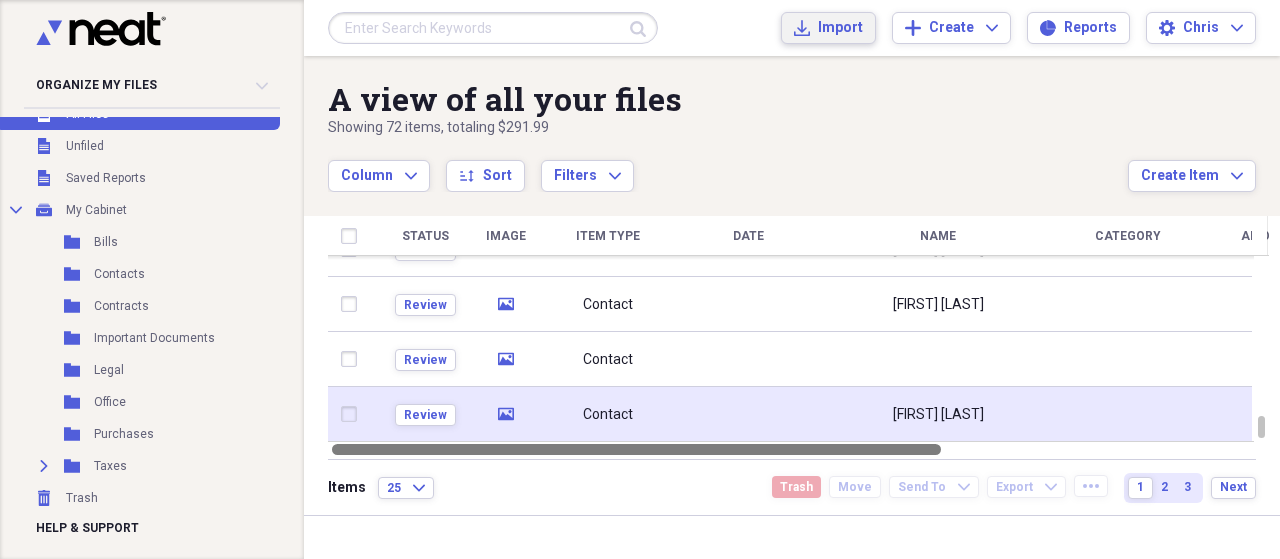 drag, startPoint x: 932, startPoint y: 446, endPoint x: 834, endPoint y: 434, distance: 98.731964 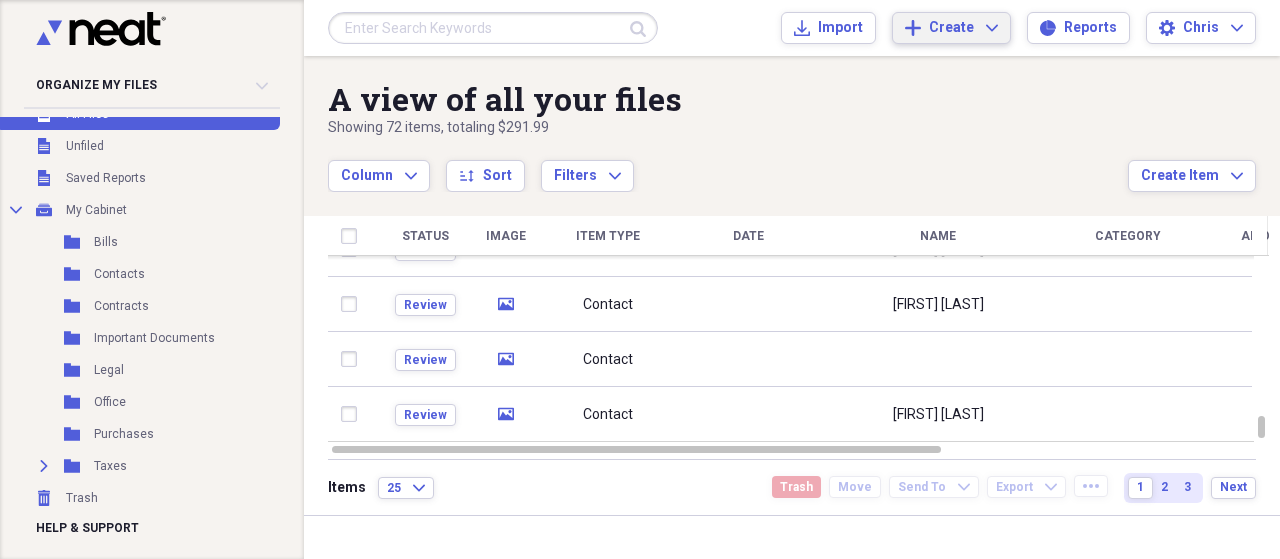 click on "Expand" 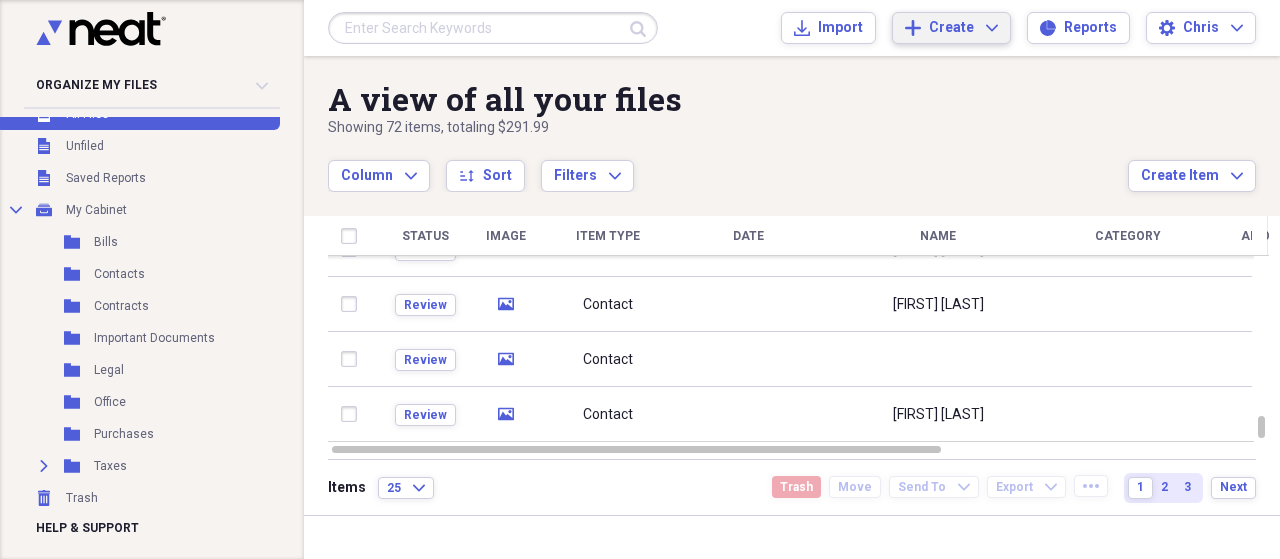 click on "A view of all your files" at bounding box center [728, 99] 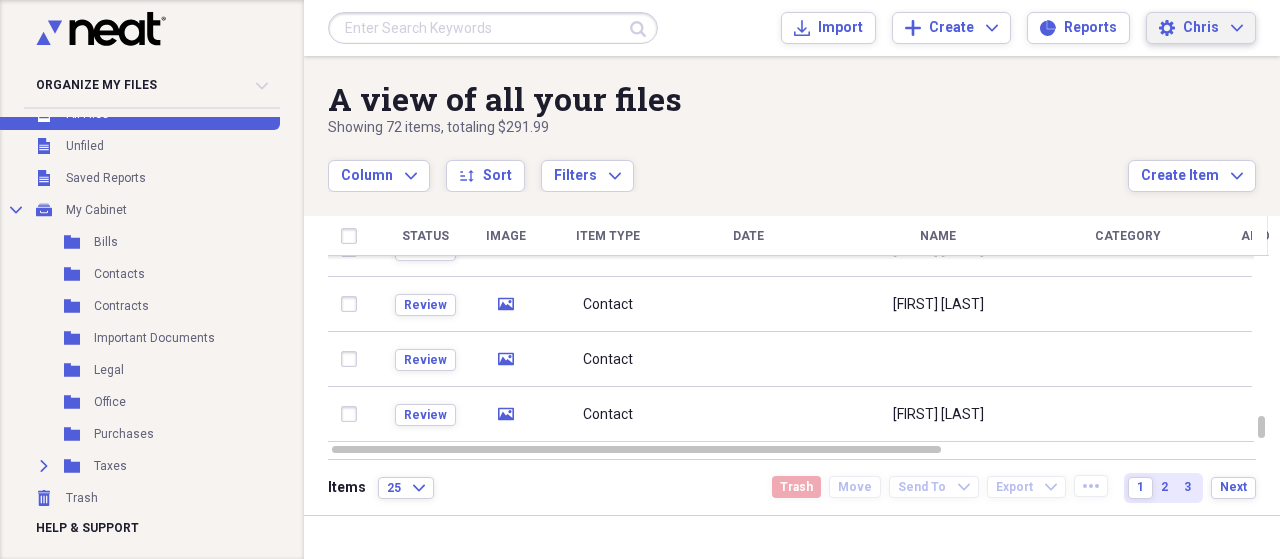 click on "Settings Chris Expand" at bounding box center (1201, 28) 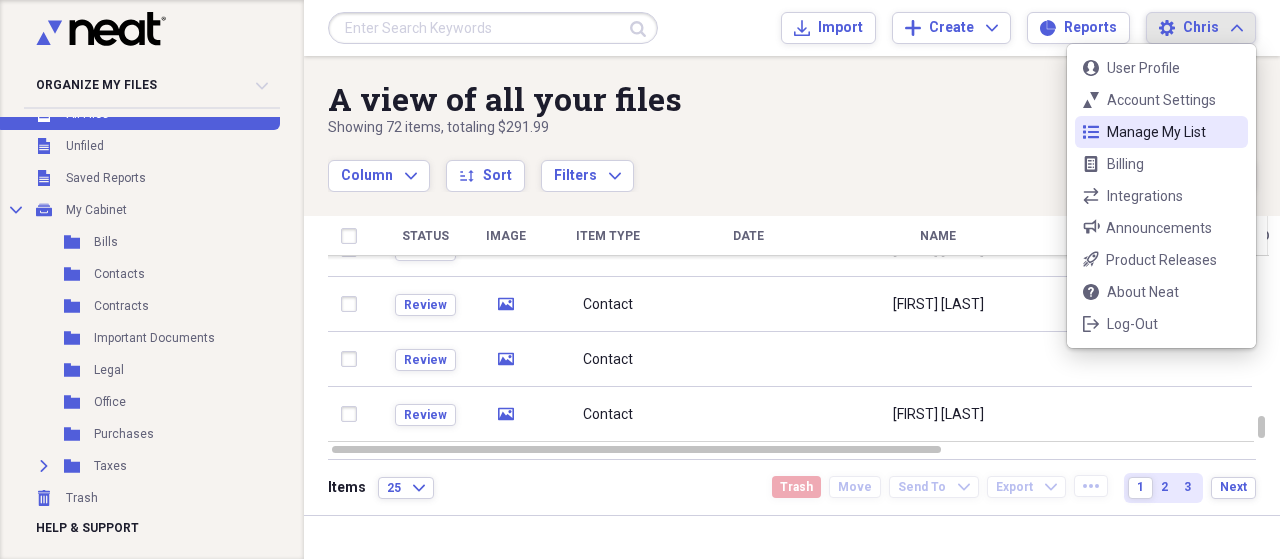 click on "A view of all your files" at bounding box center [728, 99] 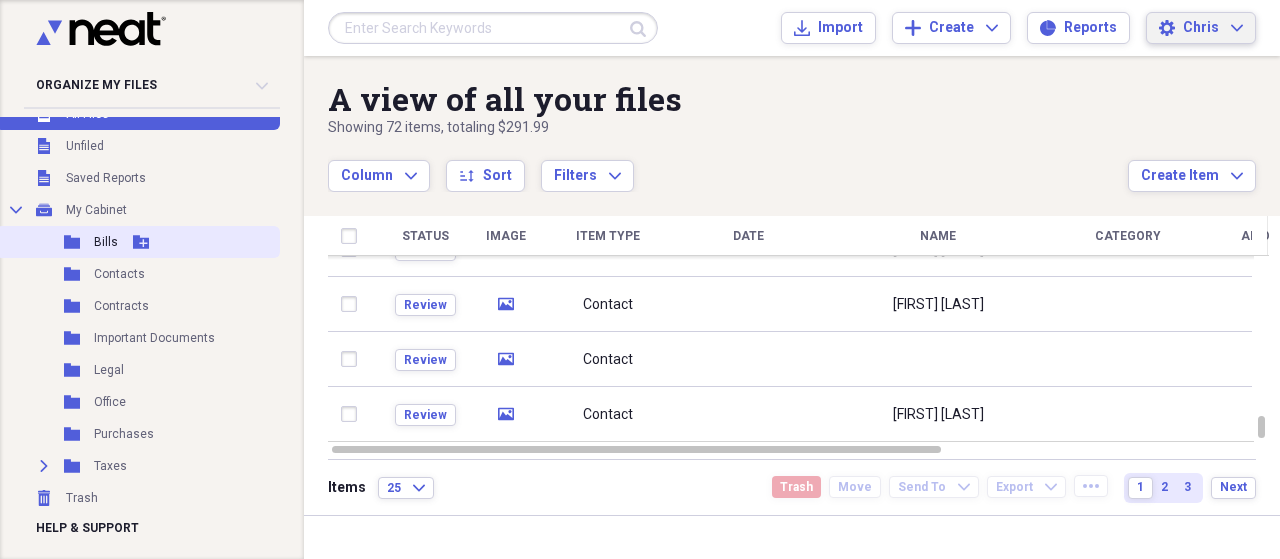scroll, scrollTop: 0, scrollLeft: 0, axis: both 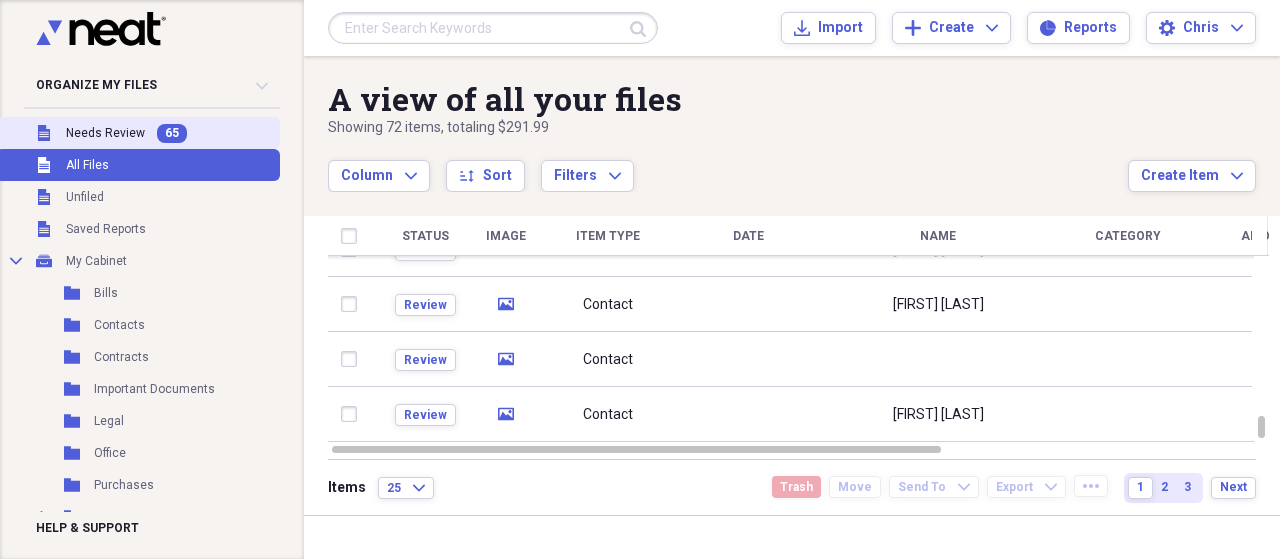 click on "Needs Review" at bounding box center (105, 133) 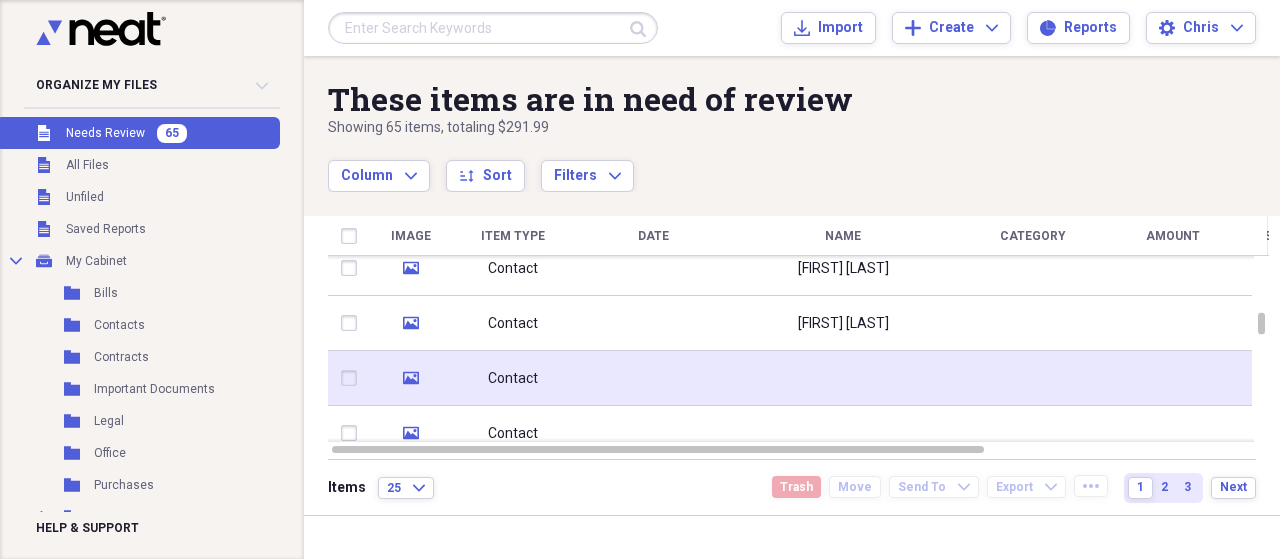 click at bounding box center (843, 378) 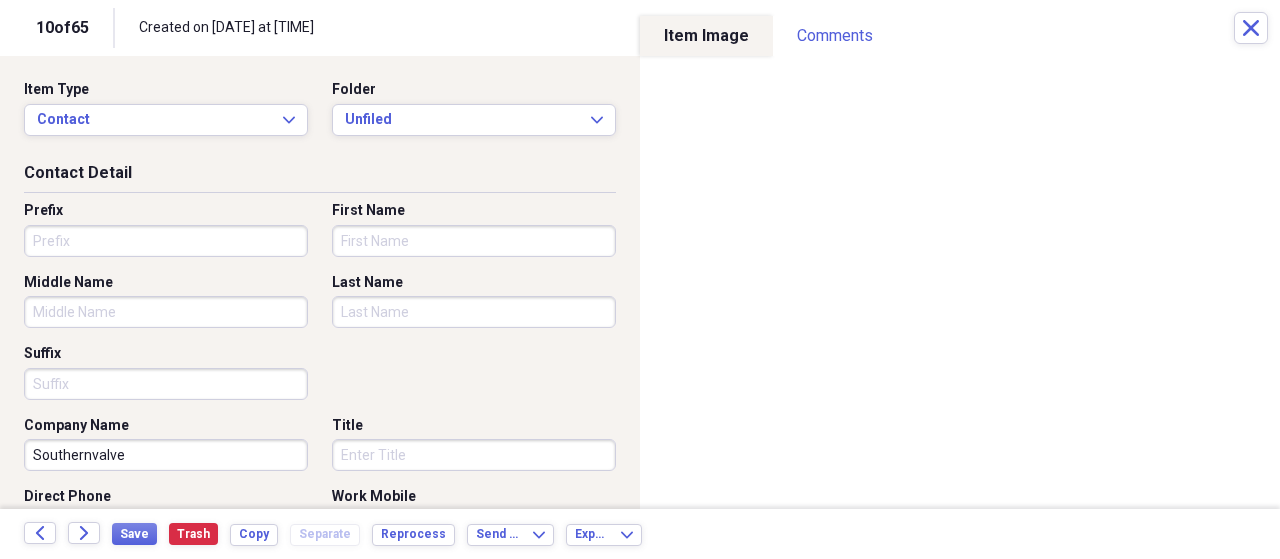 click on "First Name" at bounding box center (474, 241) 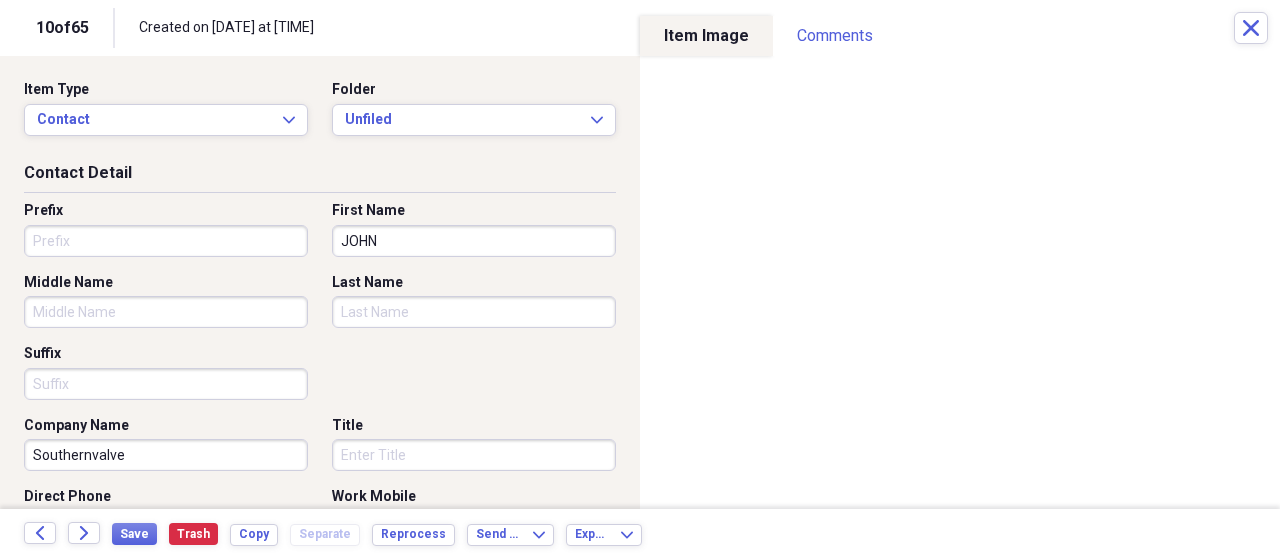 type on "JOHN" 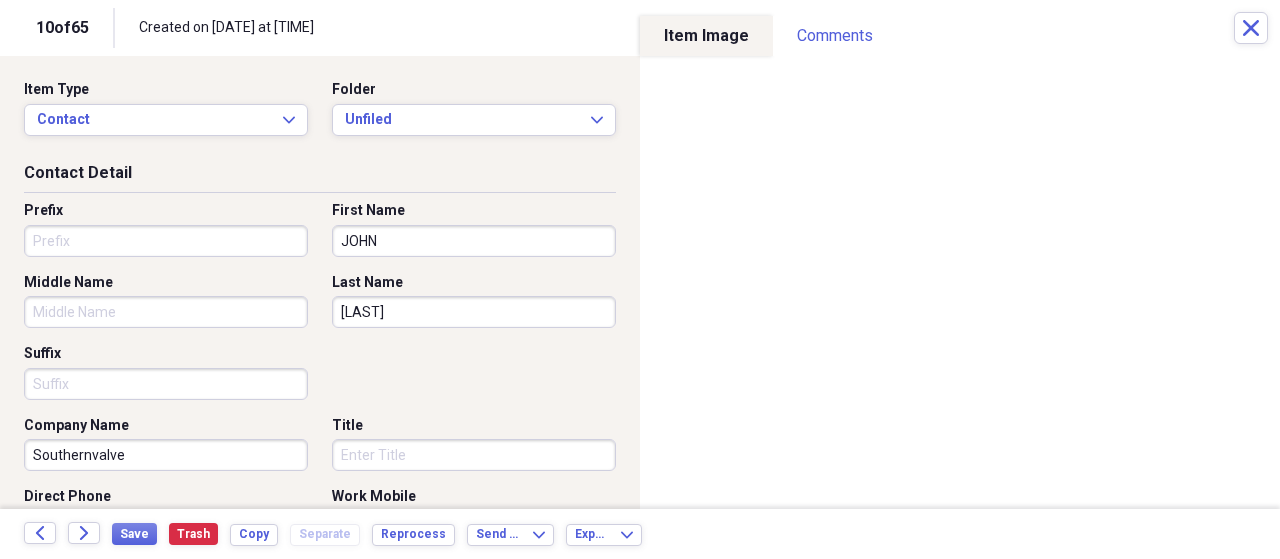 type on "YURCAK" 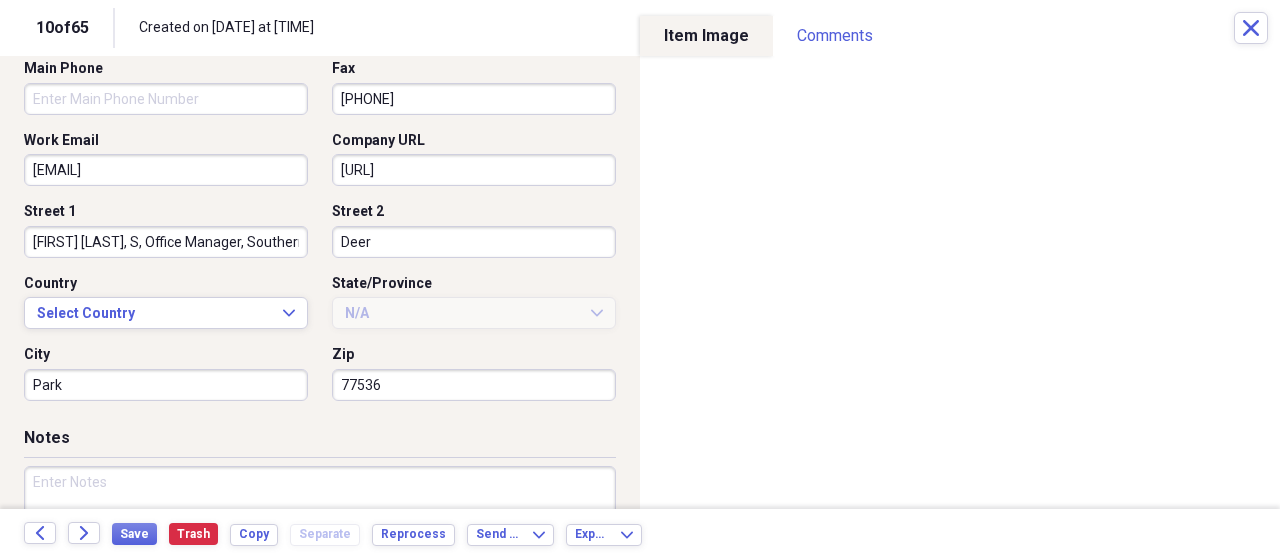 scroll, scrollTop: 400, scrollLeft: 0, axis: vertical 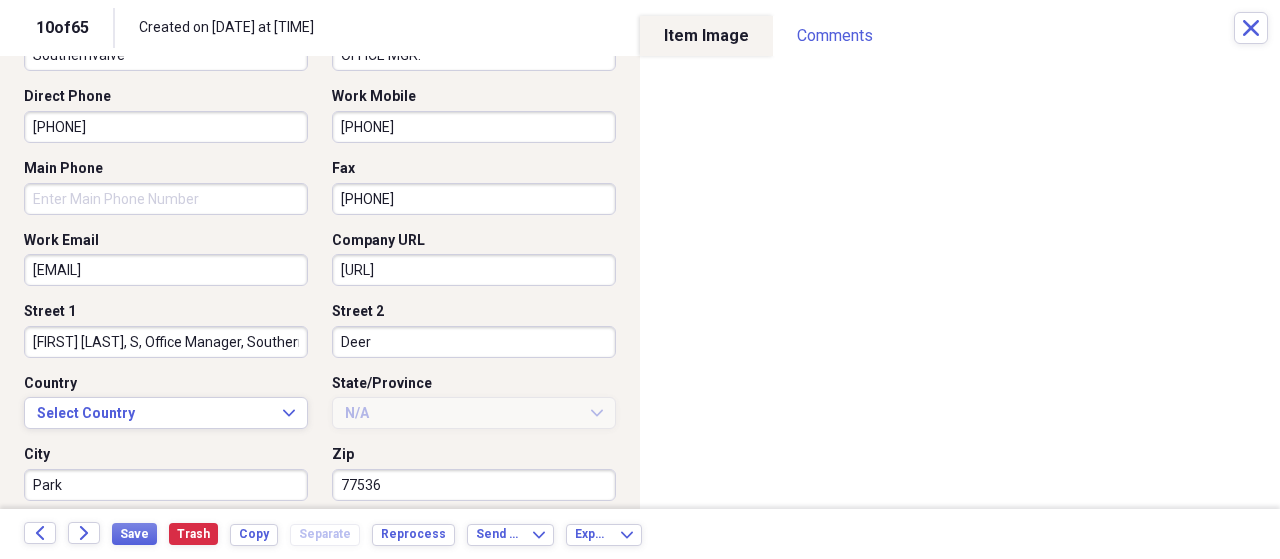 type on "OFFICE MGR." 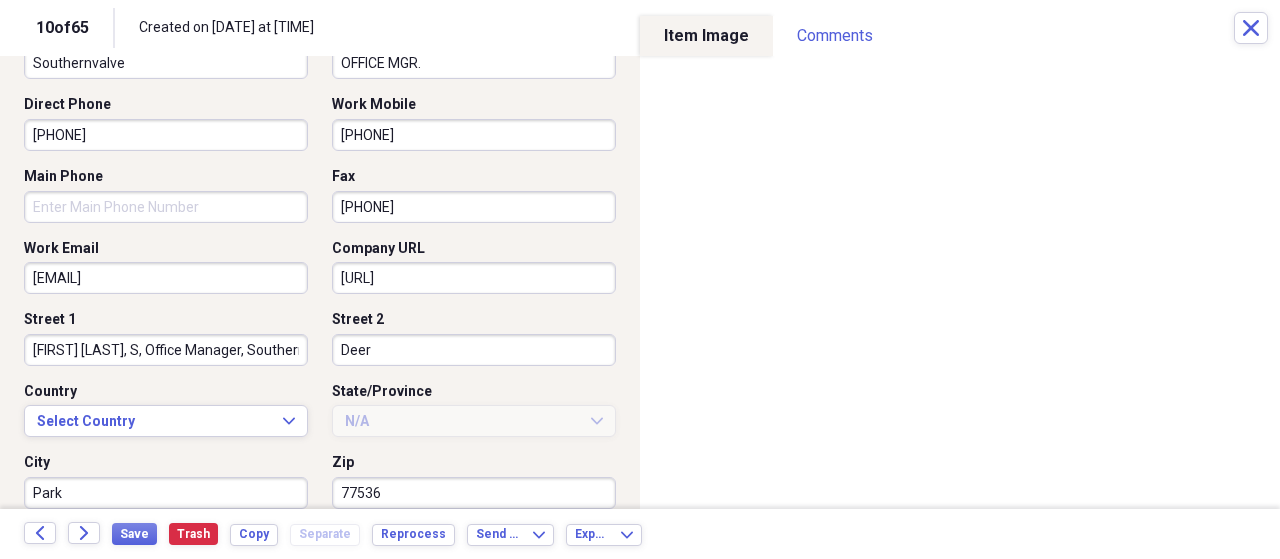 scroll, scrollTop: 400, scrollLeft: 0, axis: vertical 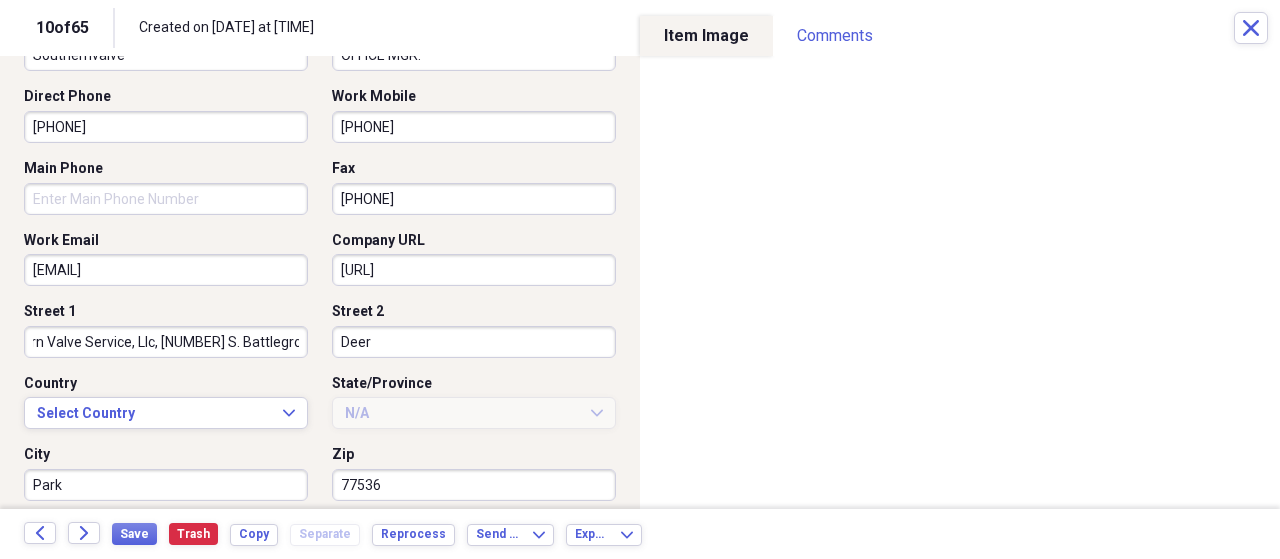 drag, startPoint x: 32, startPoint y: 343, endPoint x: 347, endPoint y: 355, distance: 315.2285 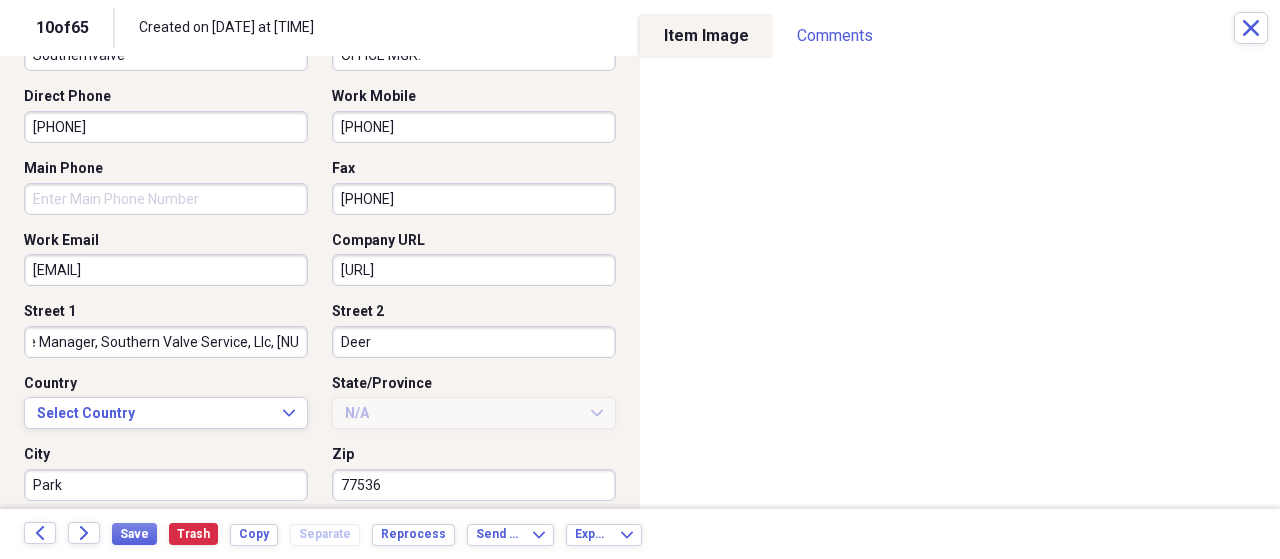 scroll, scrollTop: 0, scrollLeft: 0, axis: both 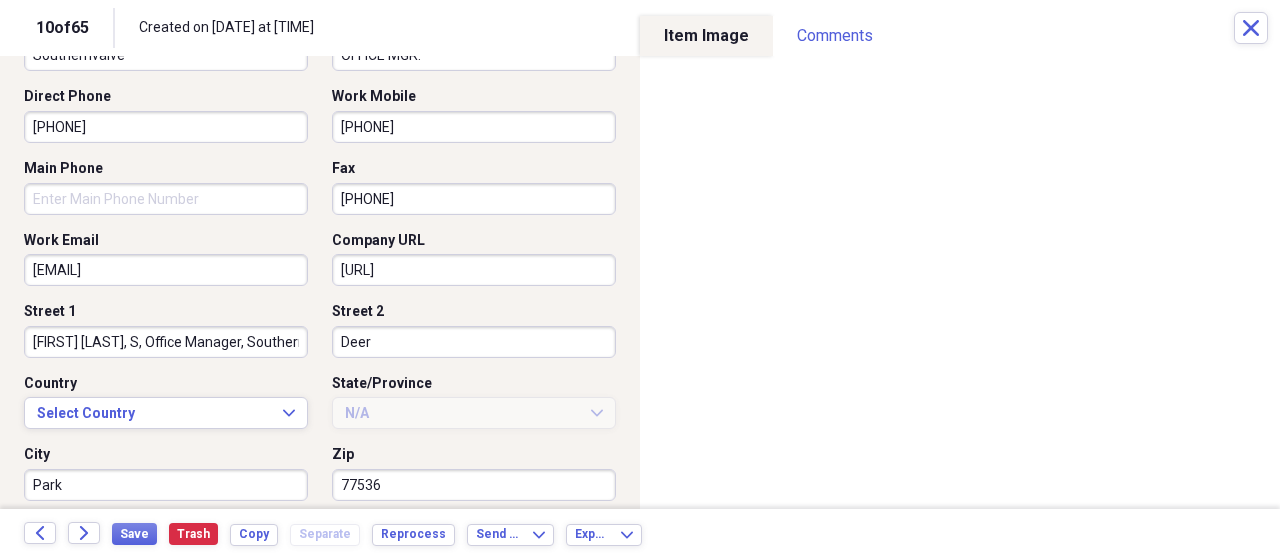 drag, startPoint x: 141, startPoint y: 343, endPoint x: 0, endPoint y: 334, distance: 141.28694 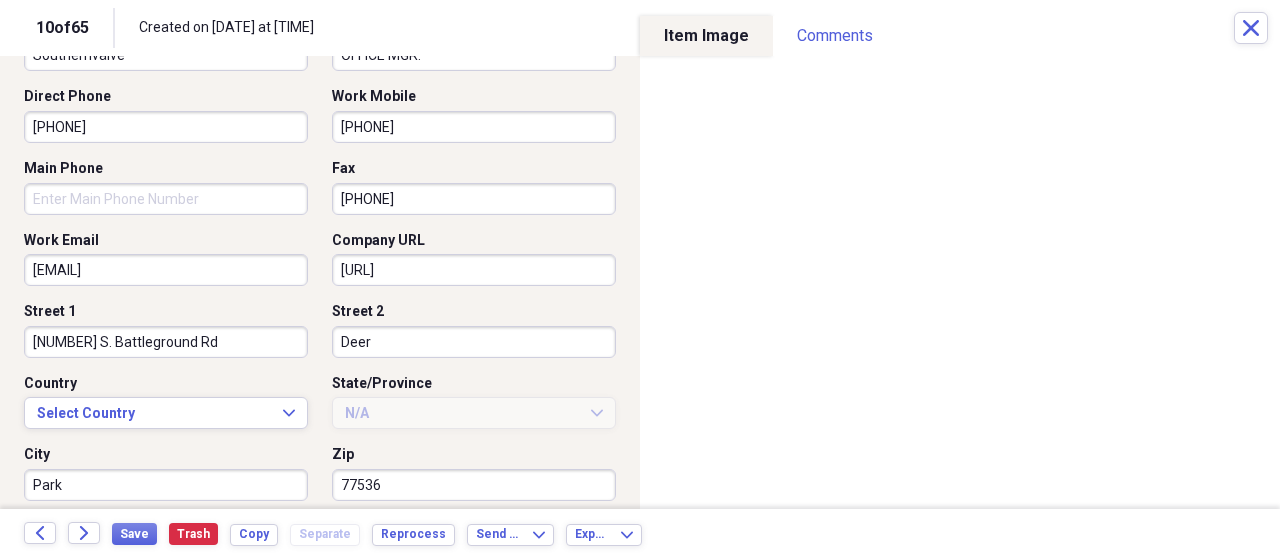 type on "1801 S. Battleground Rd" 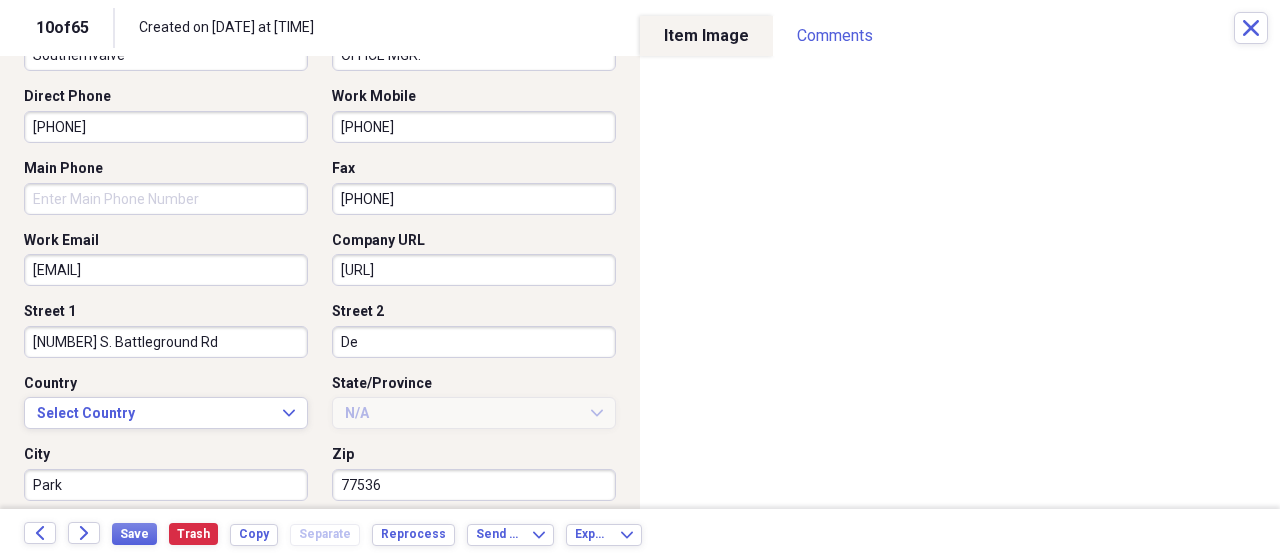 type on "D" 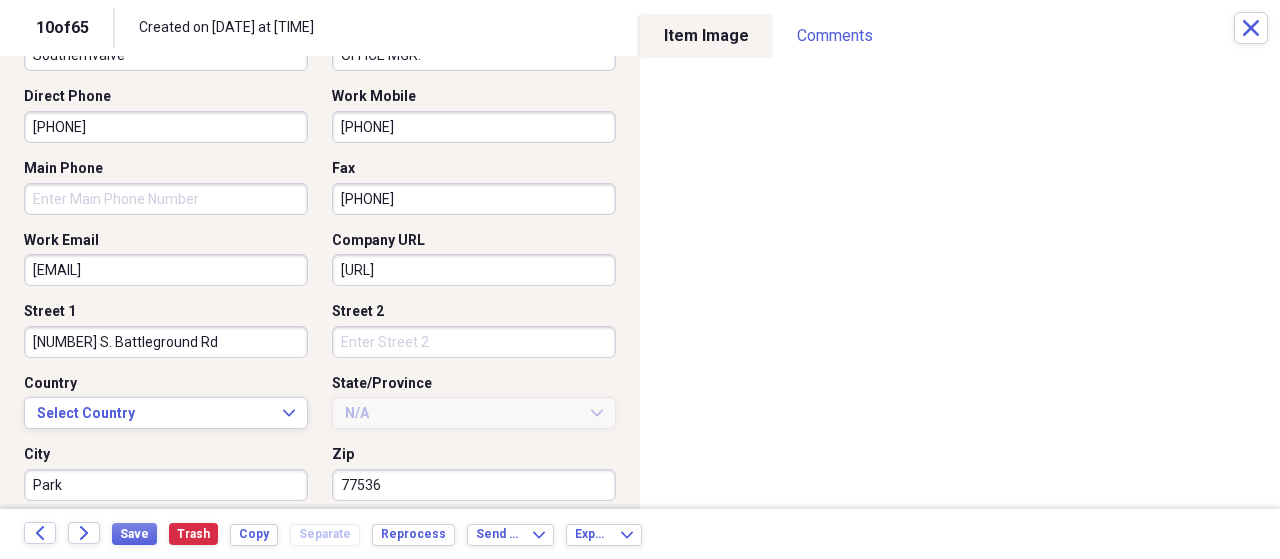 type 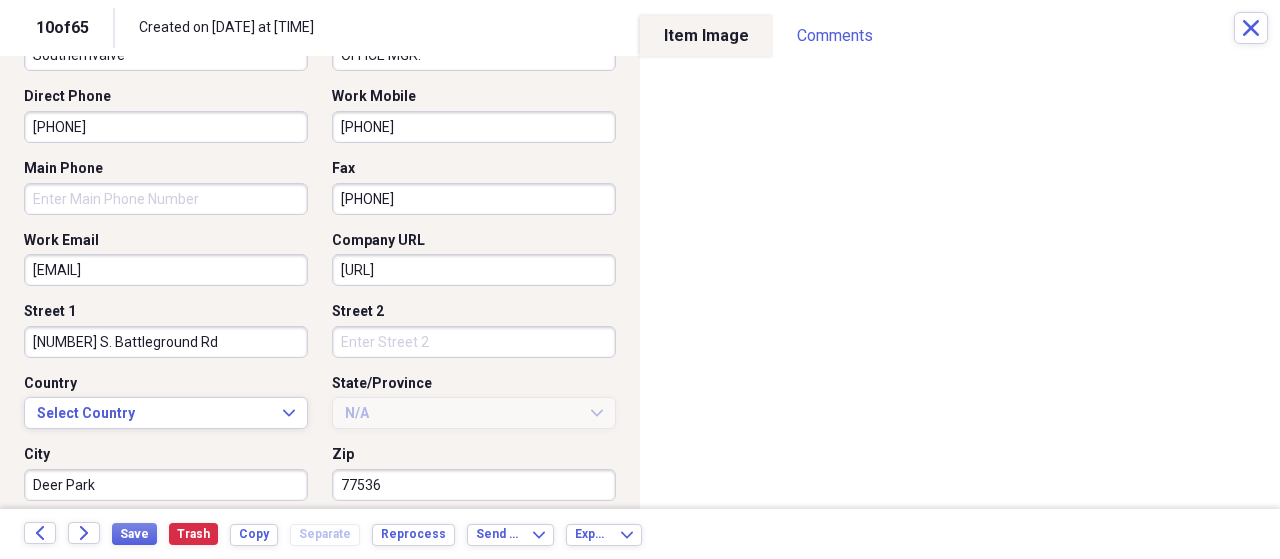 type on "Deer Park" 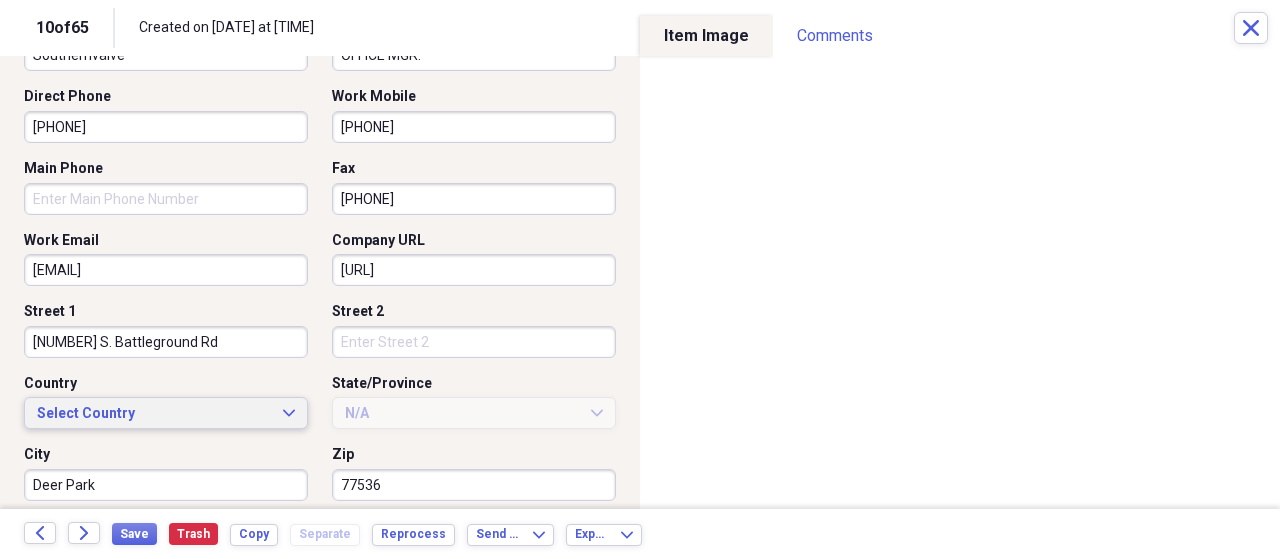 click on "Expand" 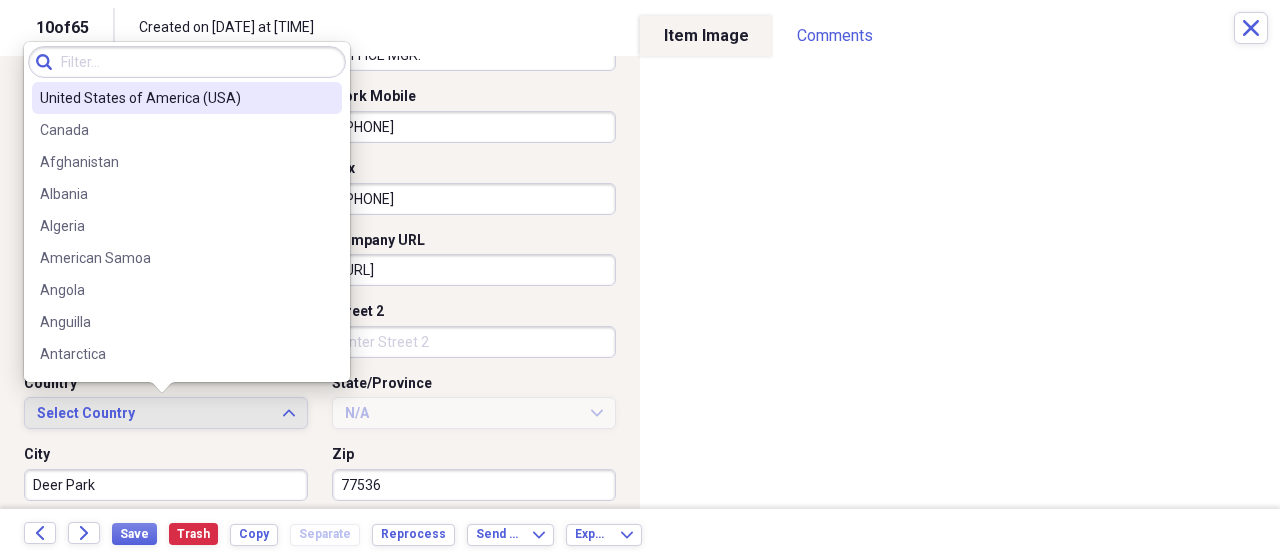 click on "United States of America (USA)" at bounding box center (175, 98) 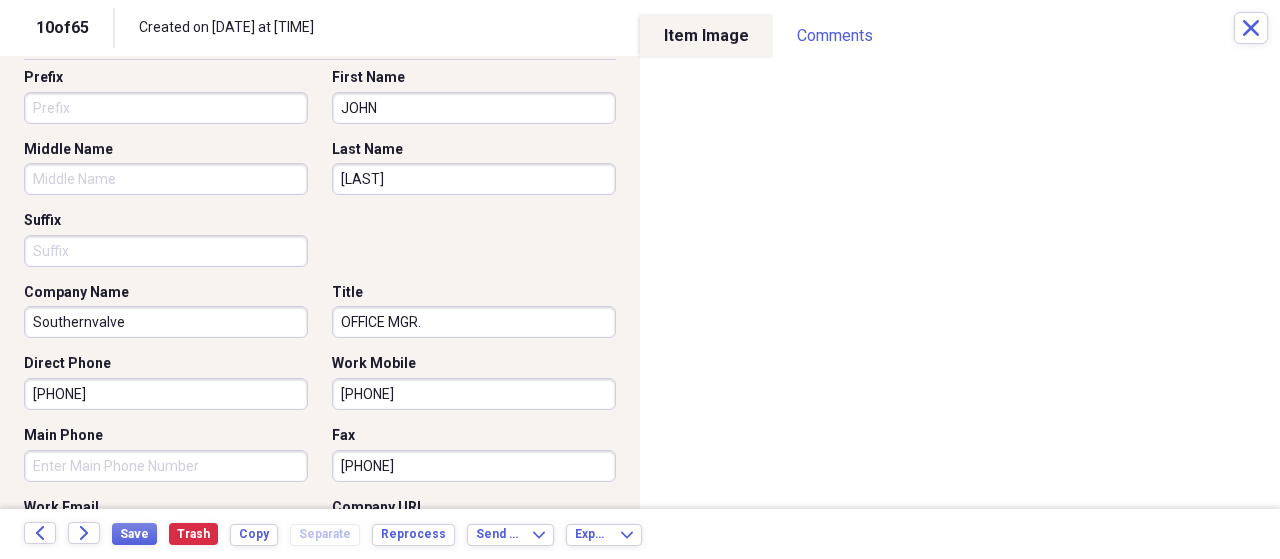 scroll, scrollTop: 60, scrollLeft: 0, axis: vertical 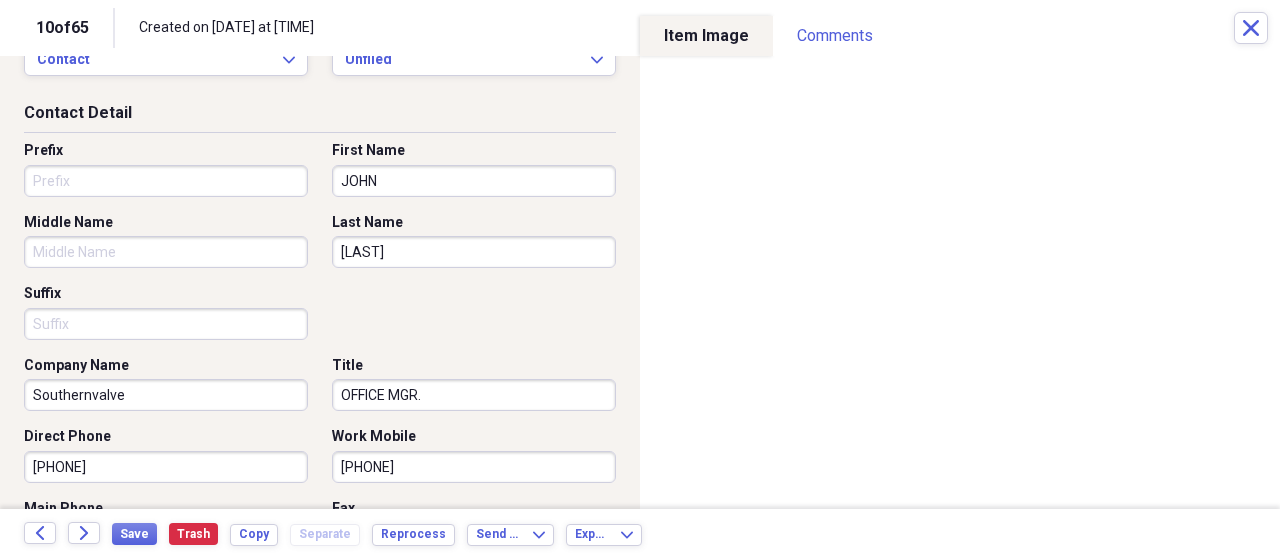 click on "Southernvalve" at bounding box center [166, 395] 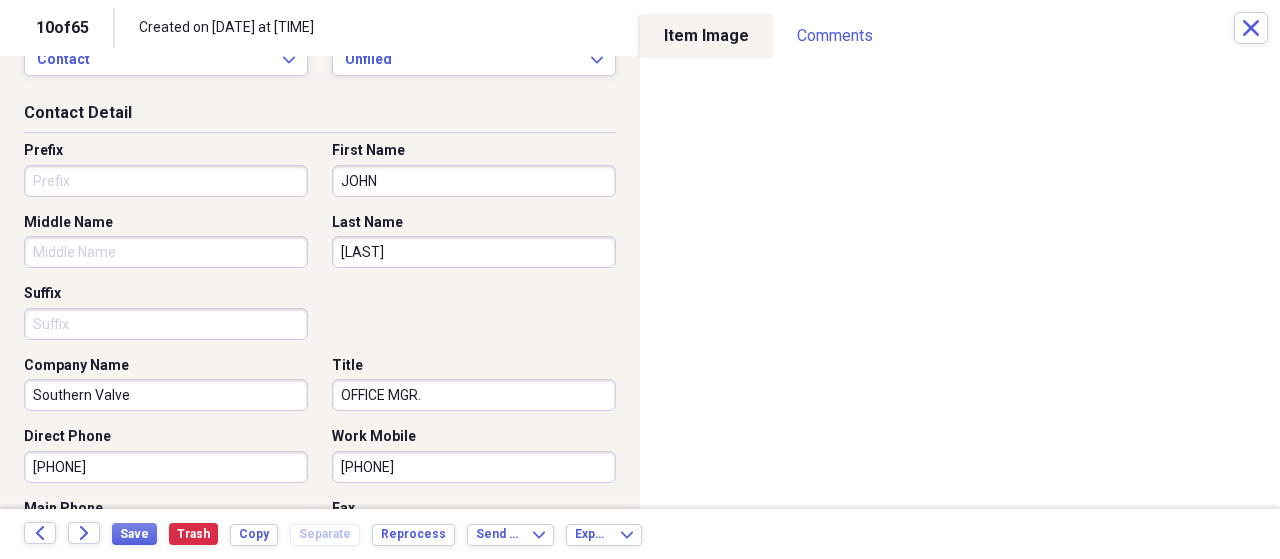 click on "Southern Valve" at bounding box center (166, 395) 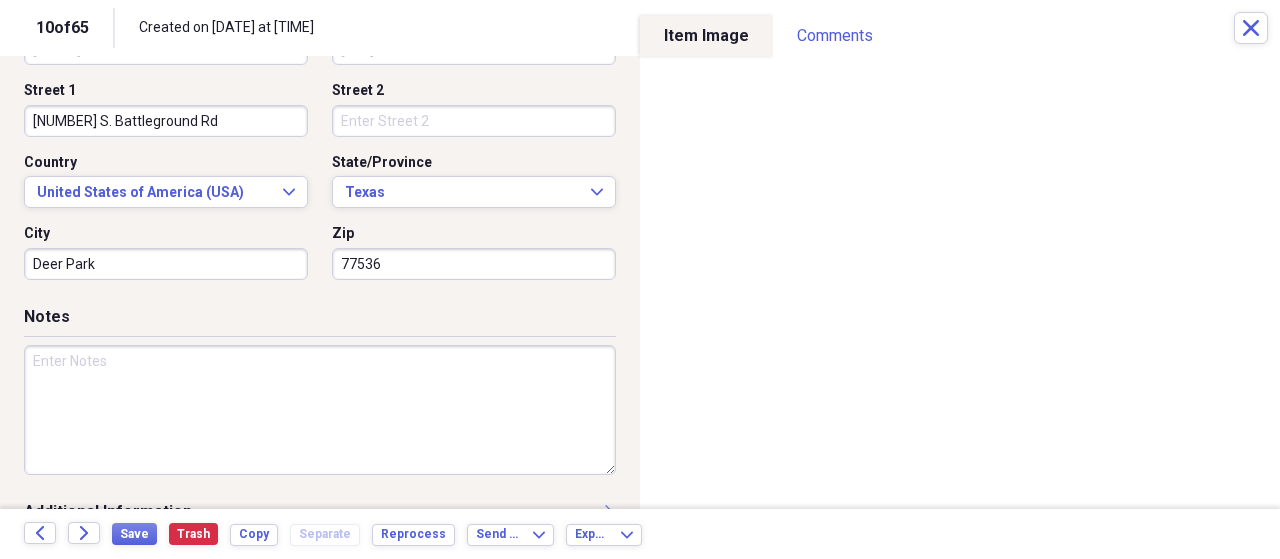 scroll, scrollTop: 660, scrollLeft: 0, axis: vertical 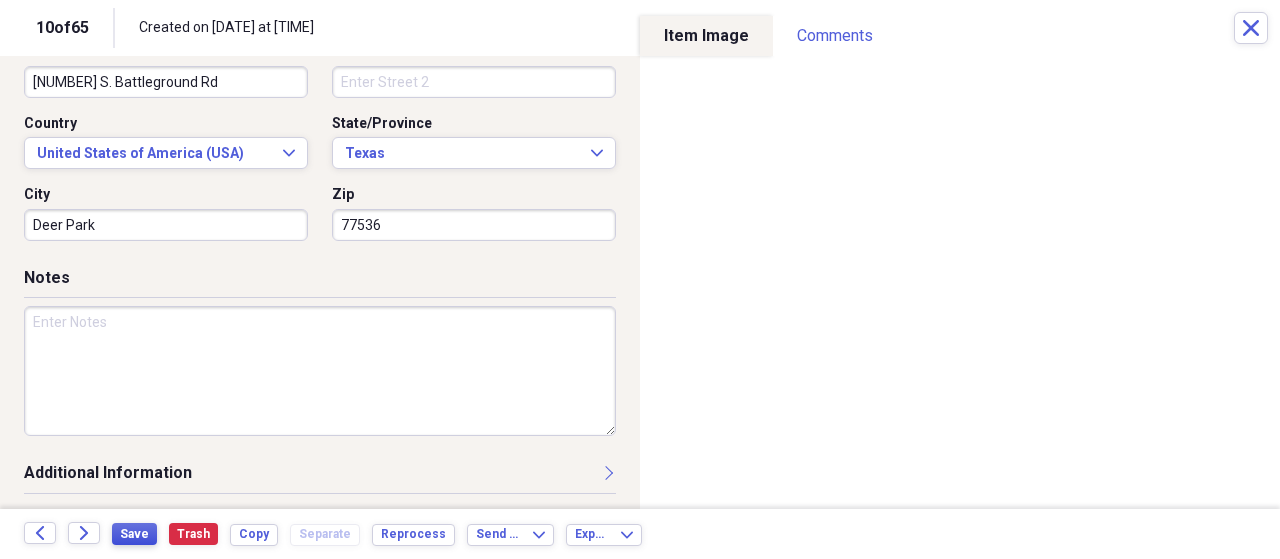 type on "Southern Valve Service" 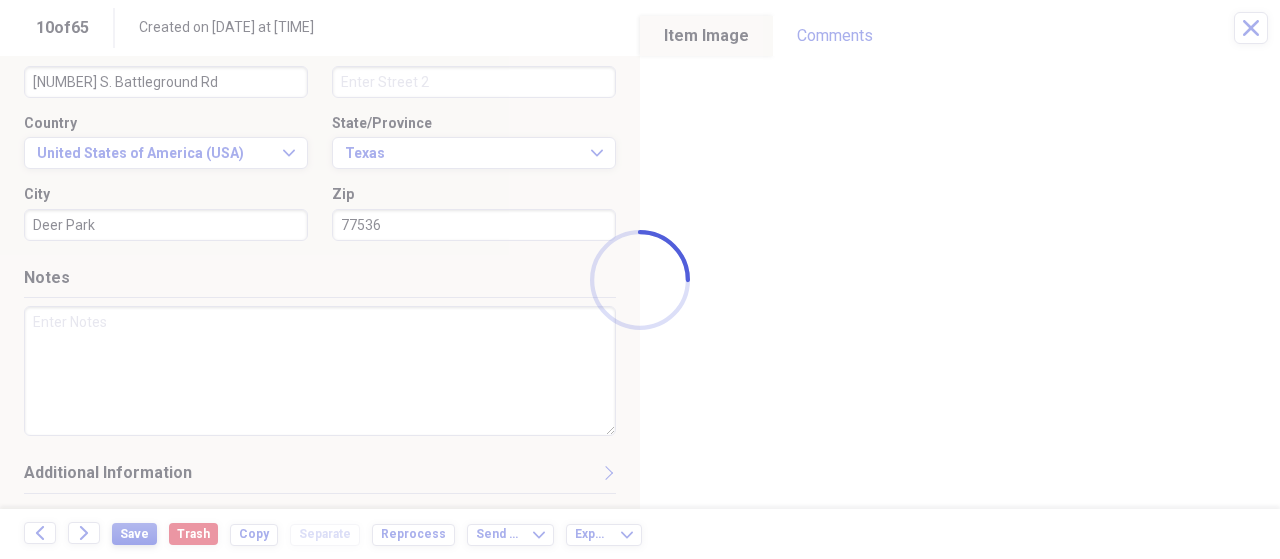 type on "JOHN" 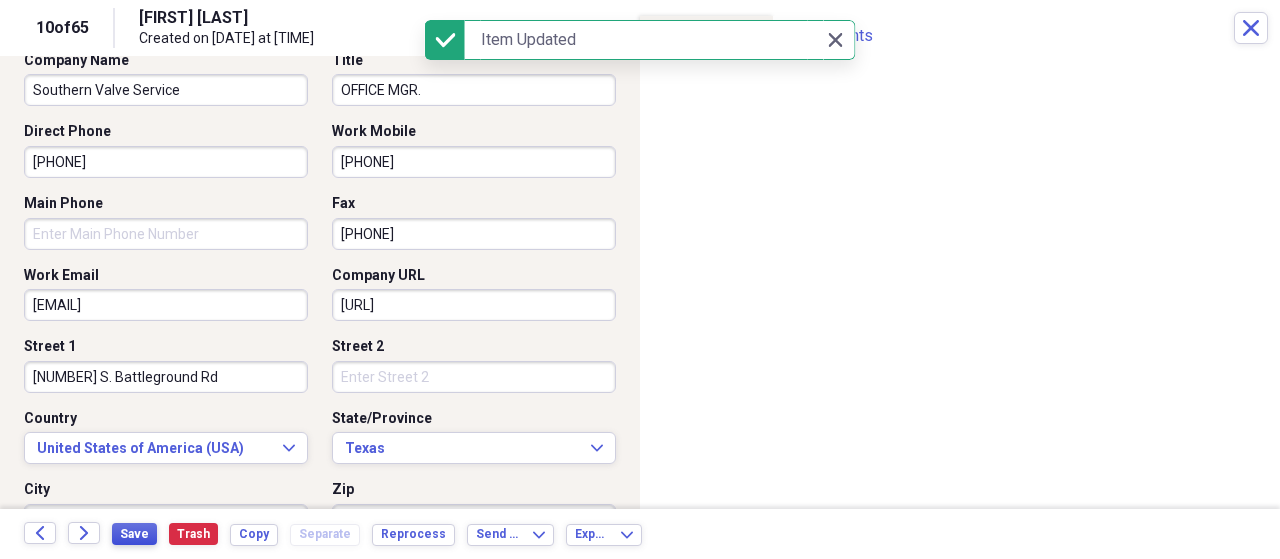 scroll, scrollTop: 360, scrollLeft: 0, axis: vertical 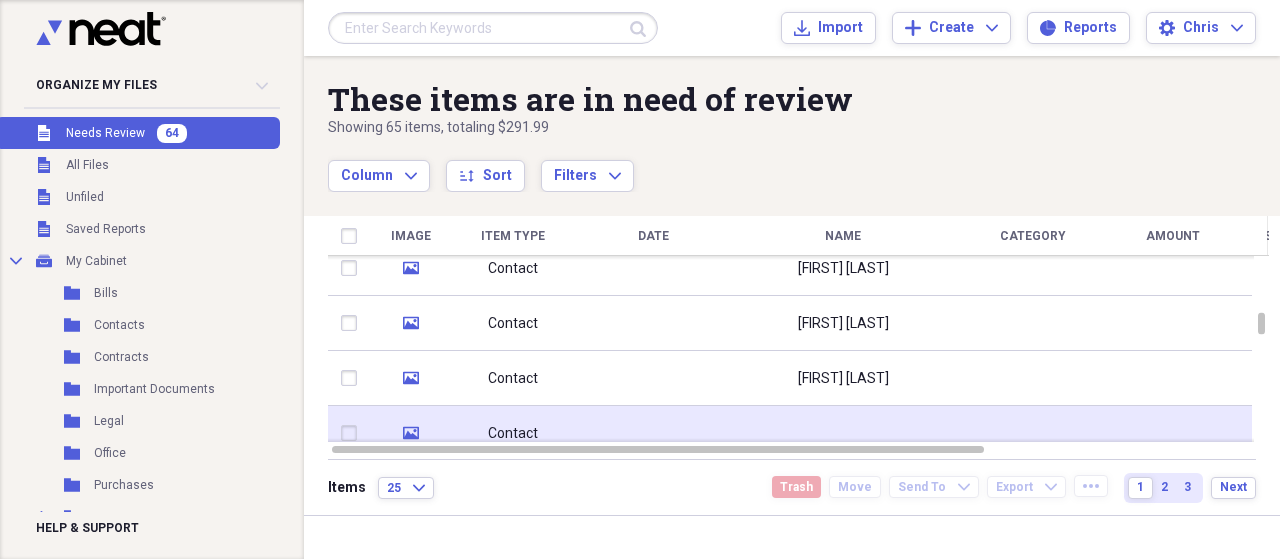 click at bounding box center [843, 433] 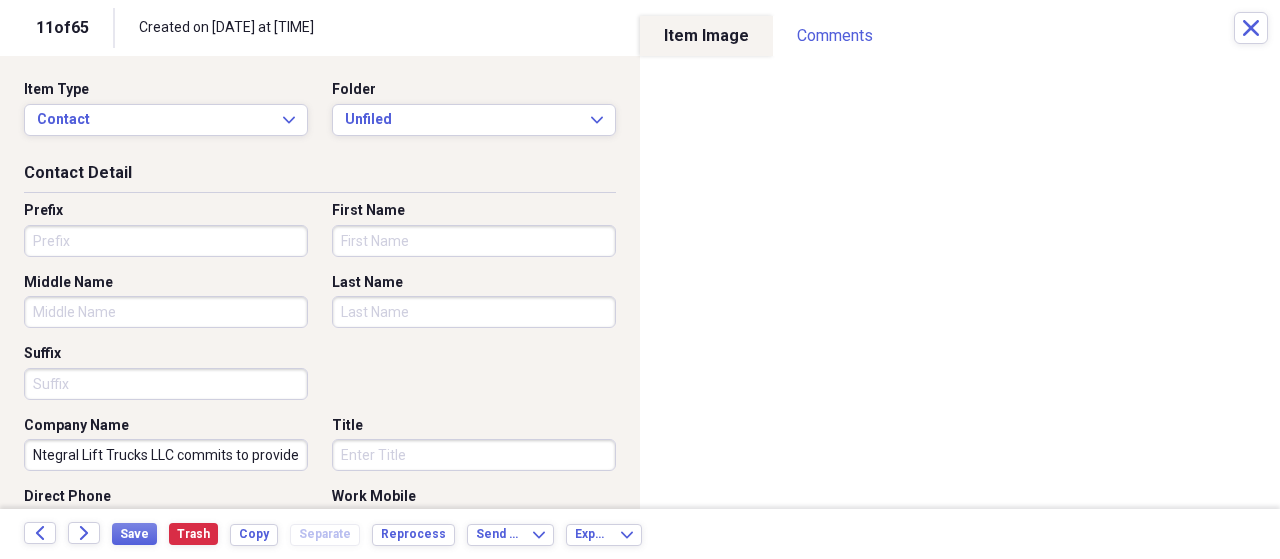 click on "Ntegral Lift Trucks LLC commits to provide:" at bounding box center [166, 455] 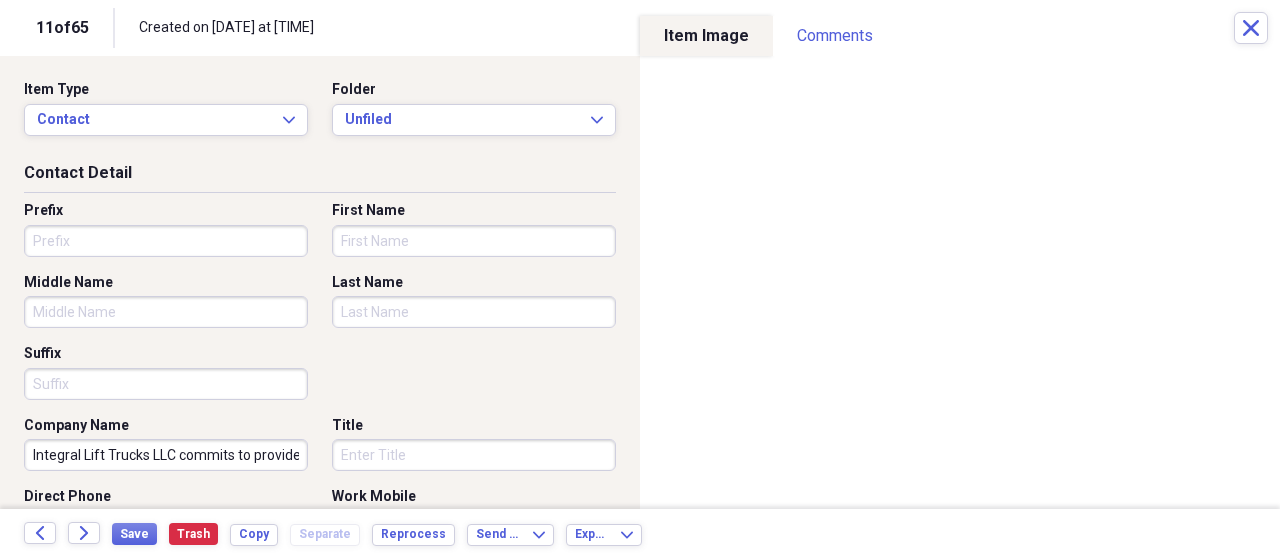 type on "Integral Lift Trucks LLC commits to provide:" 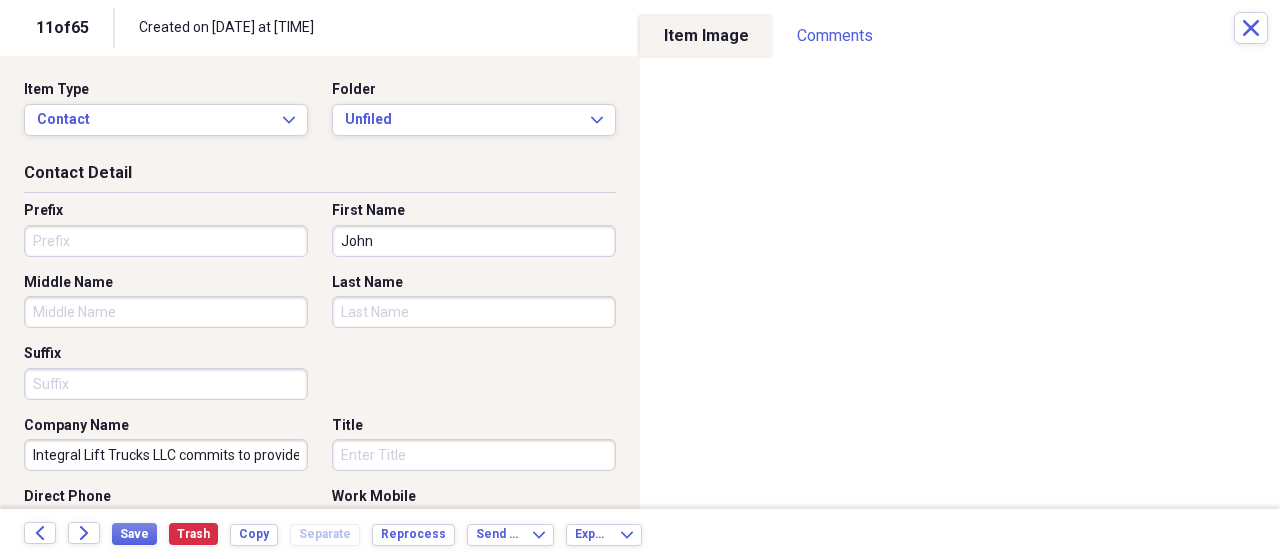 type on "John" 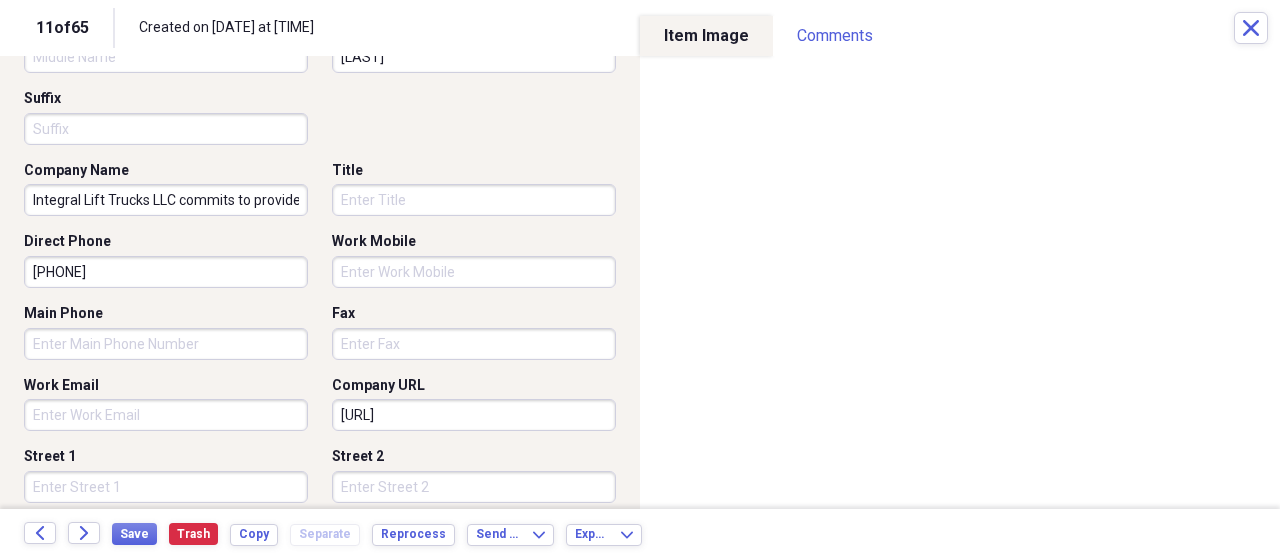 scroll, scrollTop: 300, scrollLeft: 0, axis: vertical 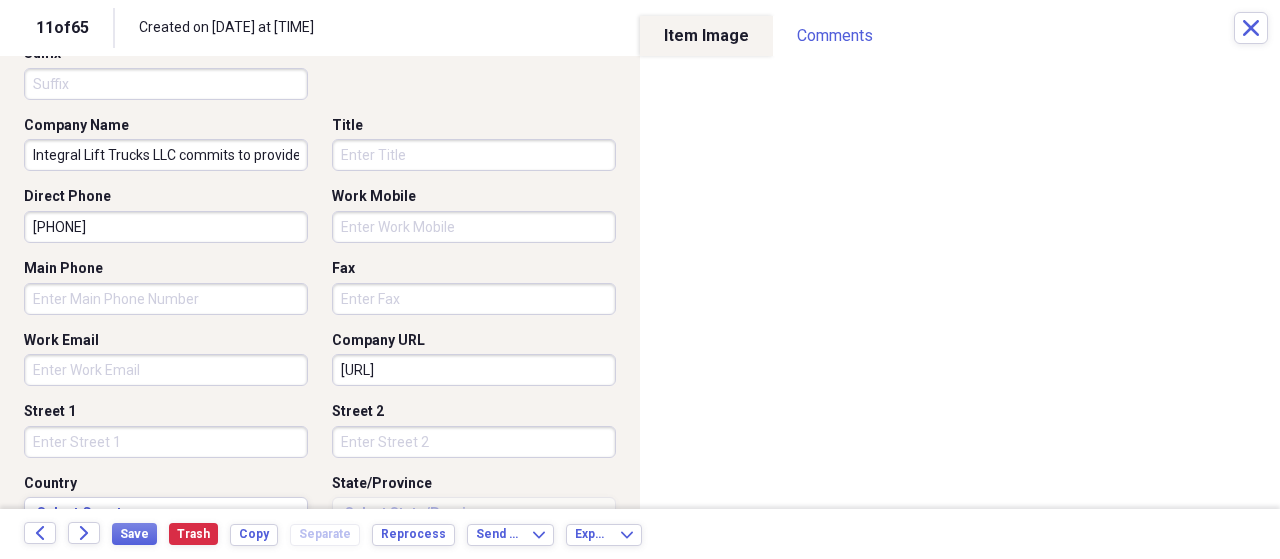 type on "Stoker" 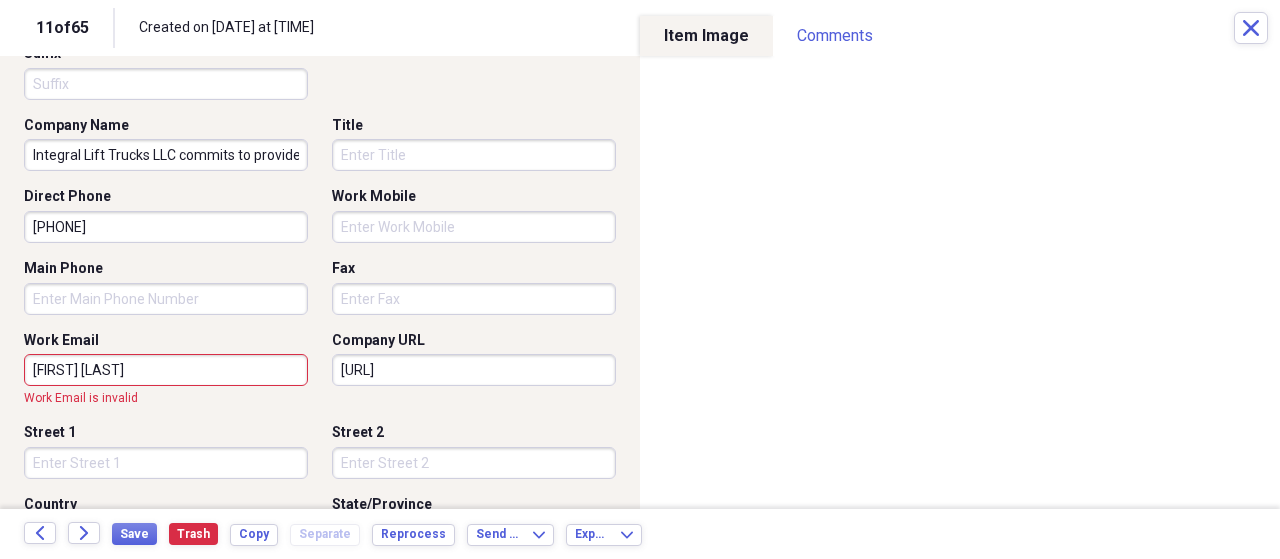 drag, startPoint x: 500, startPoint y: 369, endPoint x: 400, endPoint y: 366, distance: 100.04499 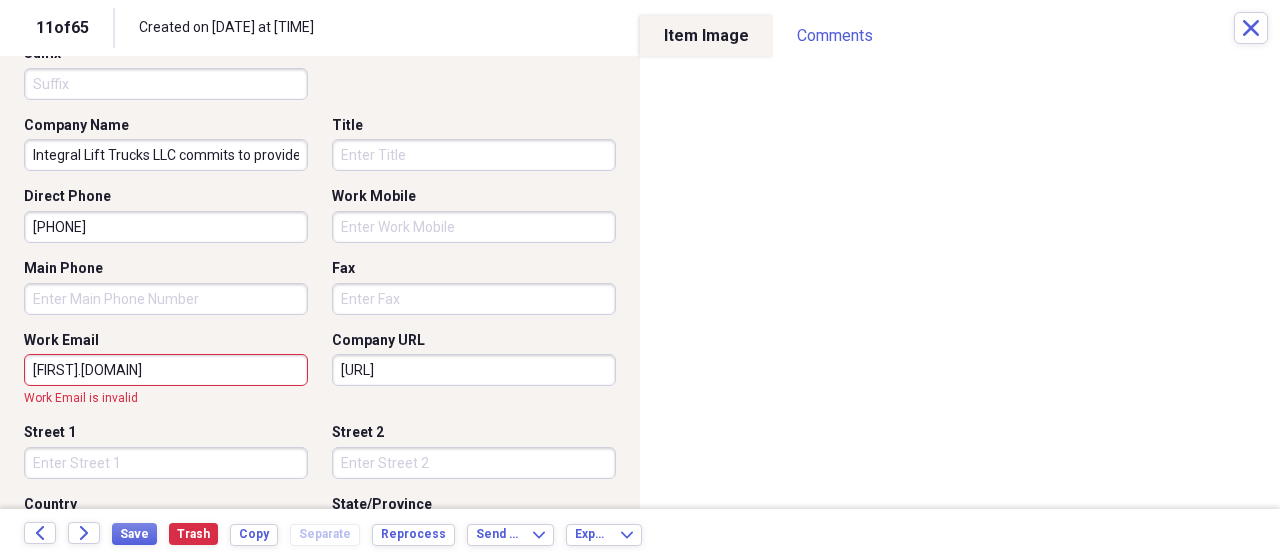 paste on ".integrallift.com" 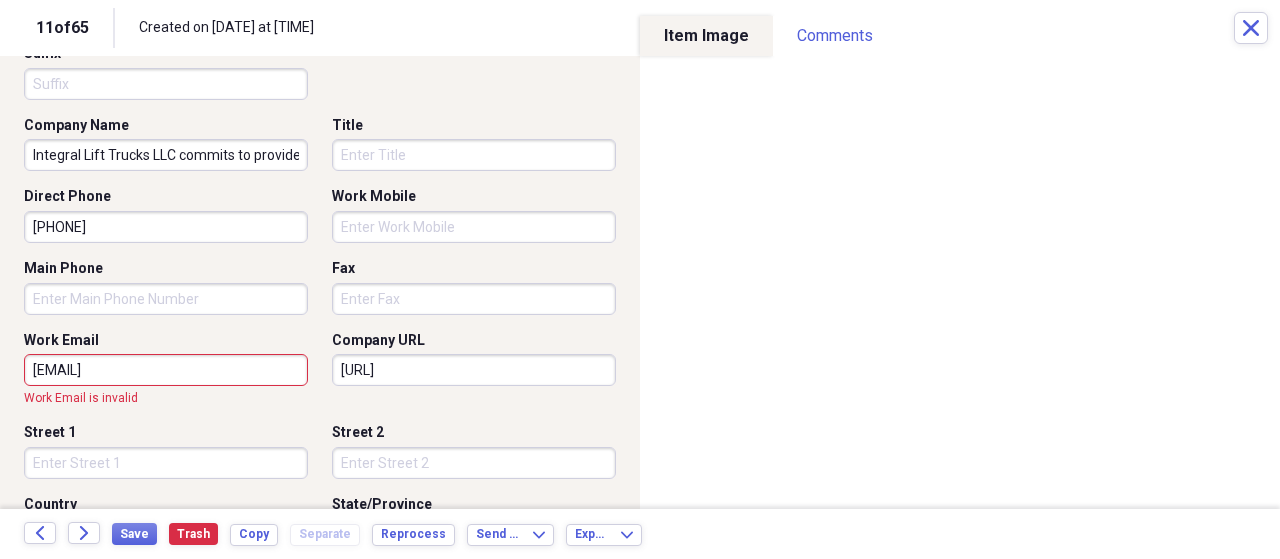 click on "john.stoker@.integrallift.com" at bounding box center [166, 370] 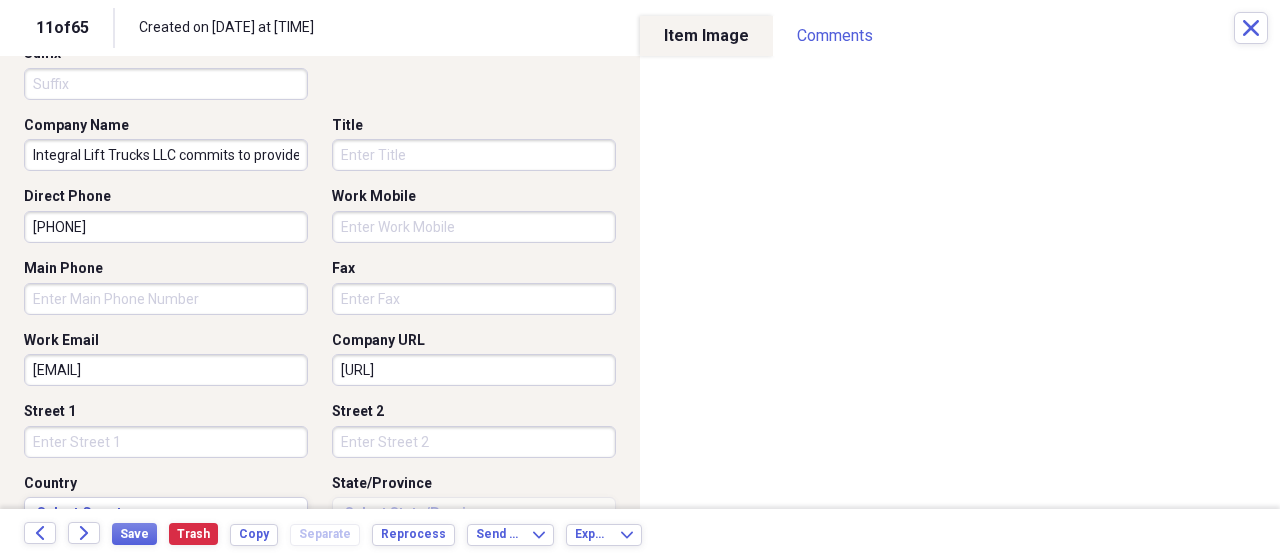 type on "john.stoker@integrallift.com" 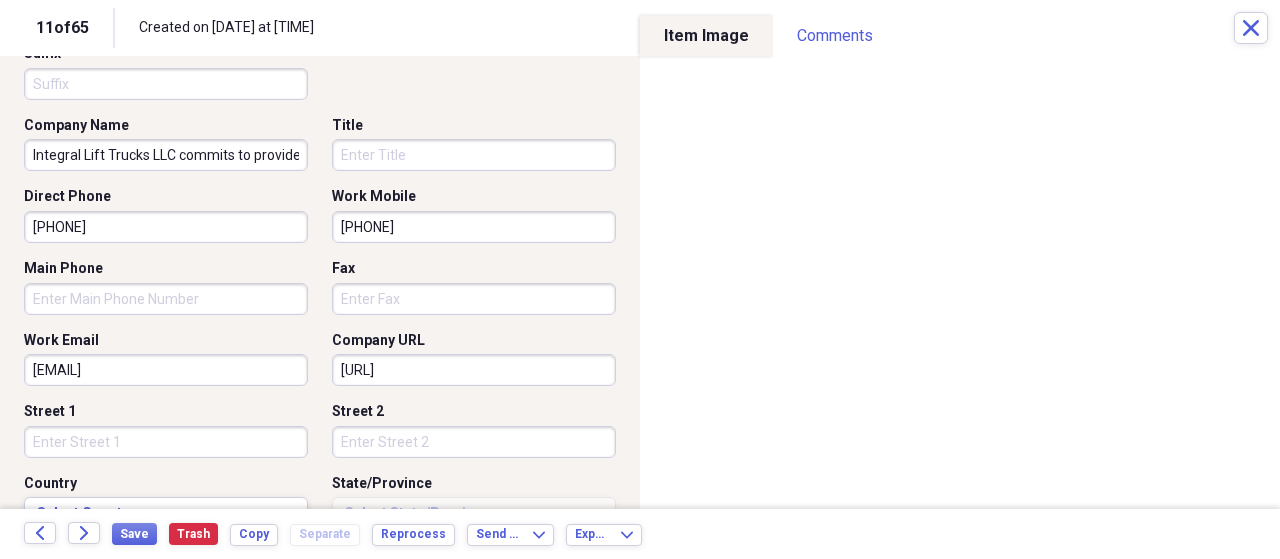 scroll, scrollTop: 400, scrollLeft: 0, axis: vertical 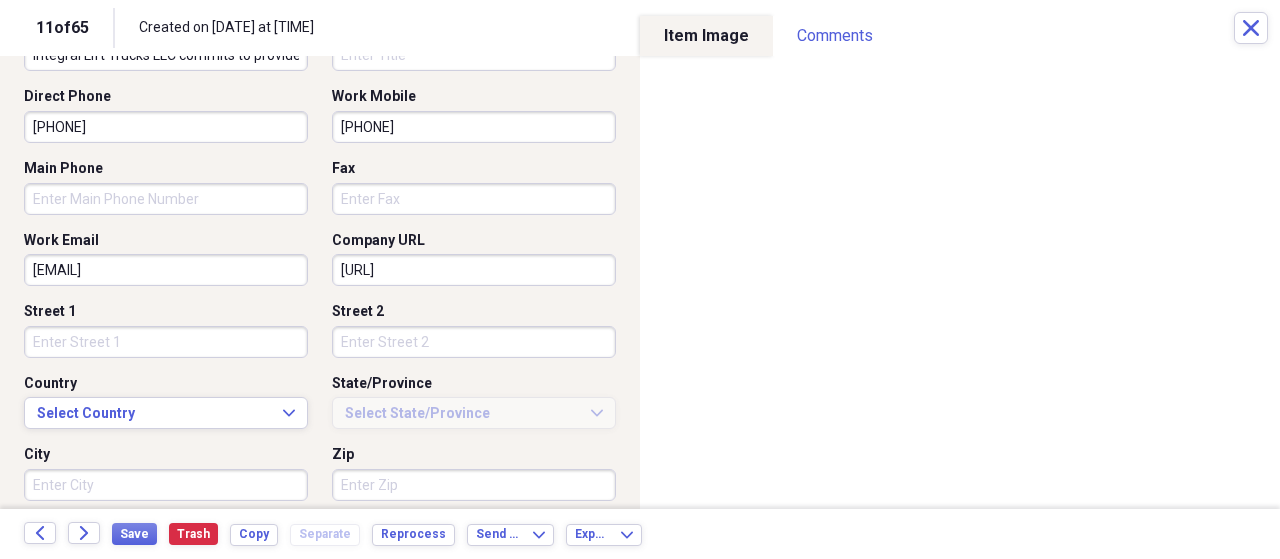 type on "346-317-7792" 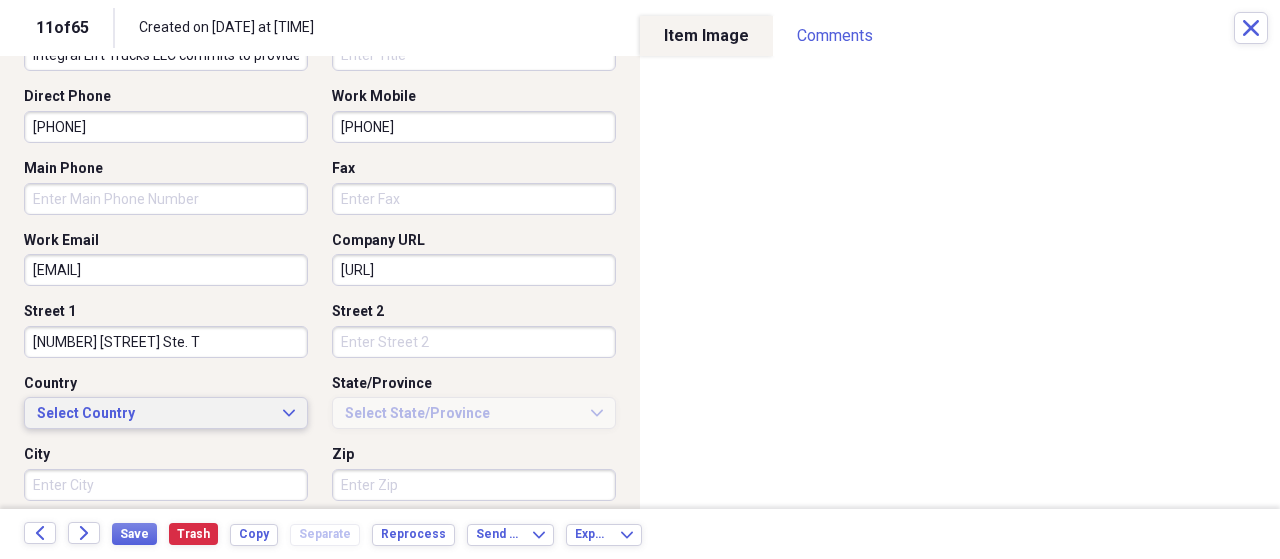 type on "8615 Jackrabbit Rd. Ste. T" 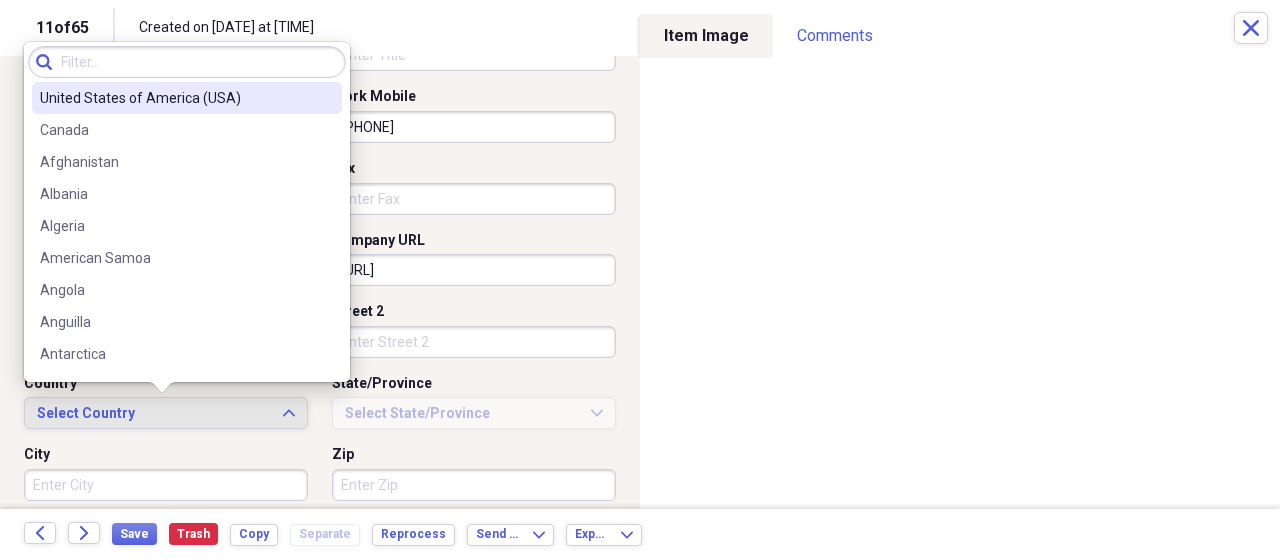 click on "United States of America (USA)" at bounding box center [175, 98] 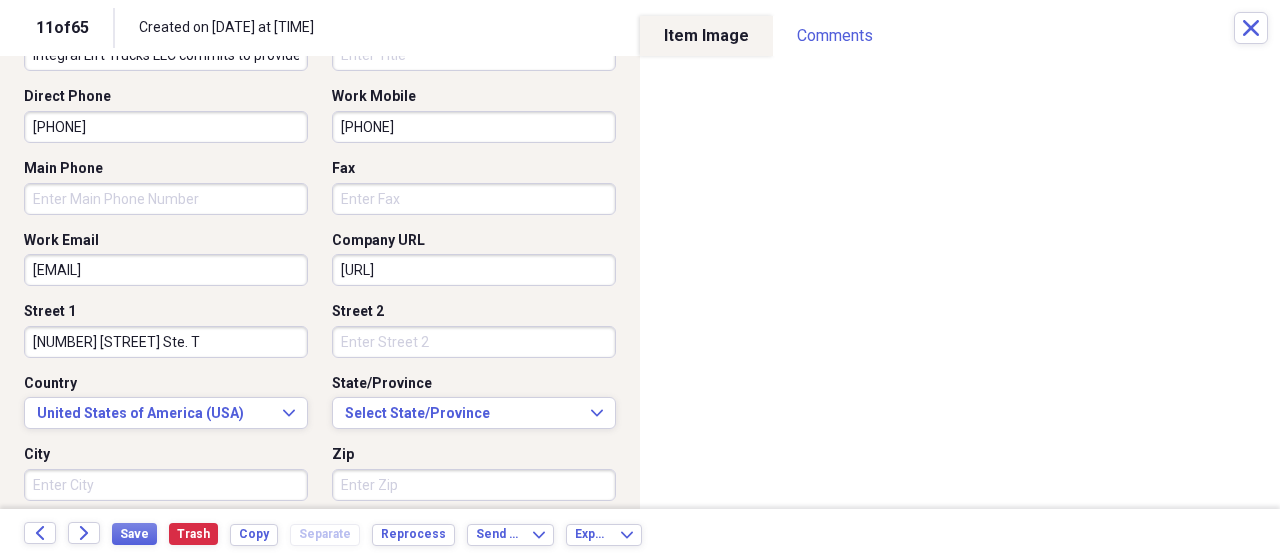 click on "Zip" at bounding box center (474, 485) 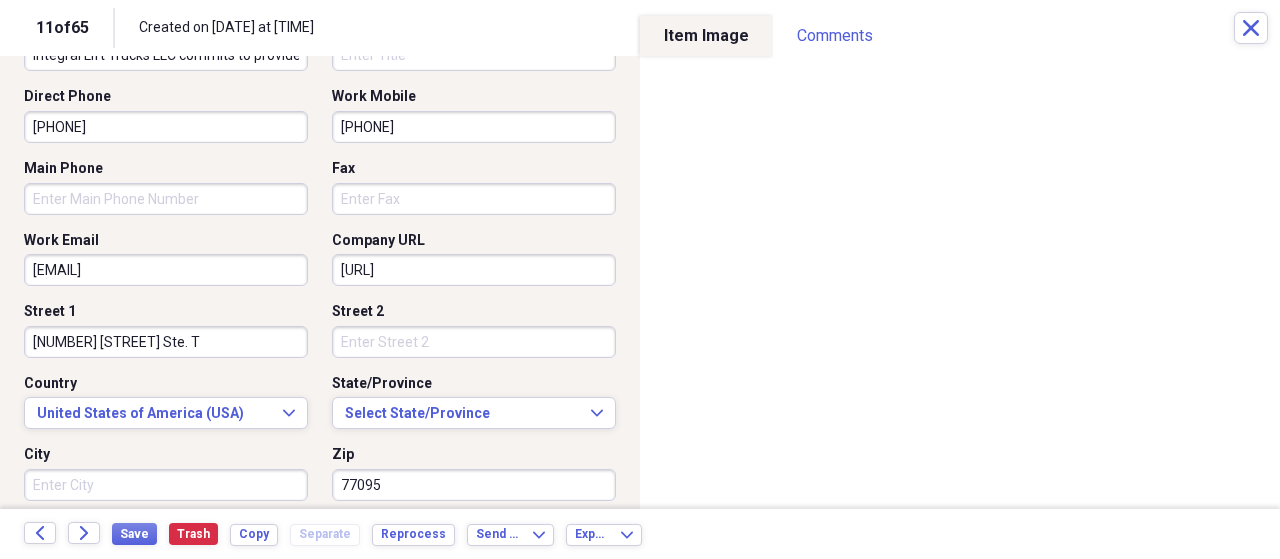 type on "77095" 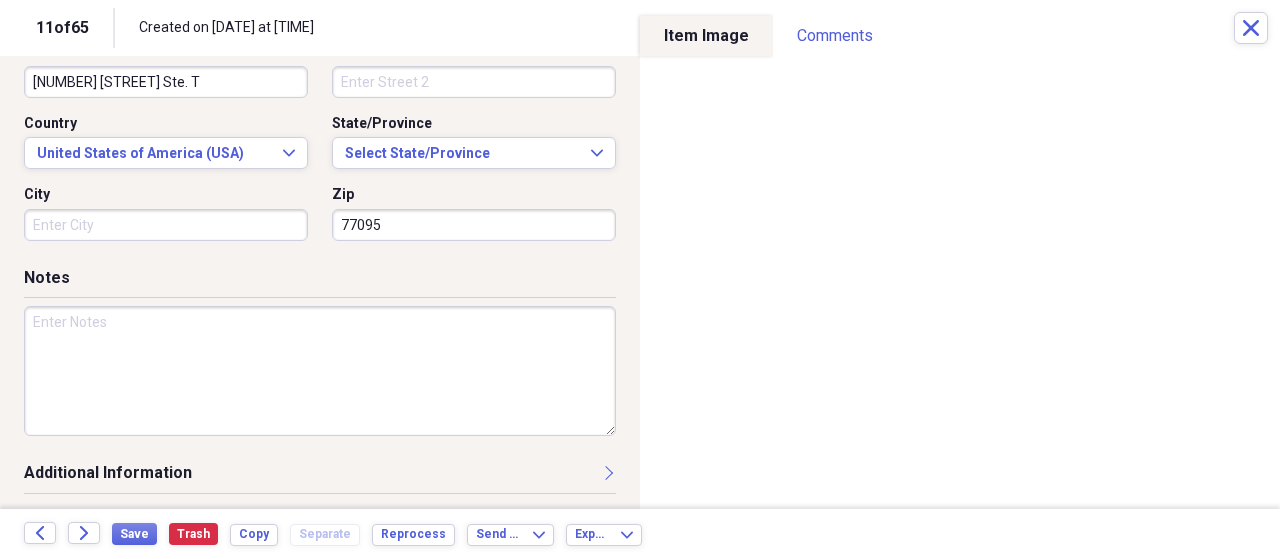 scroll, scrollTop: 560, scrollLeft: 0, axis: vertical 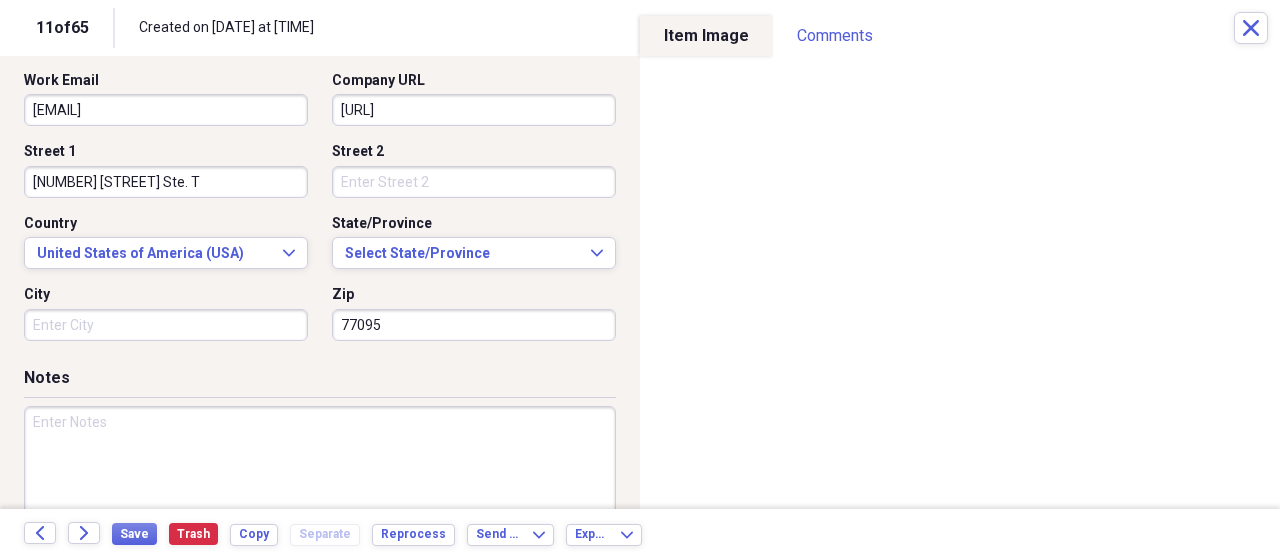 click on "City" at bounding box center (166, 325) 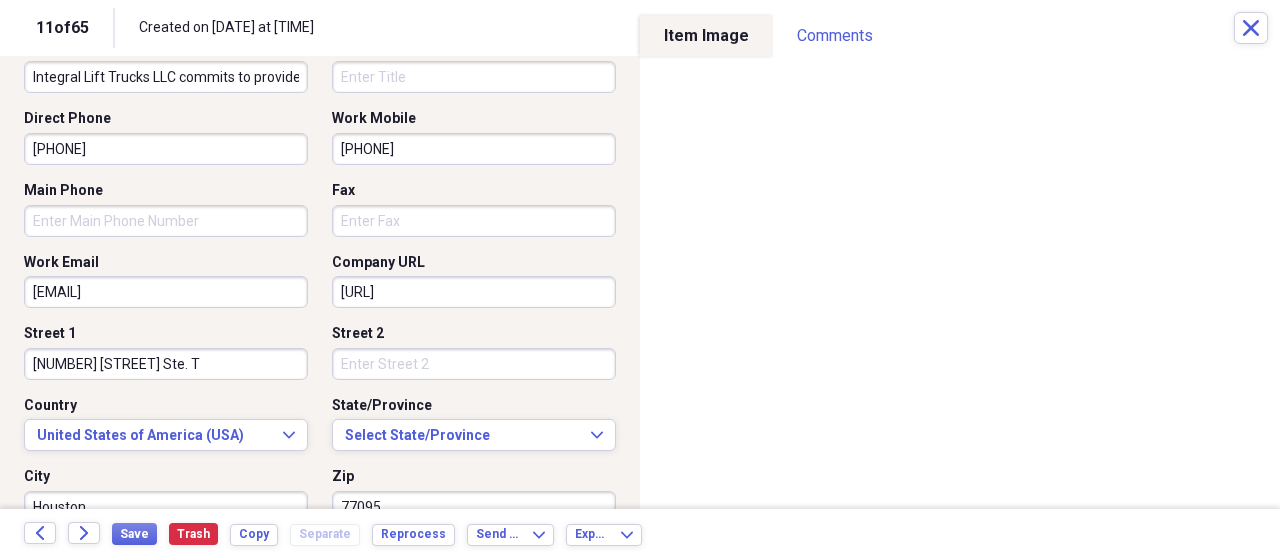 scroll, scrollTop: 260, scrollLeft: 0, axis: vertical 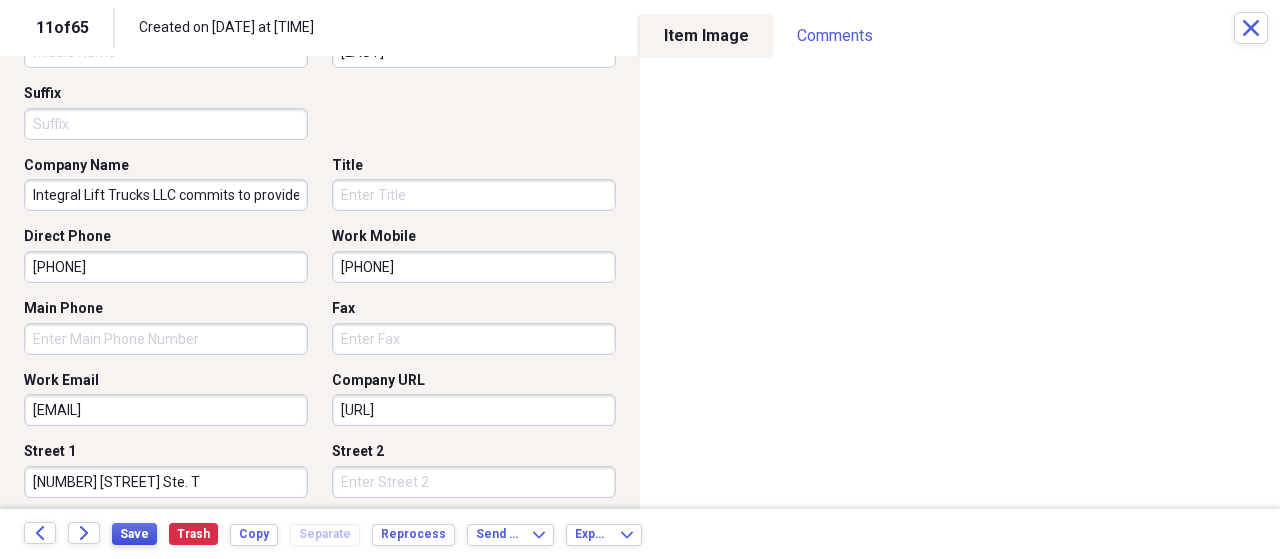 type on "Houston" 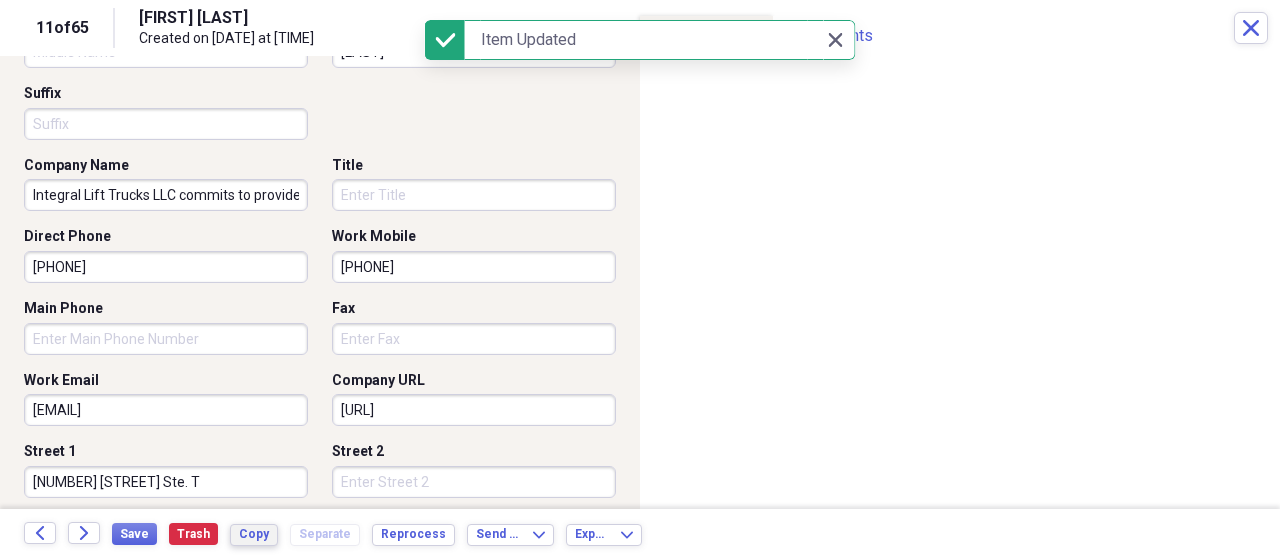 click on "Copy" at bounding box center (254, 534) 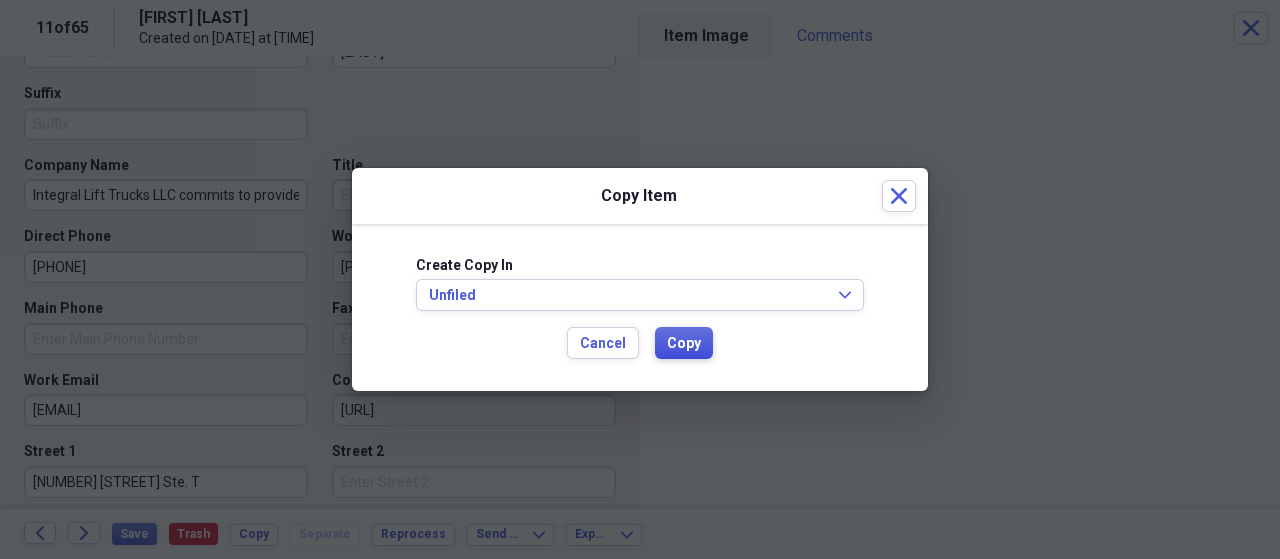 click on "Copy" at bounding box center (684, 344) 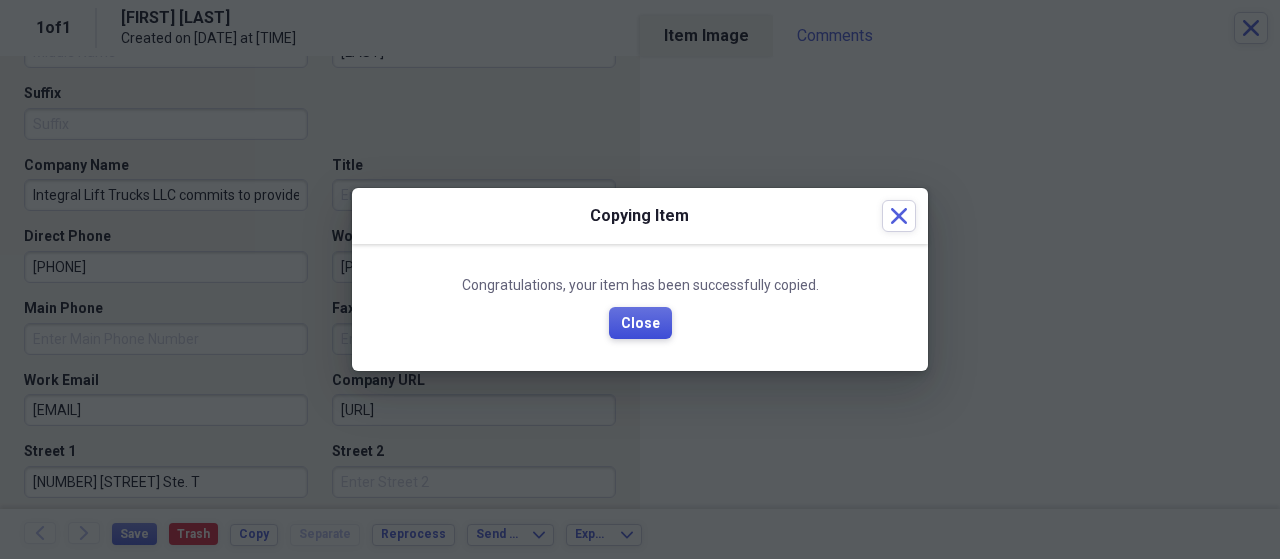 click on "Close" at bounding box center (640, 324) 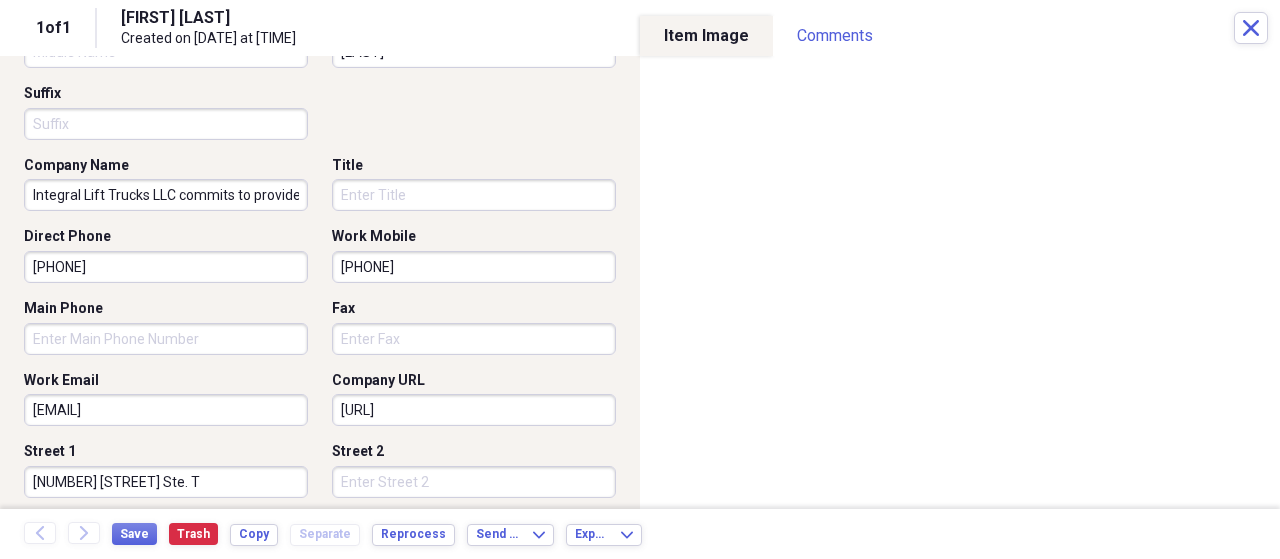 click on "john.stoker@integrallift.com" at bounding box center [166, 410] 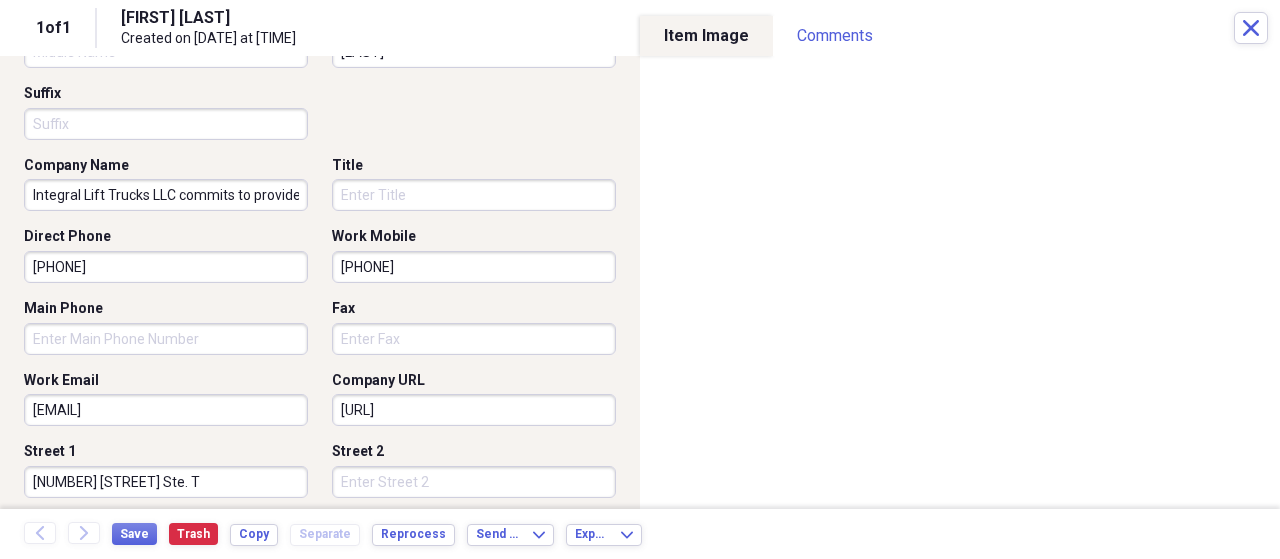 drag, startPoint x: 217, startPoint y: 410, endPoint x: 19, endPoint y: 407, distance: 198.02272 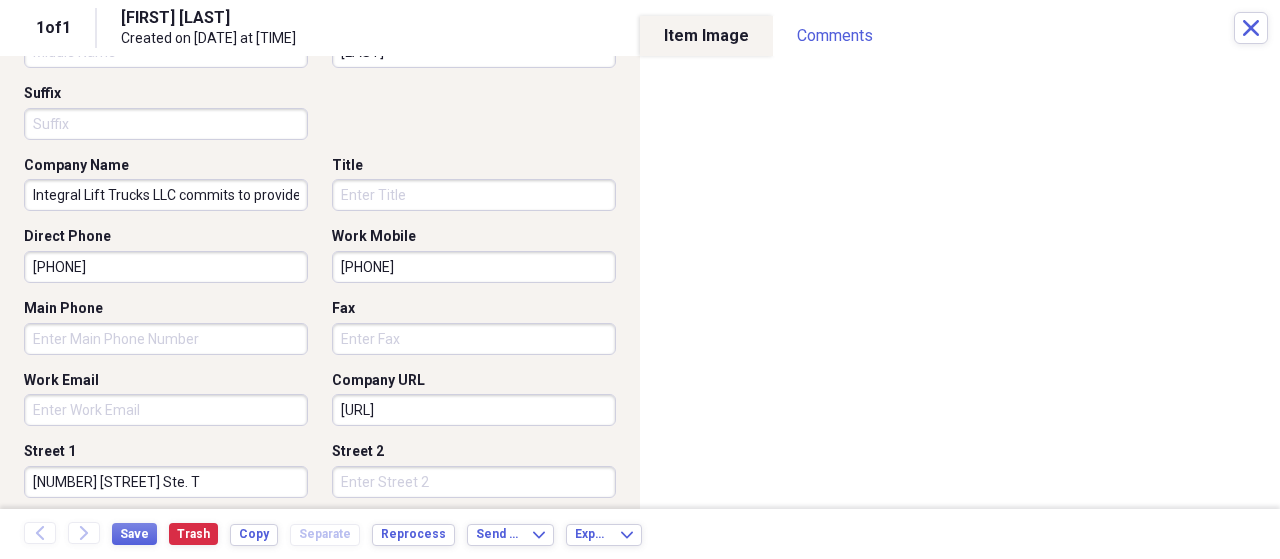 scroll, scrollTop: 0, scrollLeft: 0, axis: both 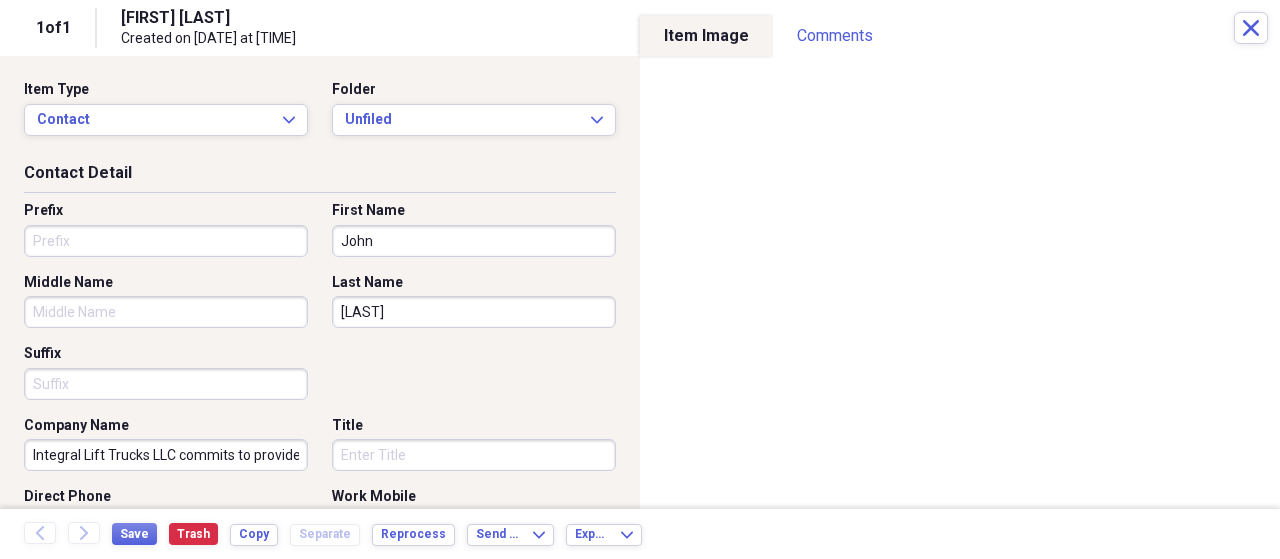 type 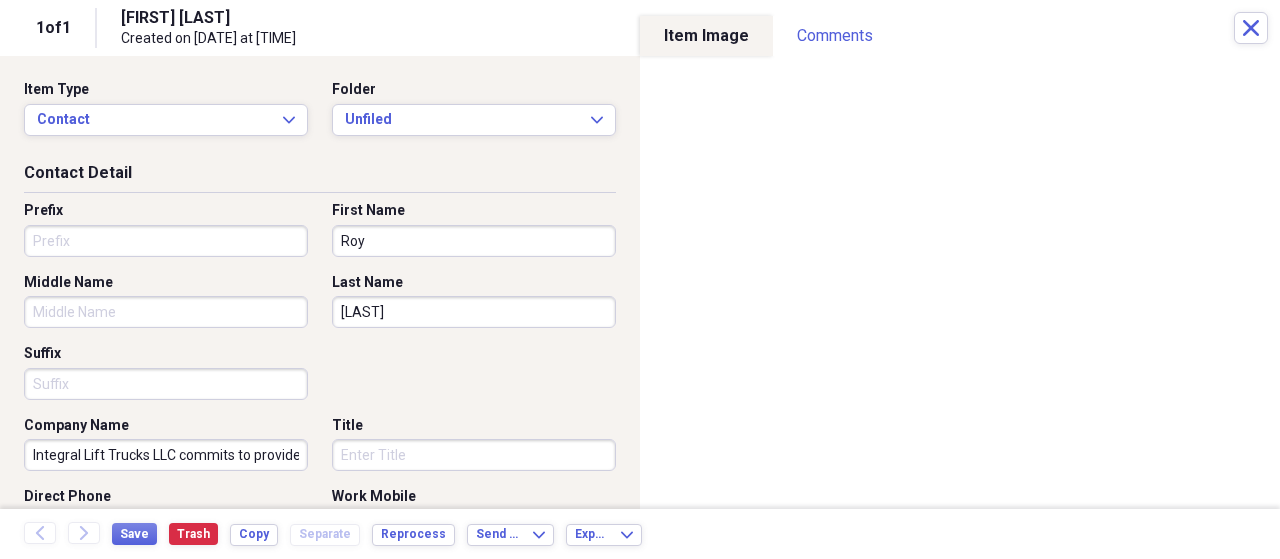type on "Roy" 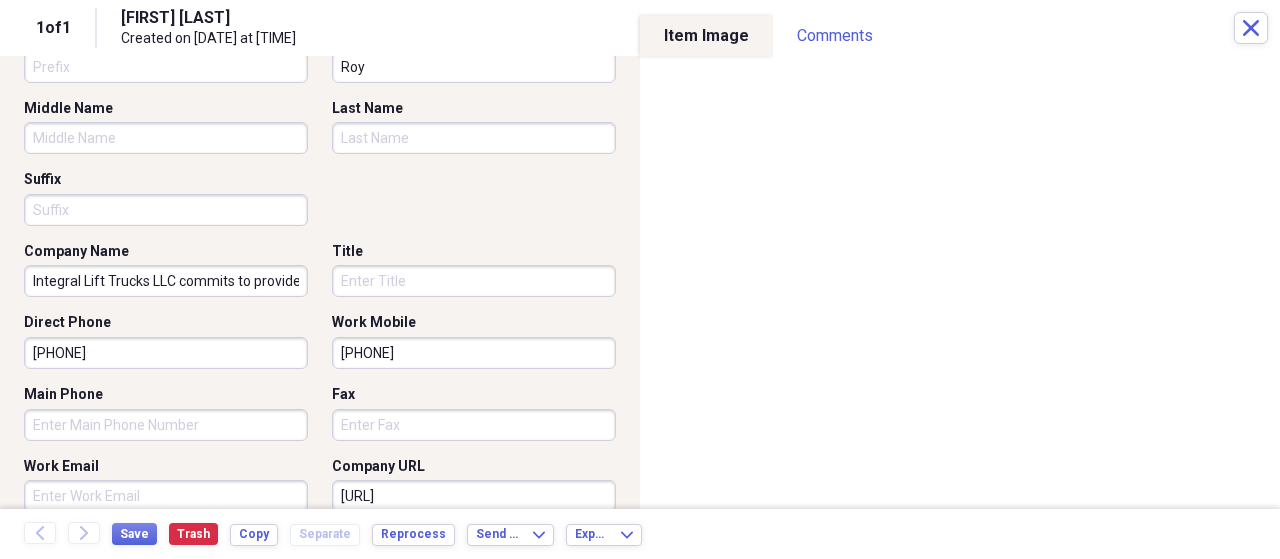 scroll, scrollTop: 200, scrollLeft: 0, axis: vertical 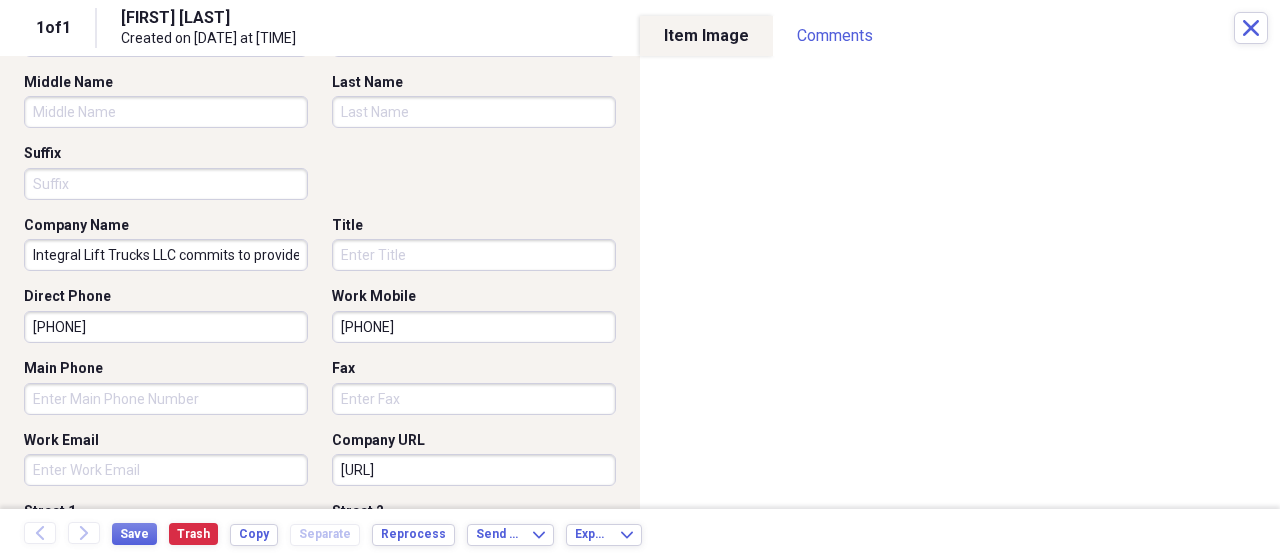 type 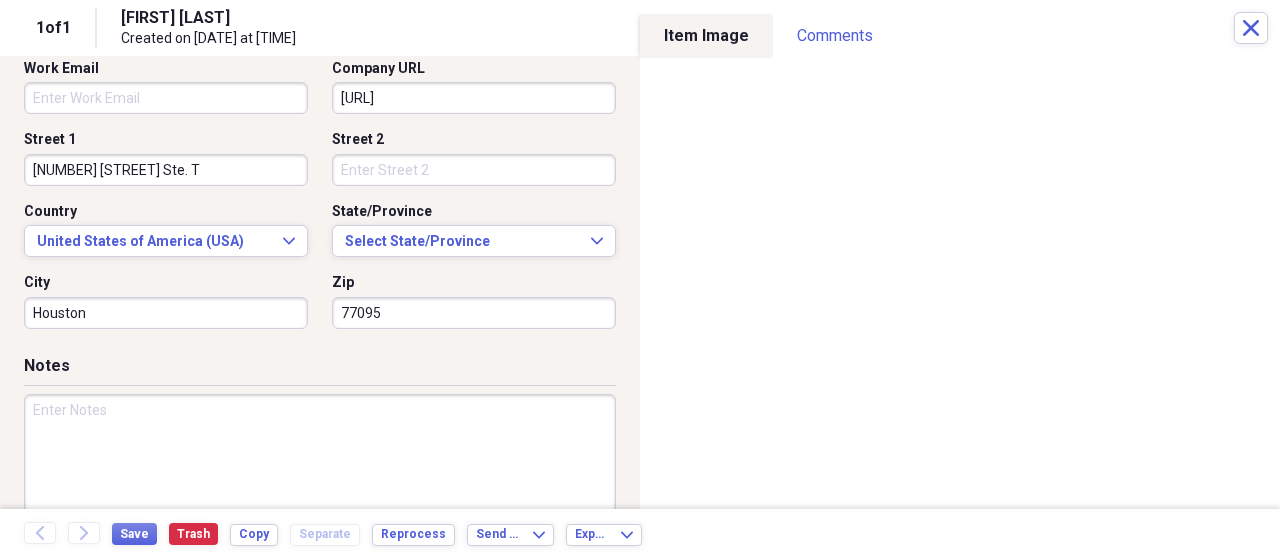scroll, scrollTop: 600, scrollLeft: 0, axis: vertical 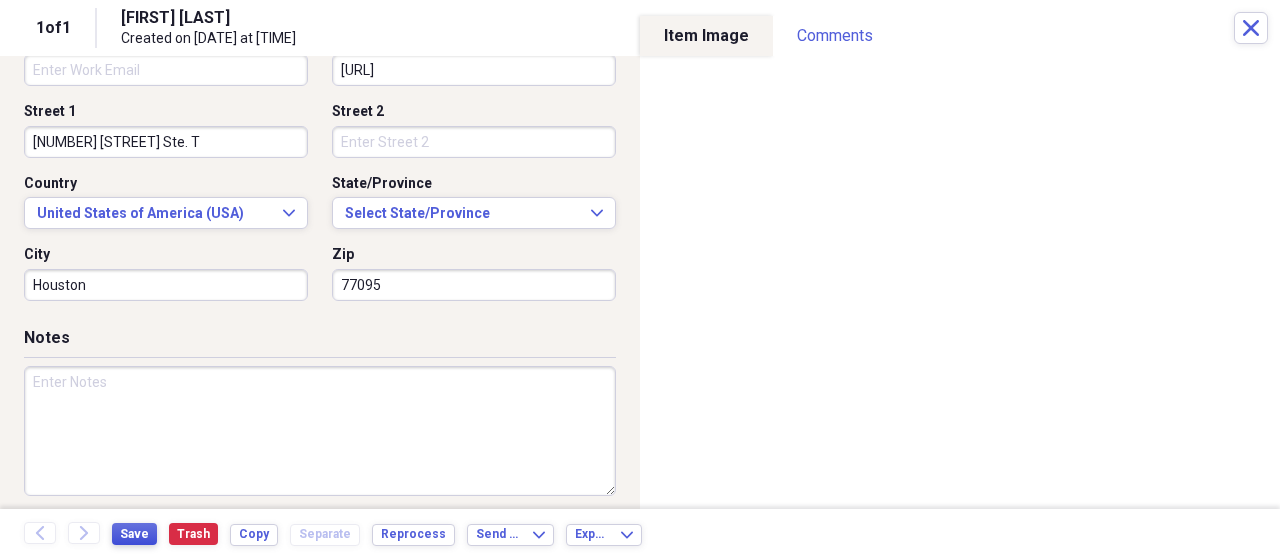 type 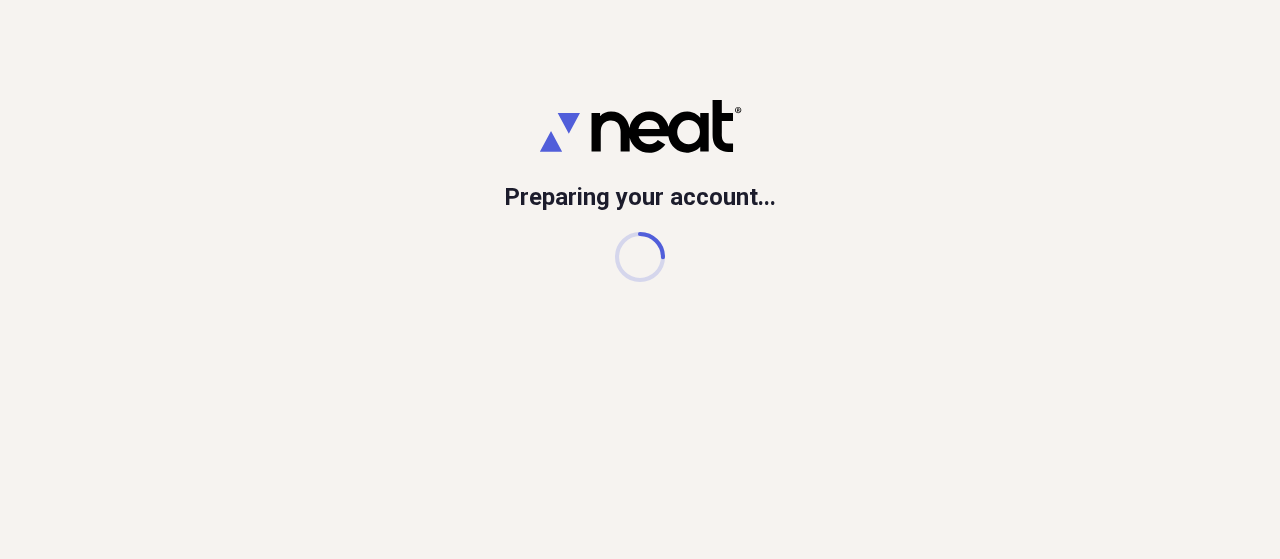 scroll, scrollTop: 0, scrollLeft: 0, axis: both 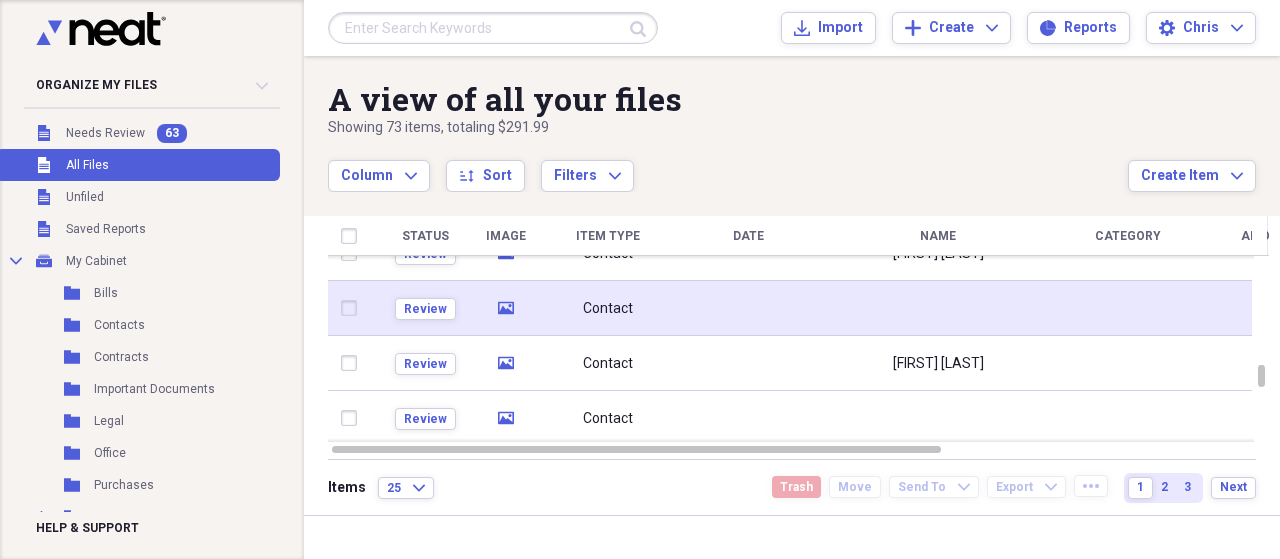 click at bounding box center [938, 308] 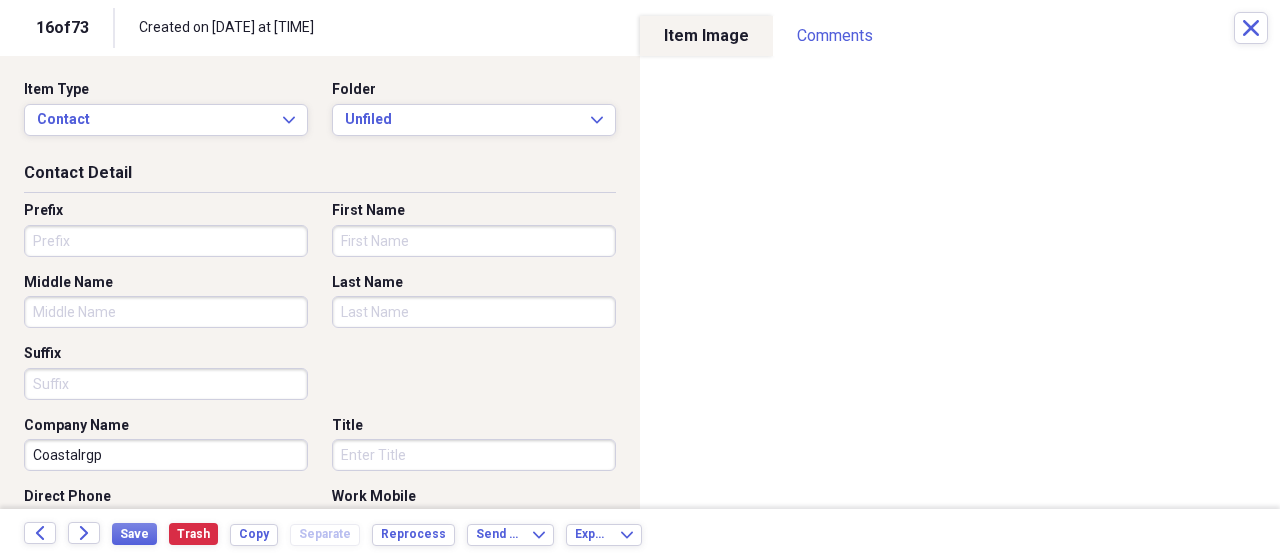 click on "First Name" at bounding box center [474, 241] 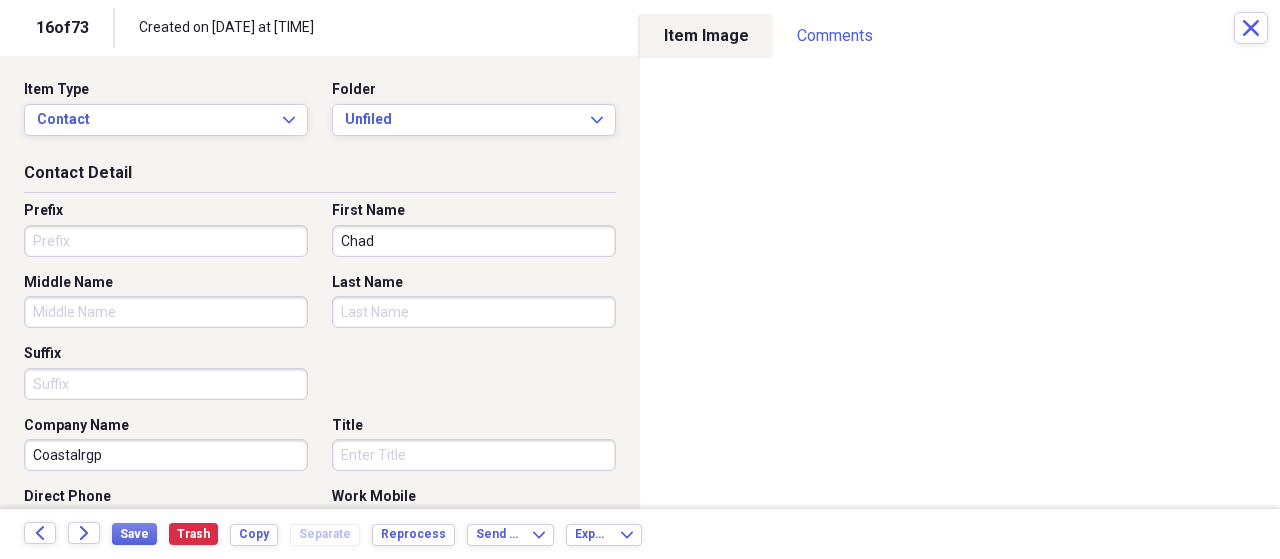 type on "Chad" 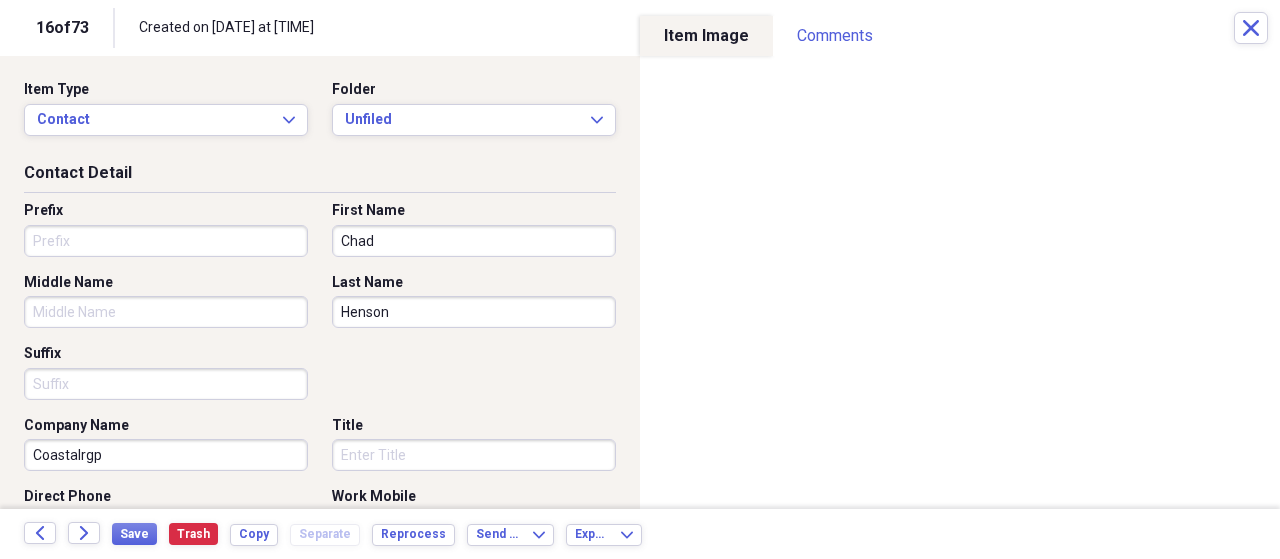 type on "Henson" 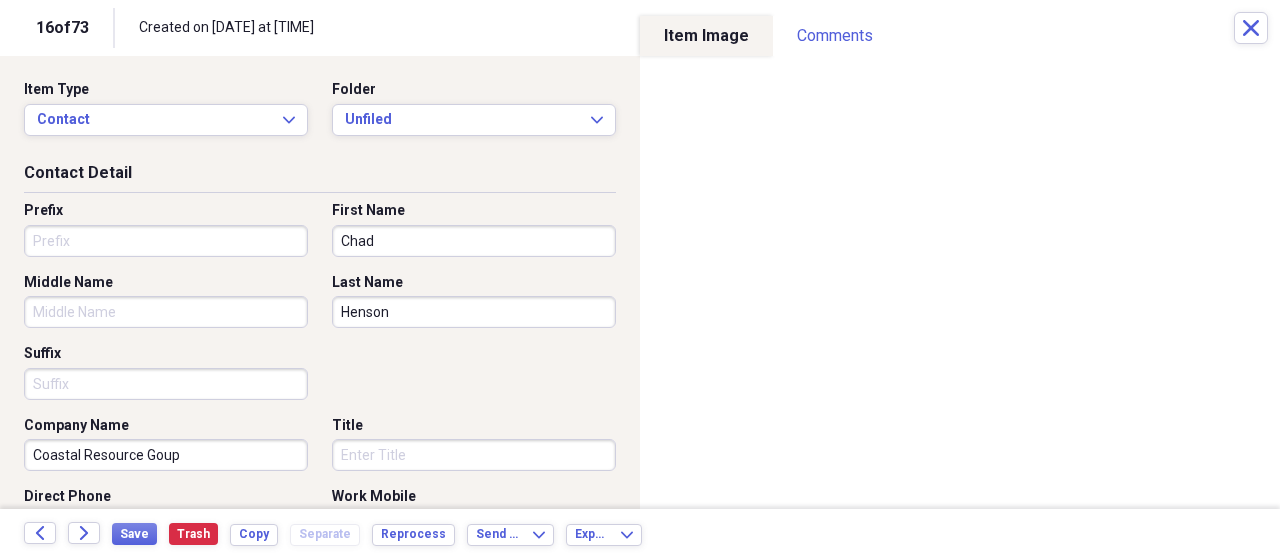 click on "Coastal Resource Goup" at bounding box center [166, 455] 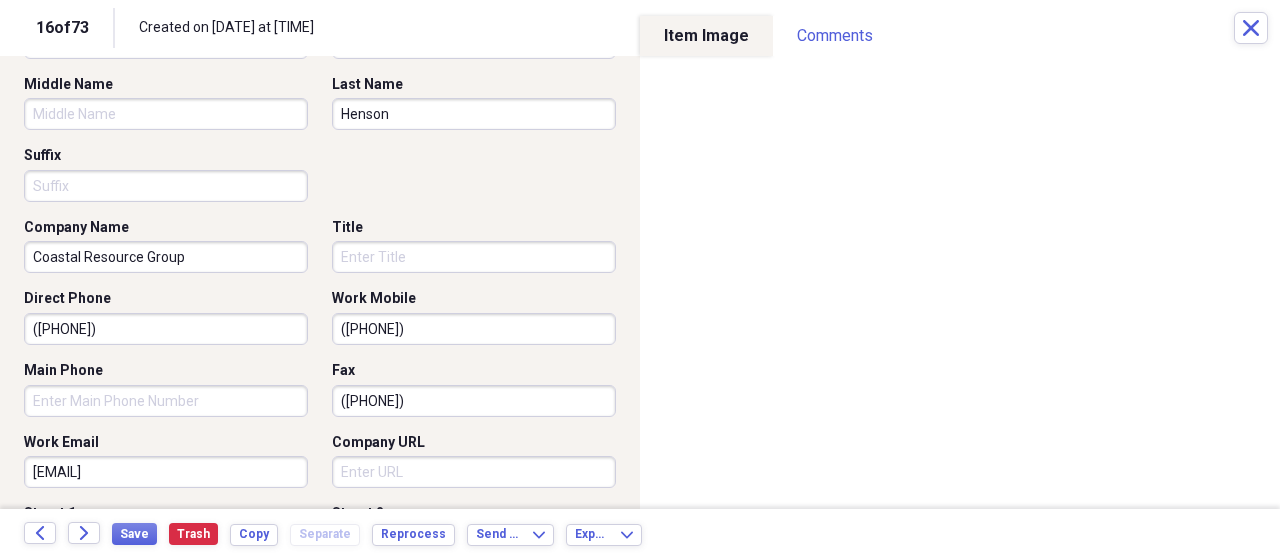 scroll, scrollTop: 200, scrollLeft: 0, axis: vertical 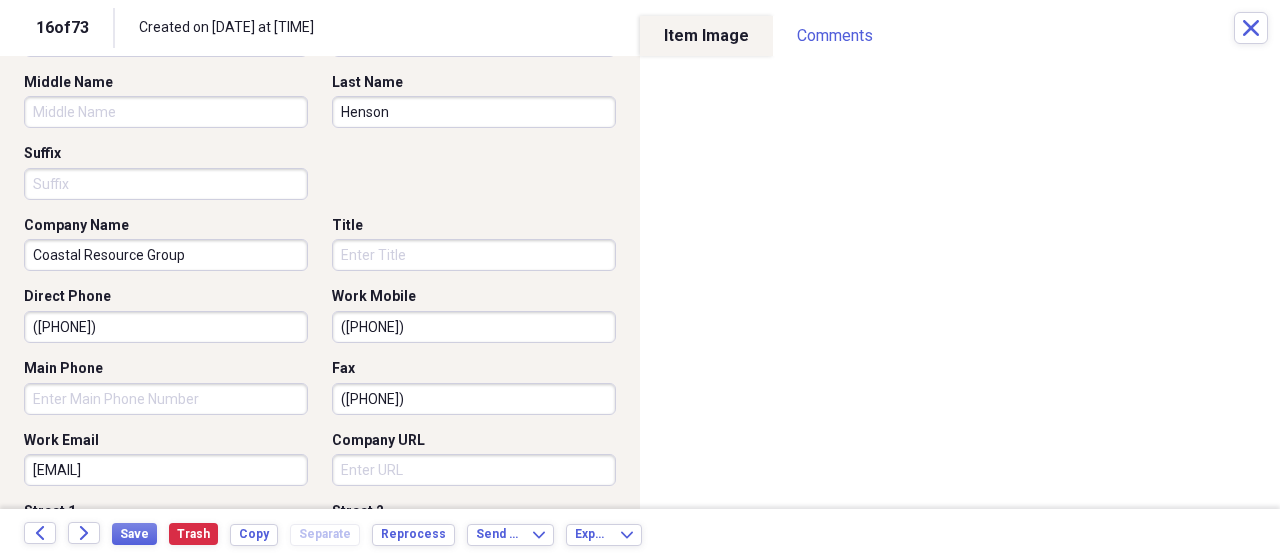 type on "Coastal Resource Group" 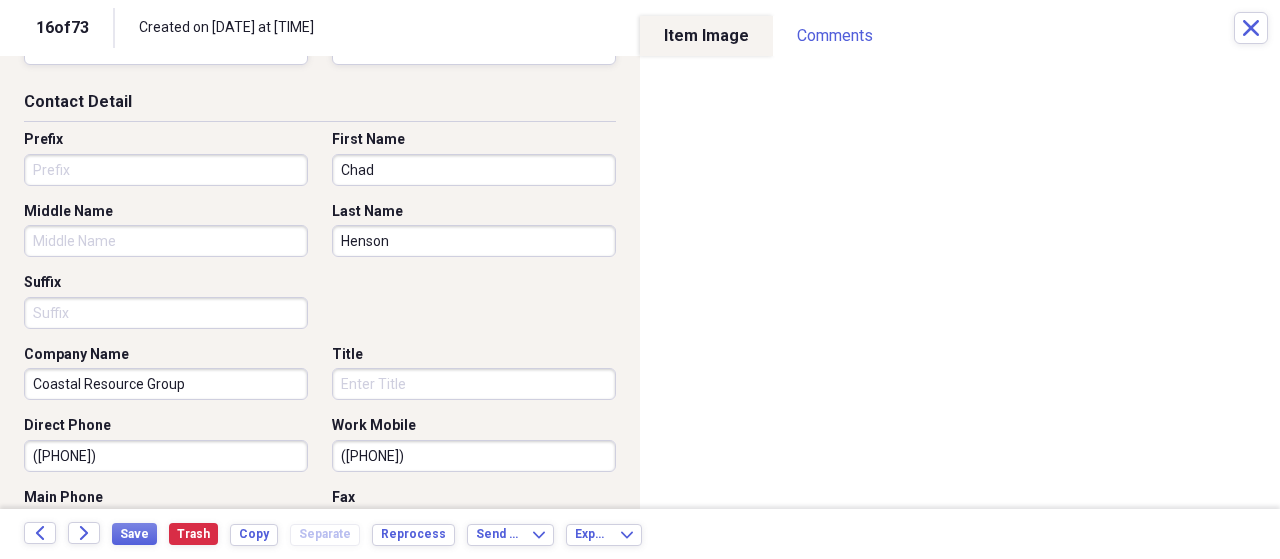 scroll, scrollTop: 100, scrollLeft: 0, axis: vertical 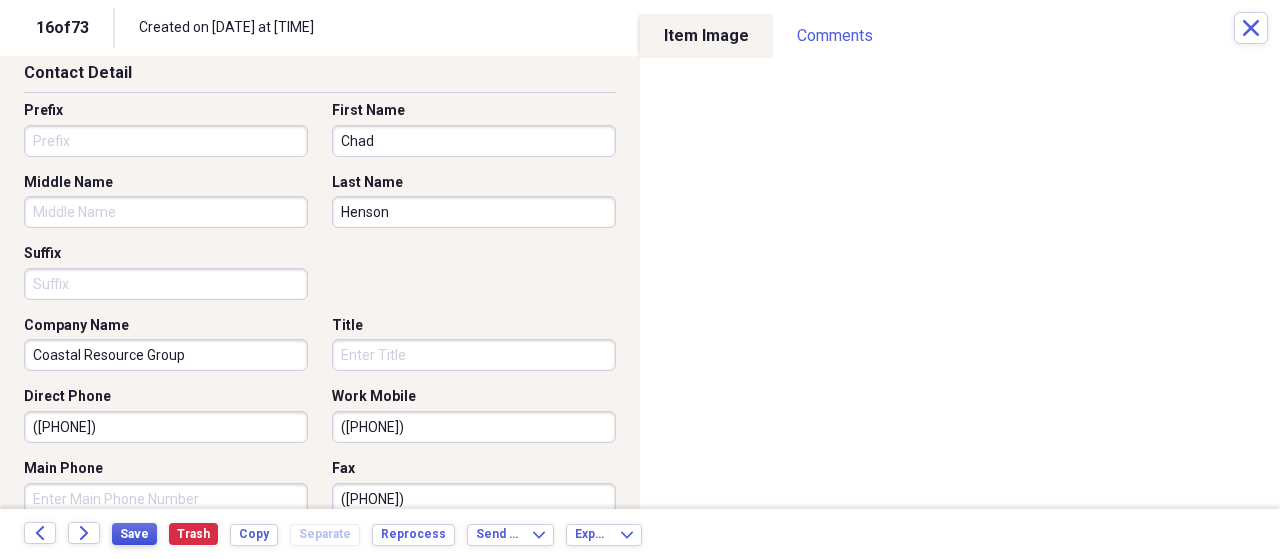 type on "Chad@coastalrgp.com" 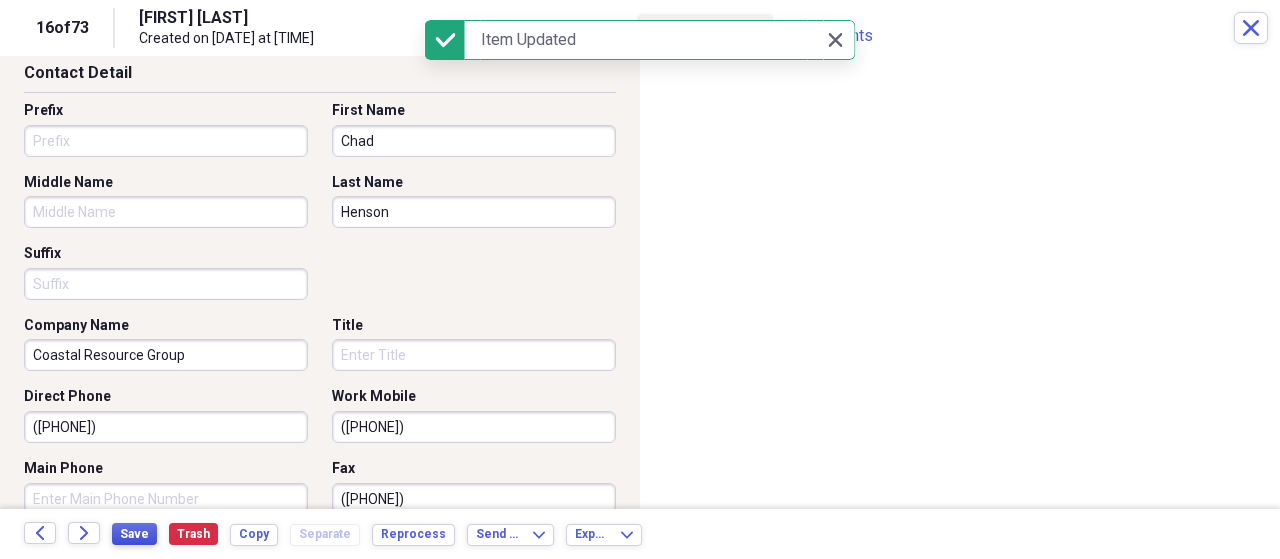 type on "Chad" 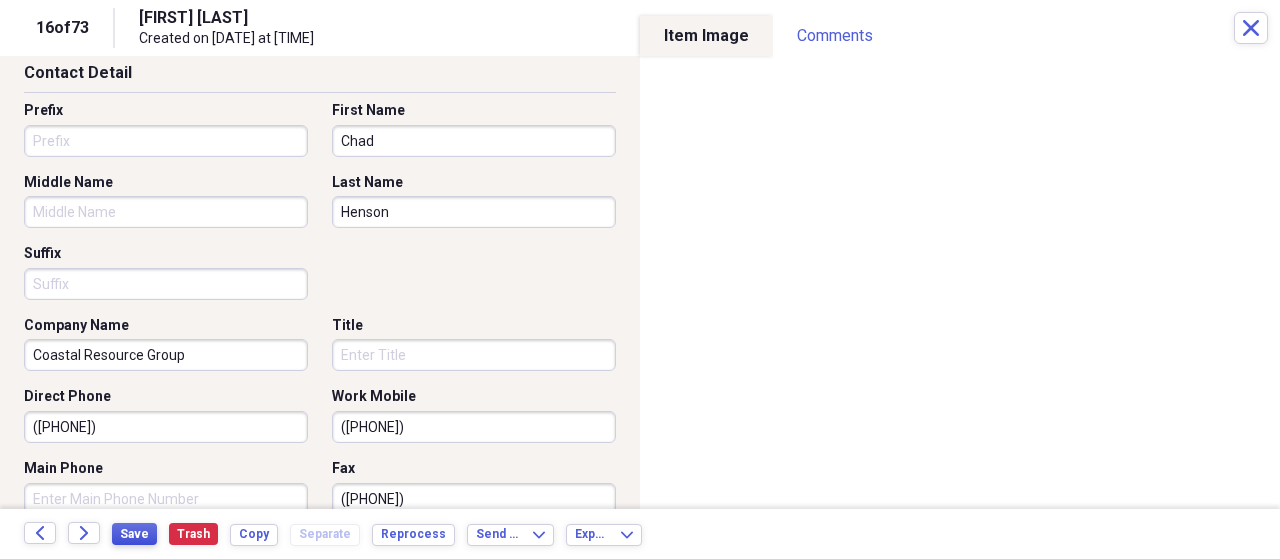 click on "Save" at bounding box center [134, 534] 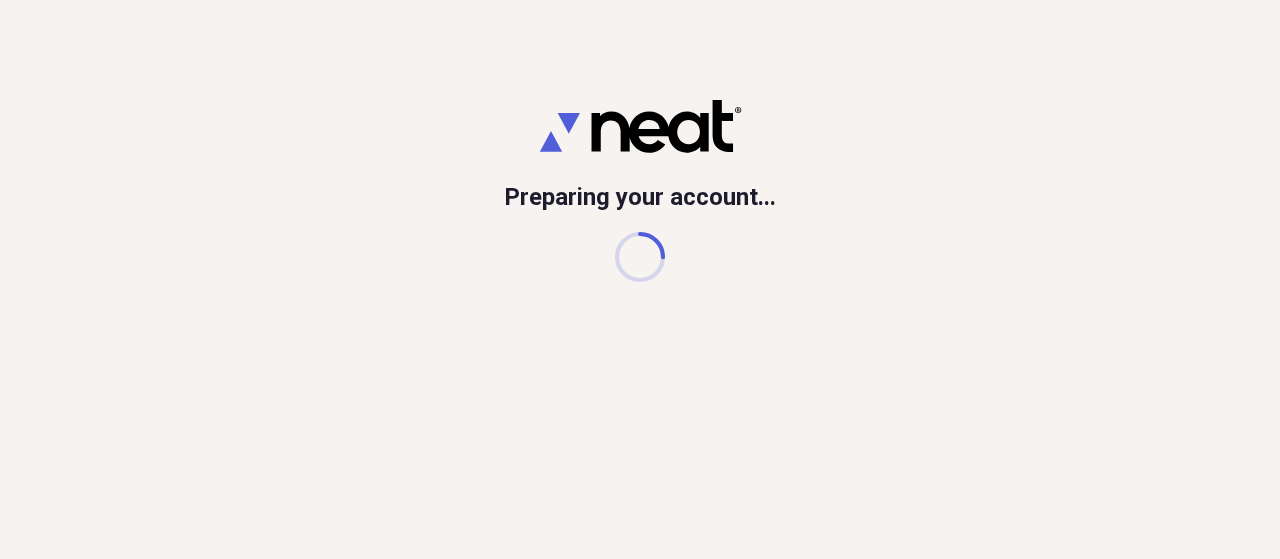 scroll, scrollTop: 0, scrollLeft: 0, axis: both 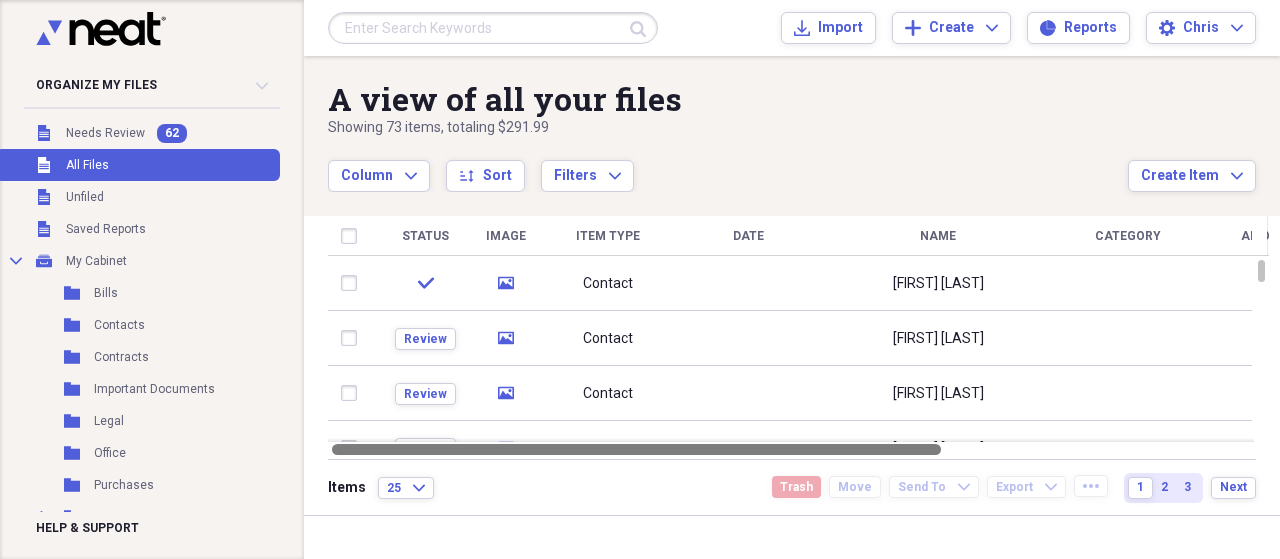 drag, startPoint x: 884, startPoint y: 451, endPoint x: 838, endPoint y: 456, distance: 46.270943 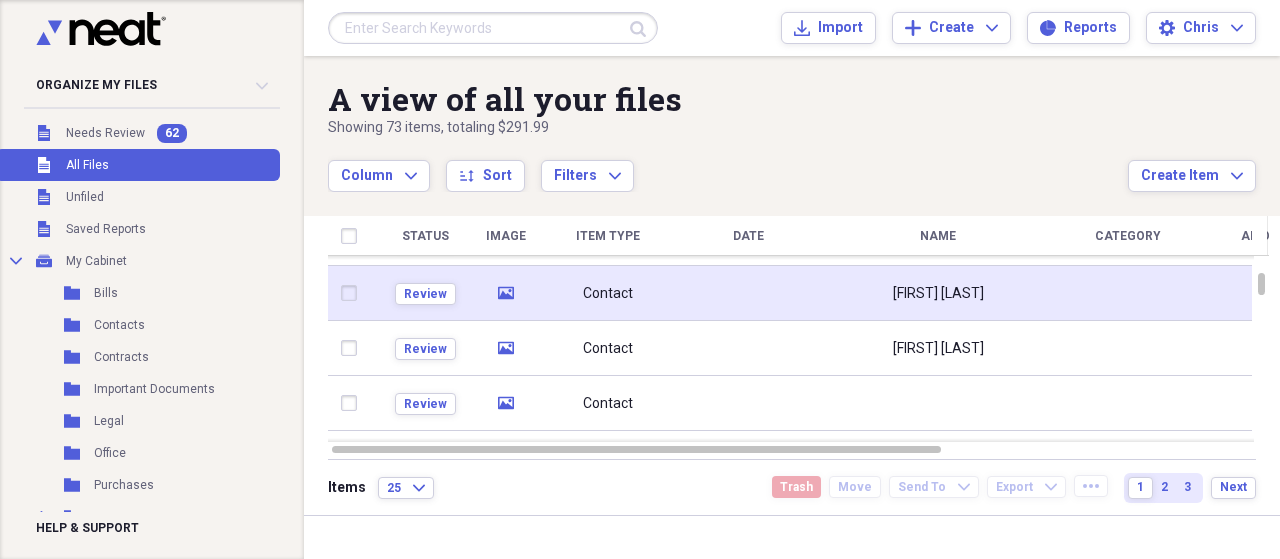 click at bounding box center [938, 403] 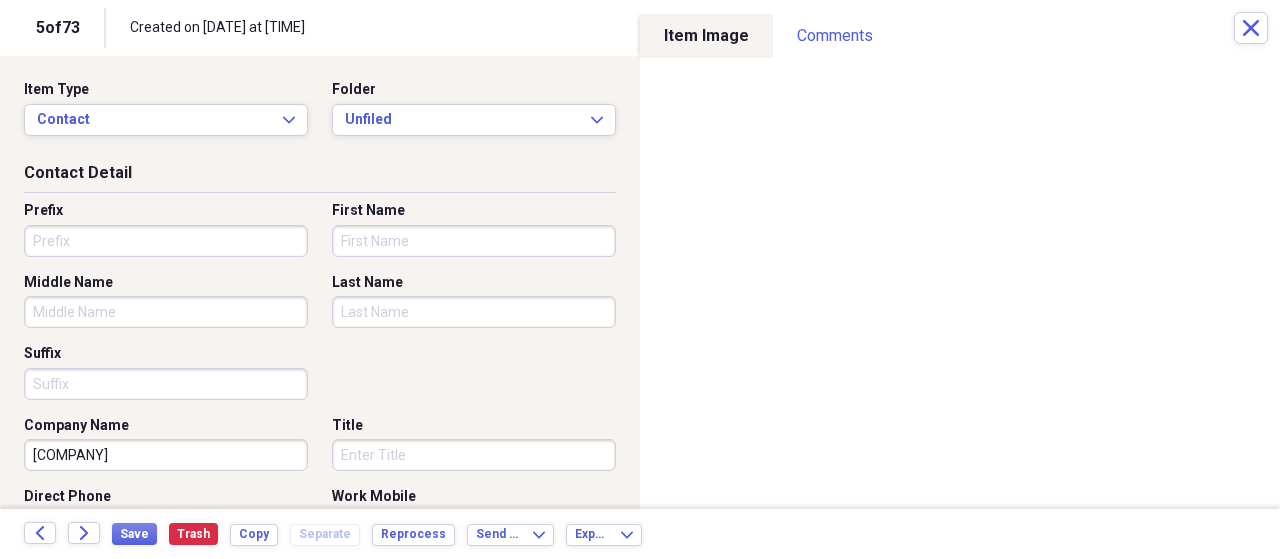 click on "First Name" at bounding box center [474, 241] 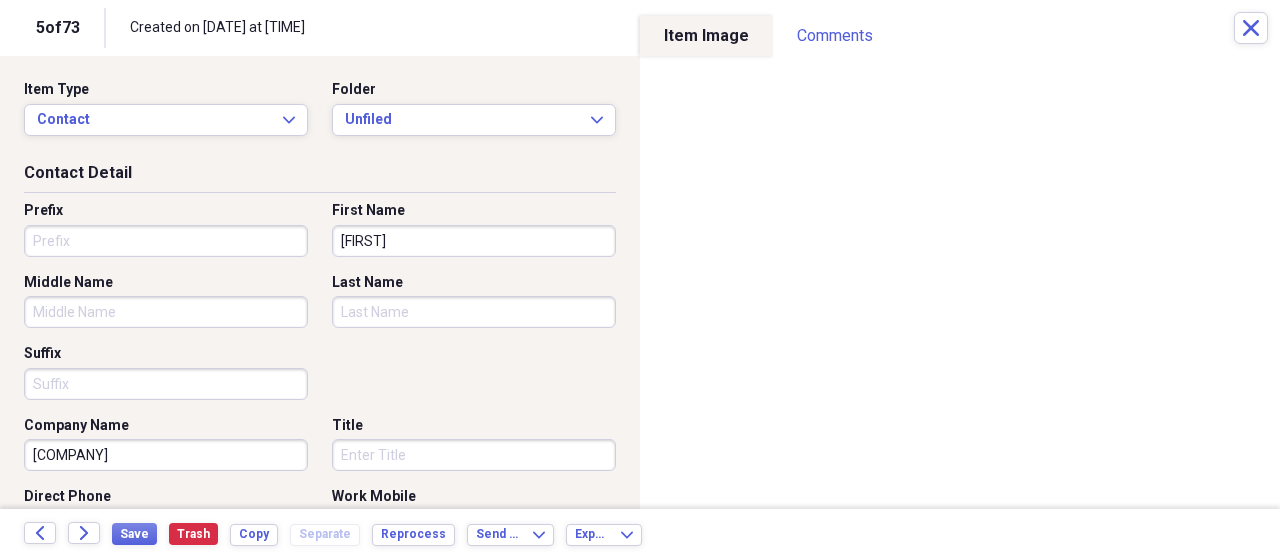 type on "Keaton" 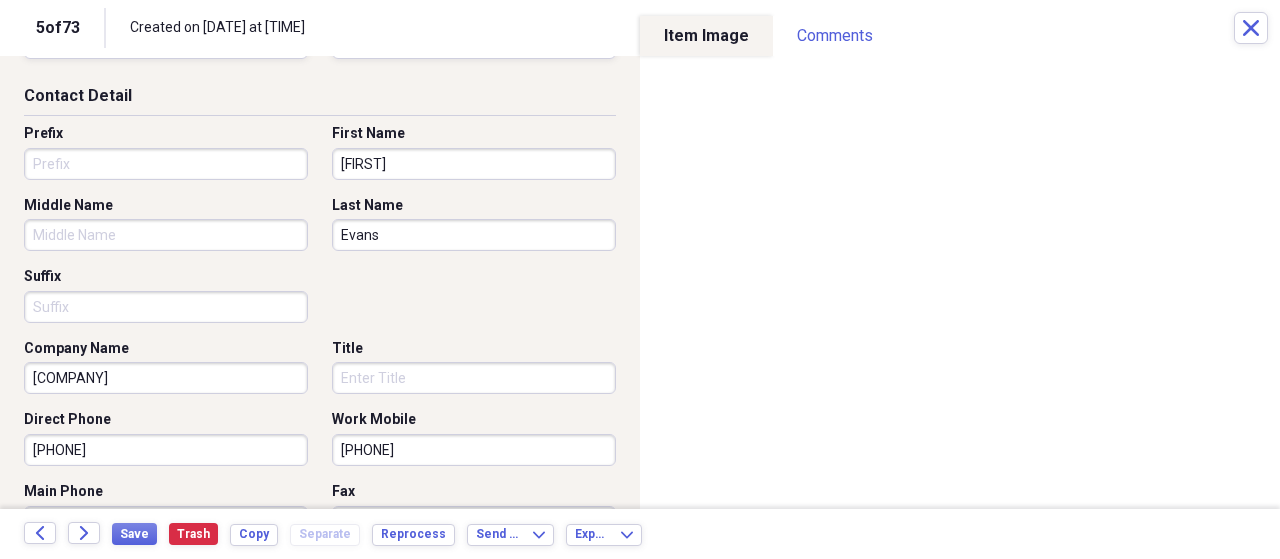 scroll, scrollTop: 100, scrollLeft: 0, axis: vertical 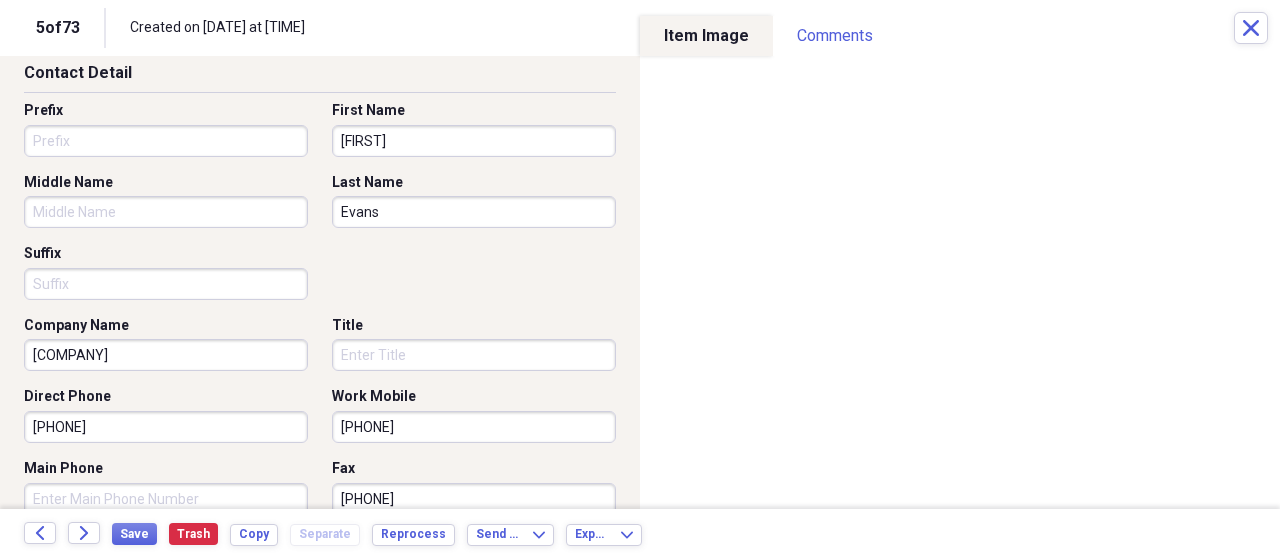 type on "Evans" 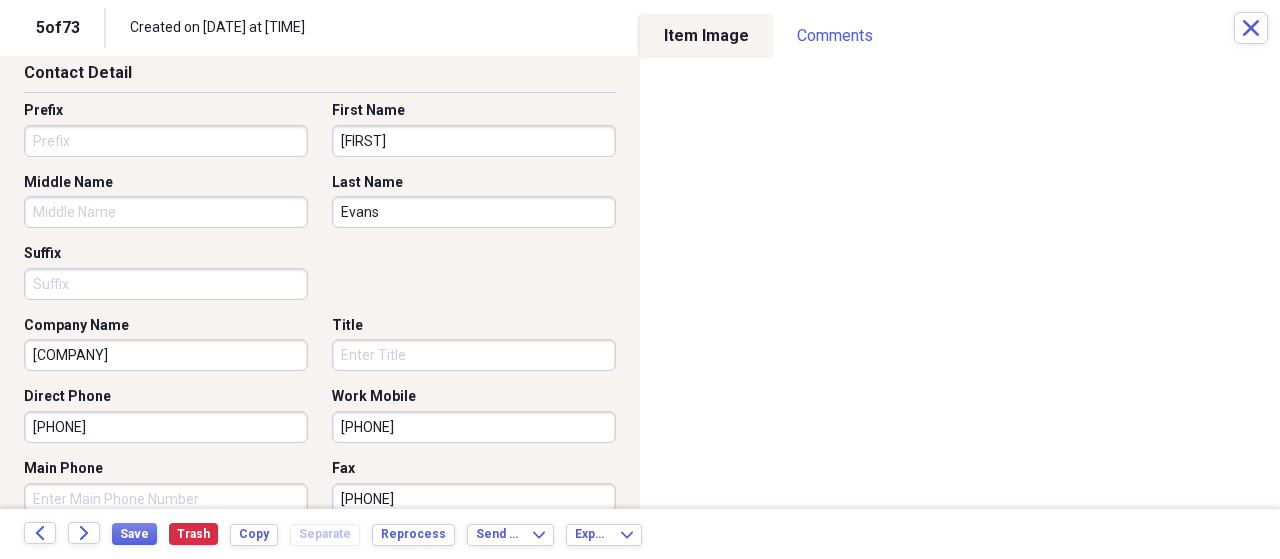 type on "b" 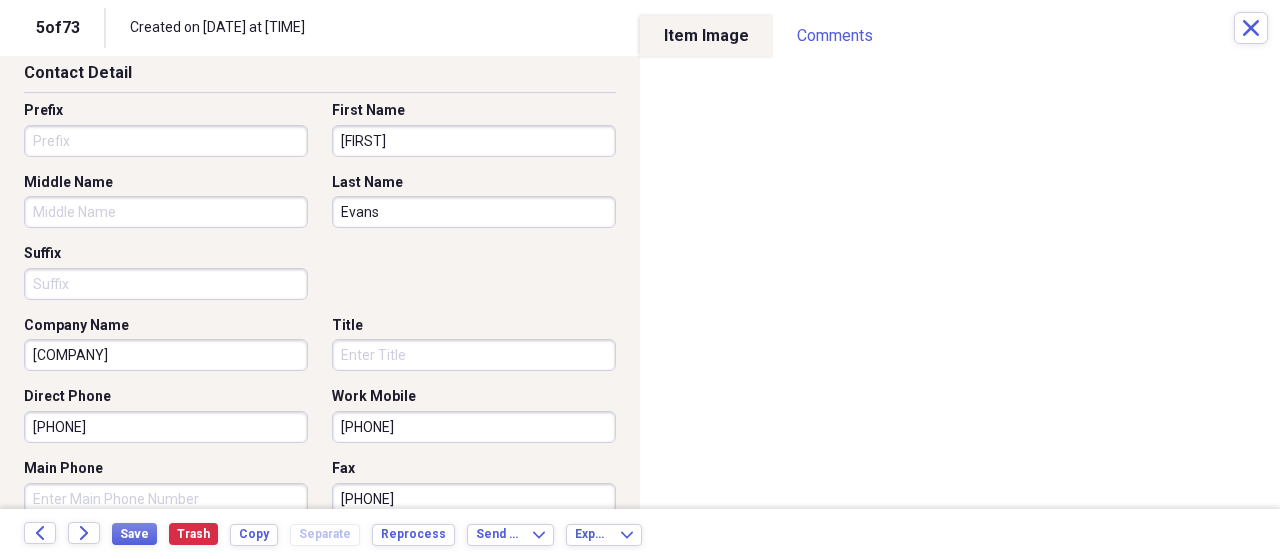 type on "b" 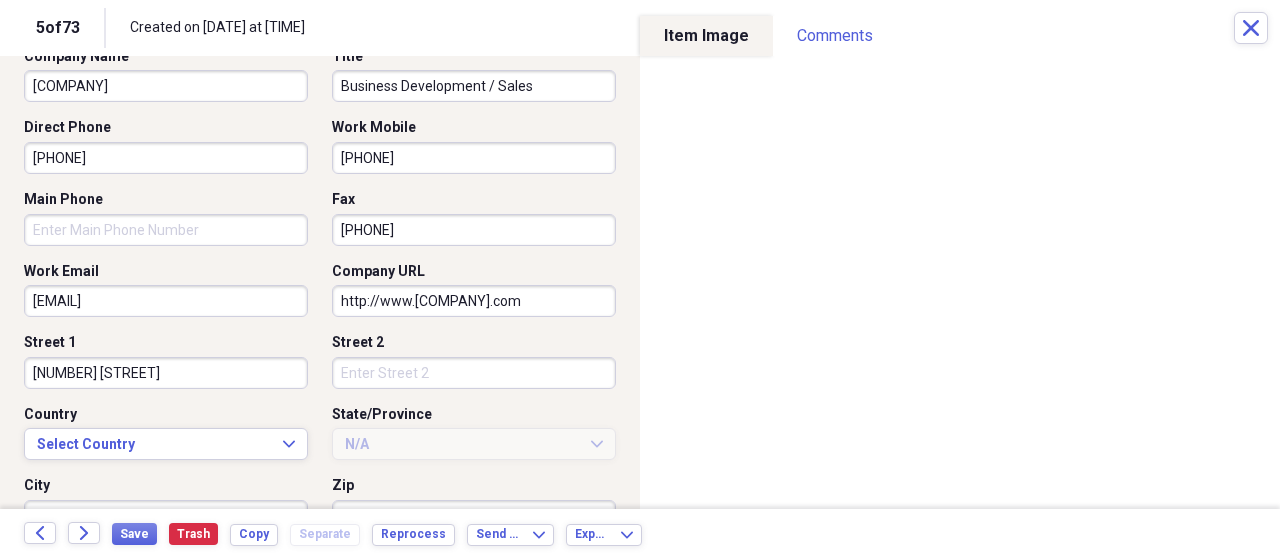 scroll, scrollTop: 400, scrollLeft: 0, axis: vertical 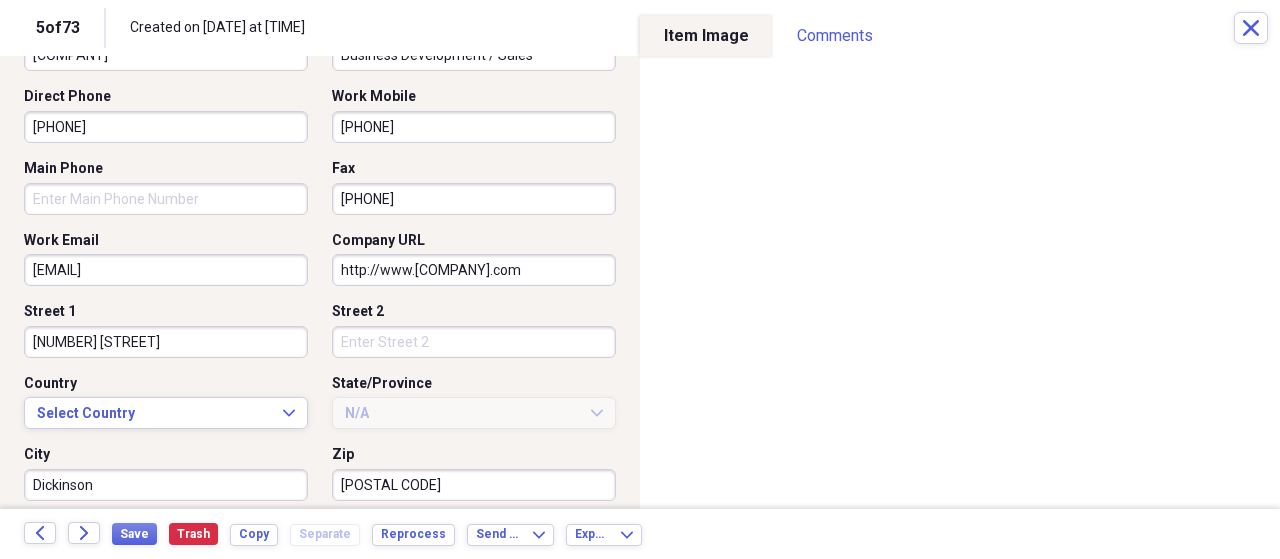 type on "Business Development / Sales" 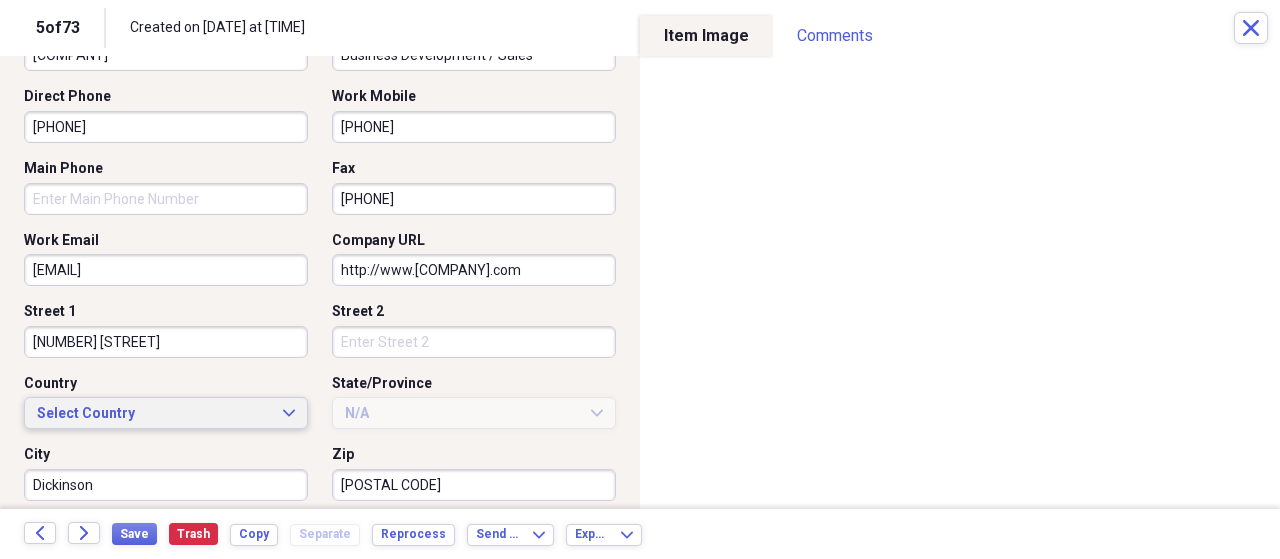 click on "Expand" 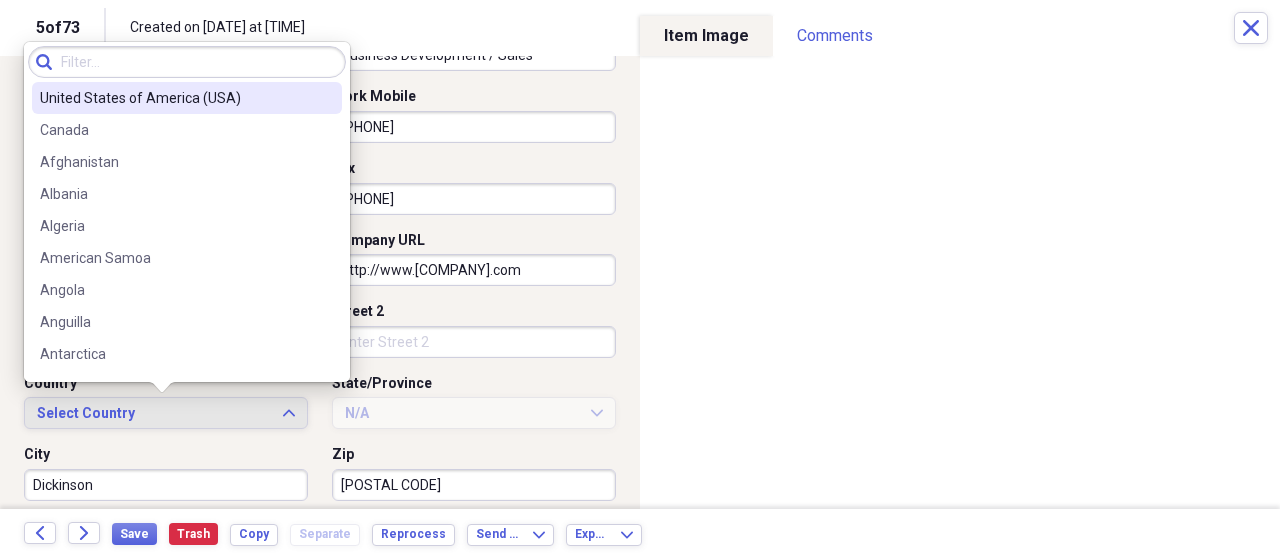 click on "United States of America (USA)" at bounding box center [175, 98] 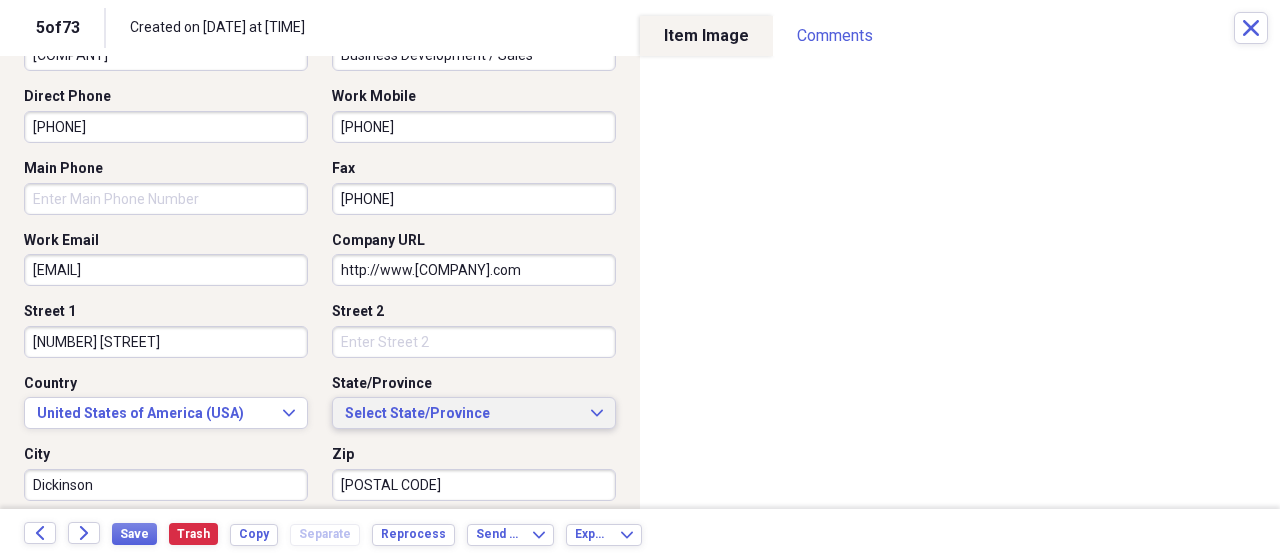 click on "Select State/Province" at bounding box center [462, 414] 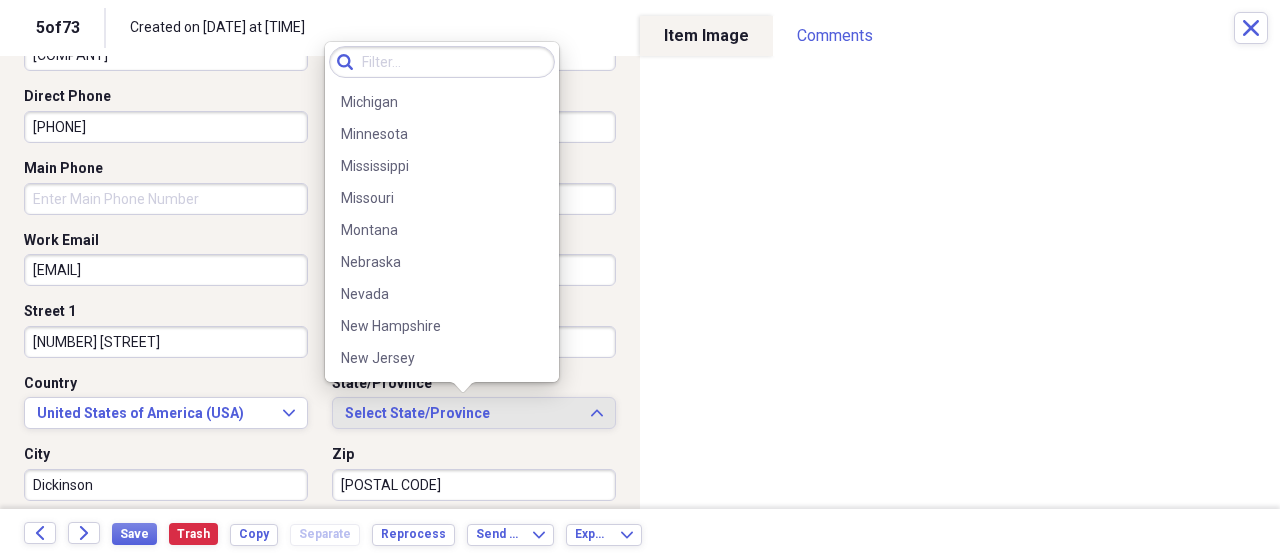 scroll, scrollTop: 1340, scrollLeft: 0, axis: vertical 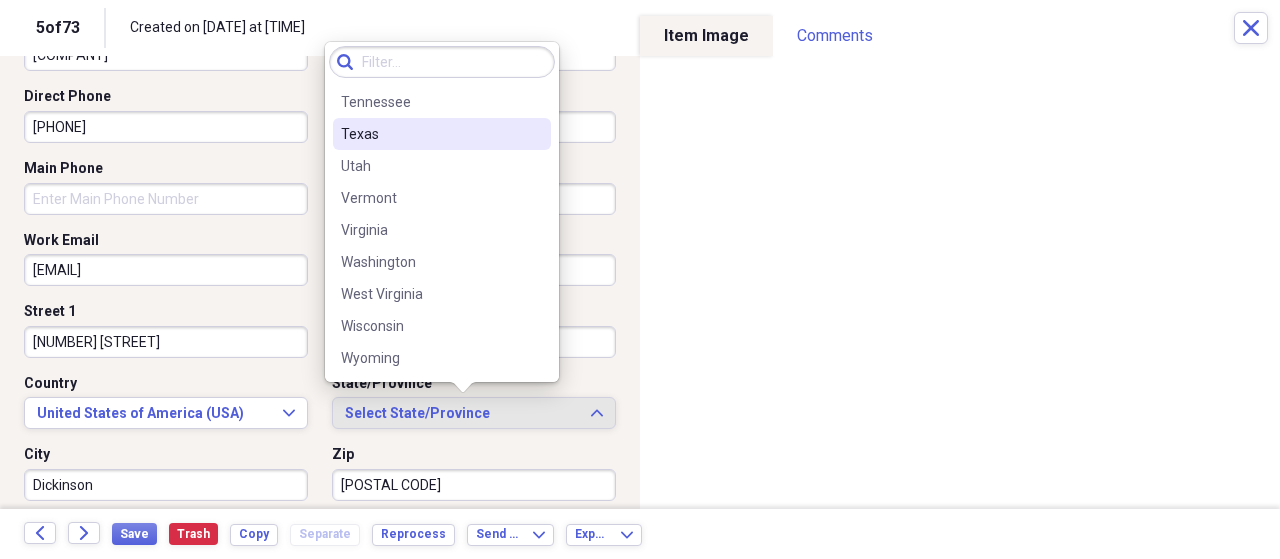 click on "Texas" at bounding box center (430, 134) 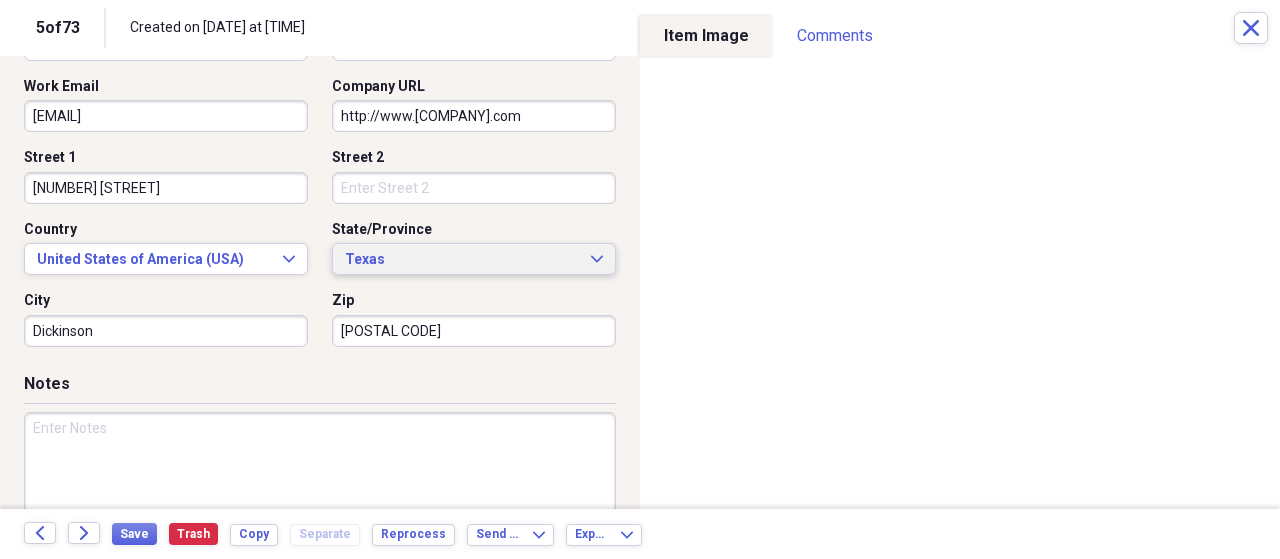 scroll, scrollTop: 660, scrollLeft: 0, axis: vertical 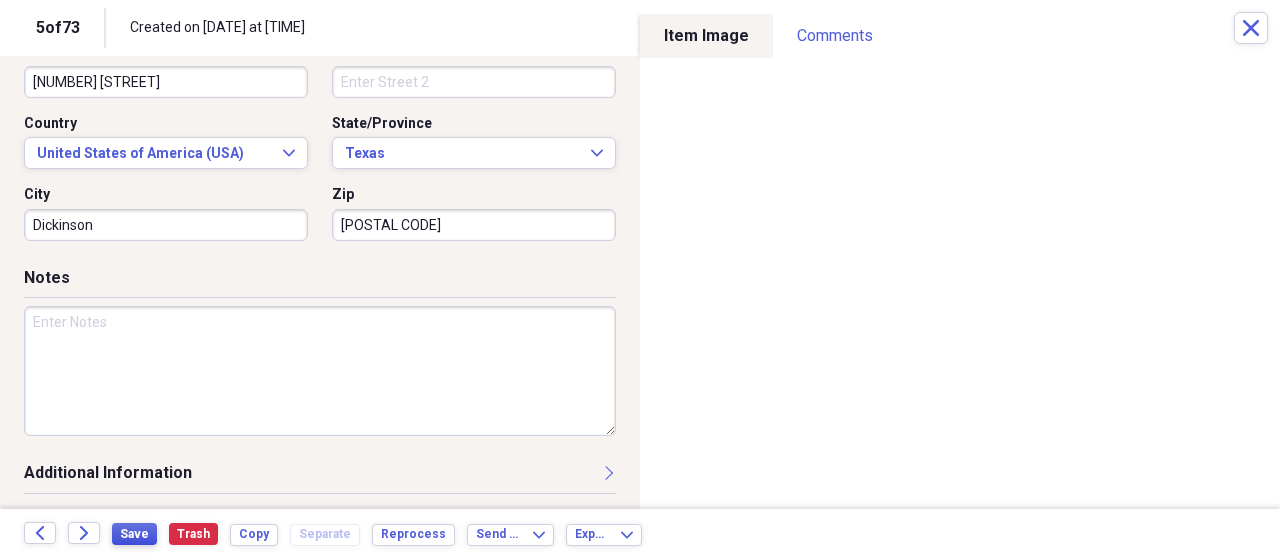 click on "Save" at bounding box center [134, 534] 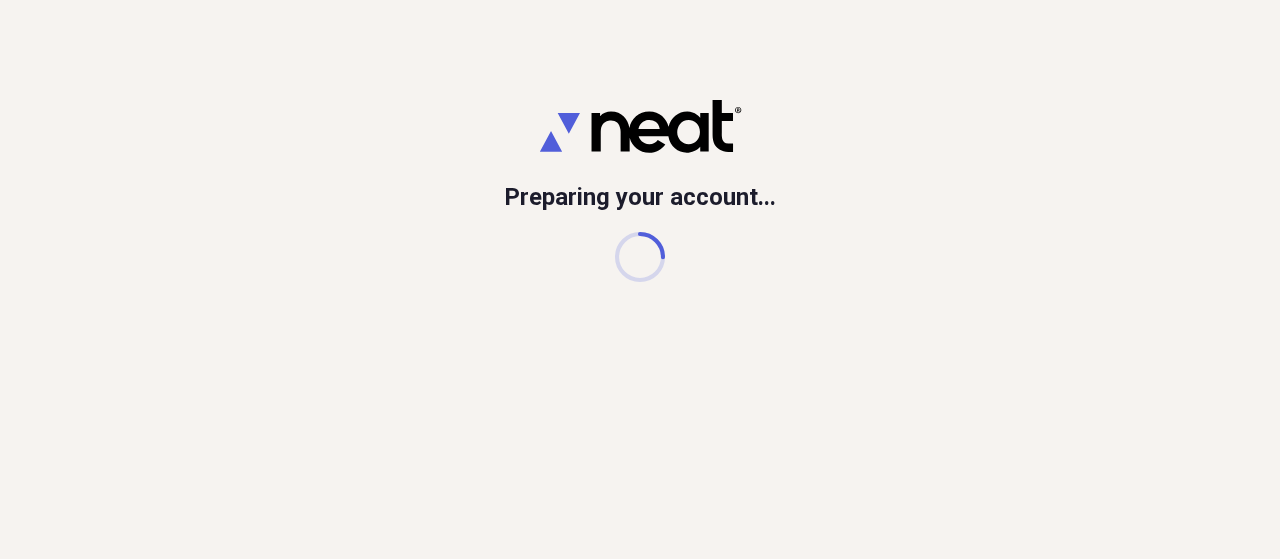 scroll, scrollTop: 0, scrollLeft: 0, axis: both 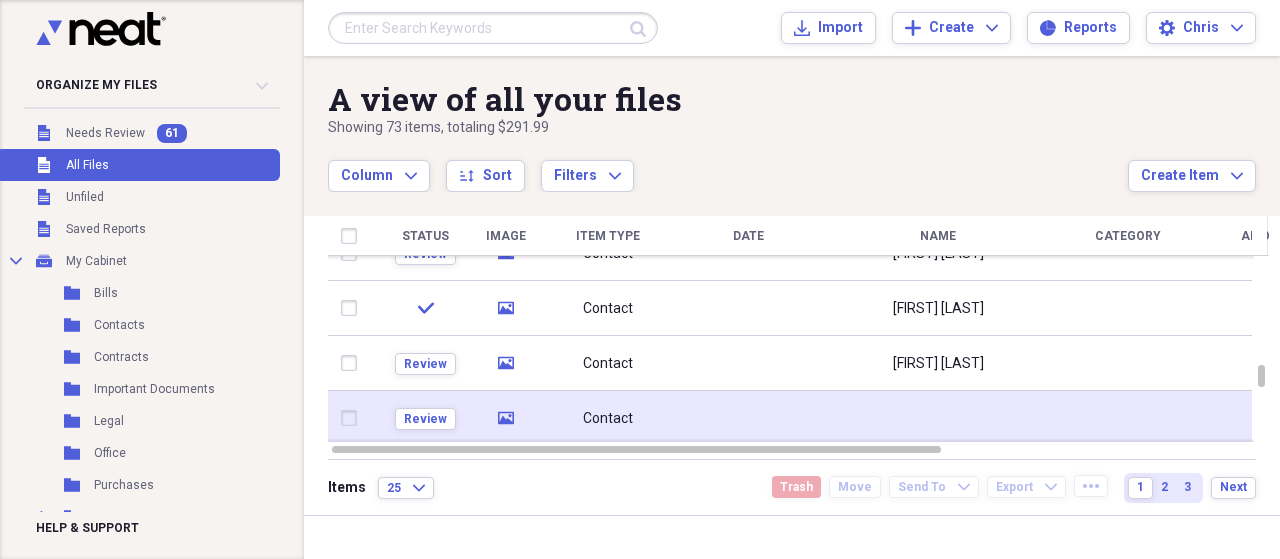click at bounding box center [748, 418] 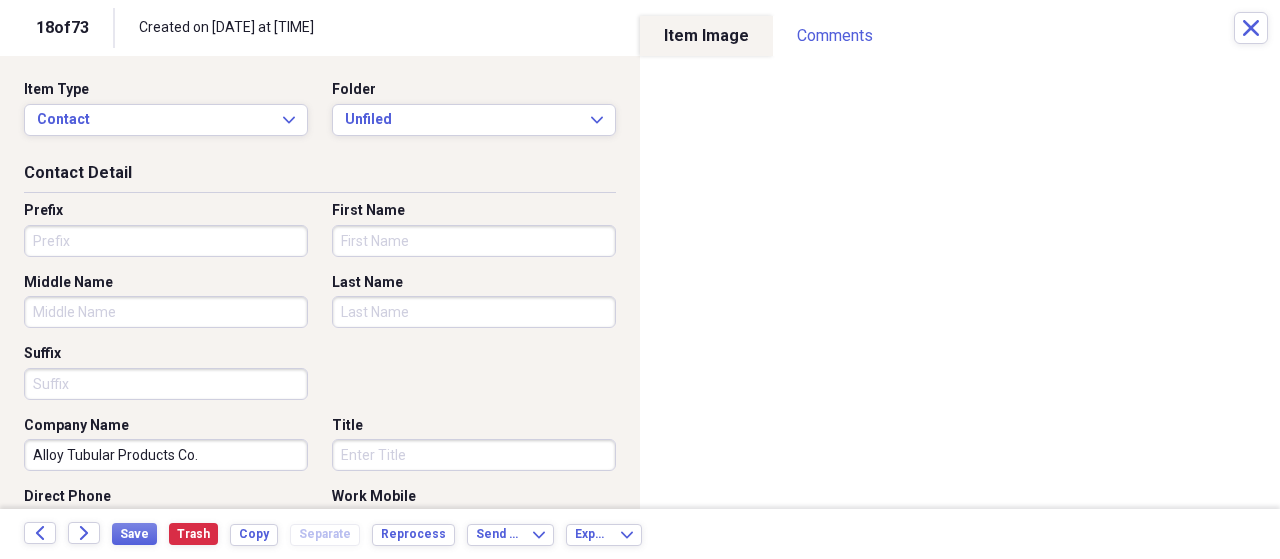 click on "First Name" at bounding box center (474, 241) 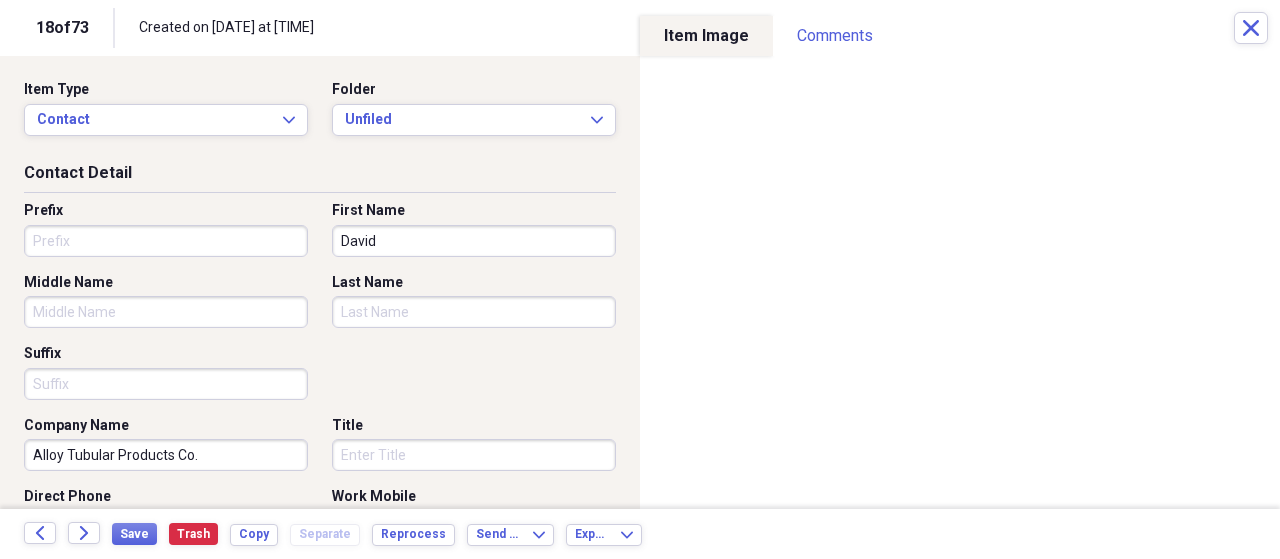 type on "David" 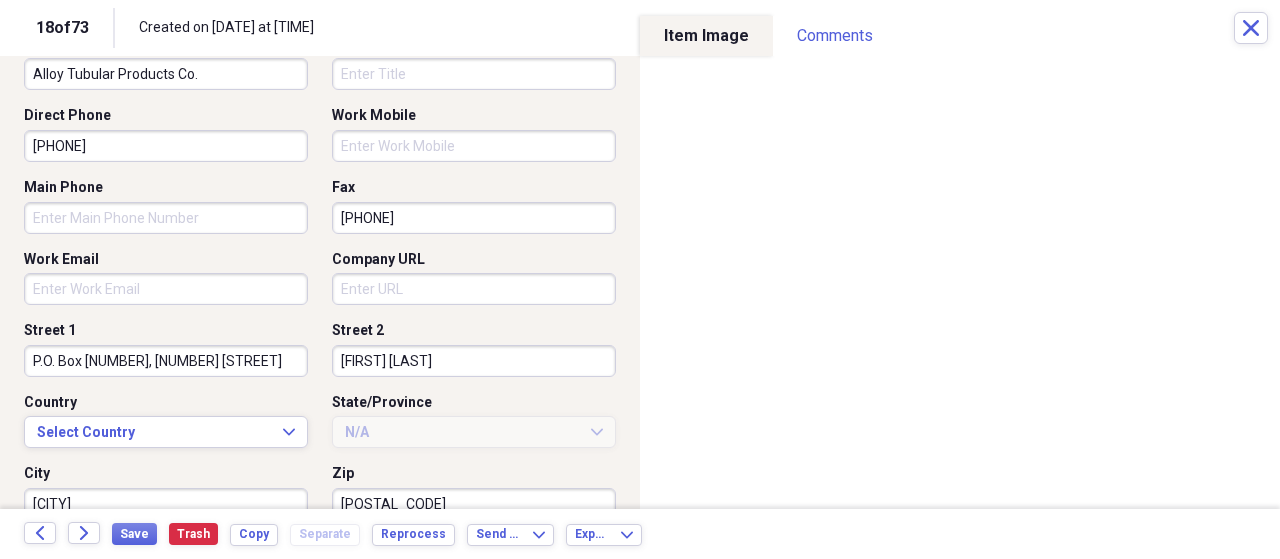 scroll, scrollTop: 400, scrollLeft: 0, axis: vertical 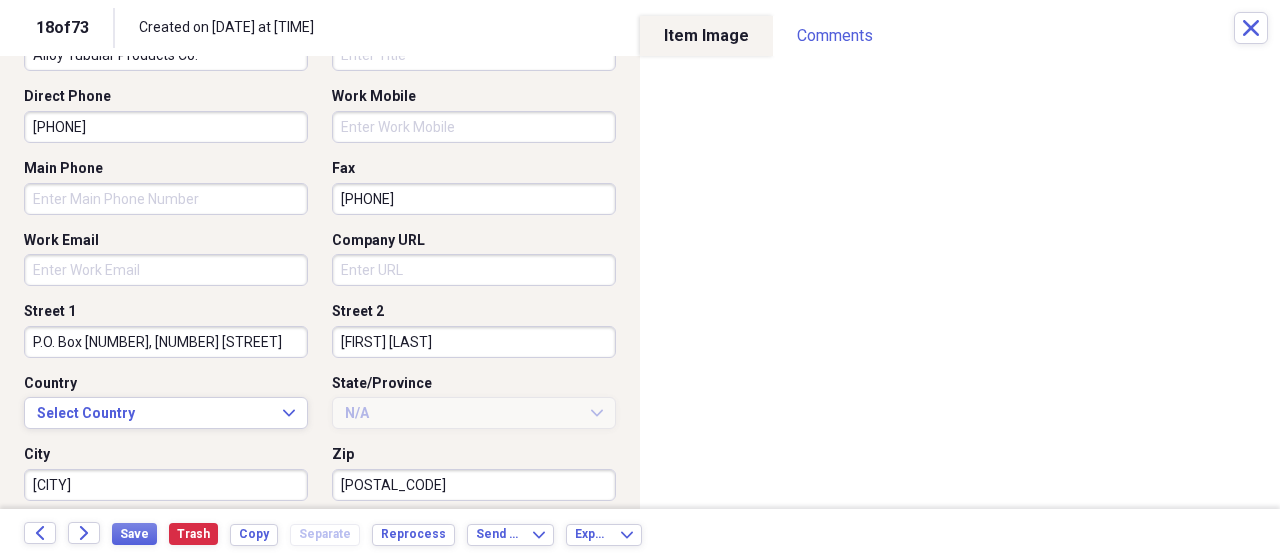 type on "Bell" 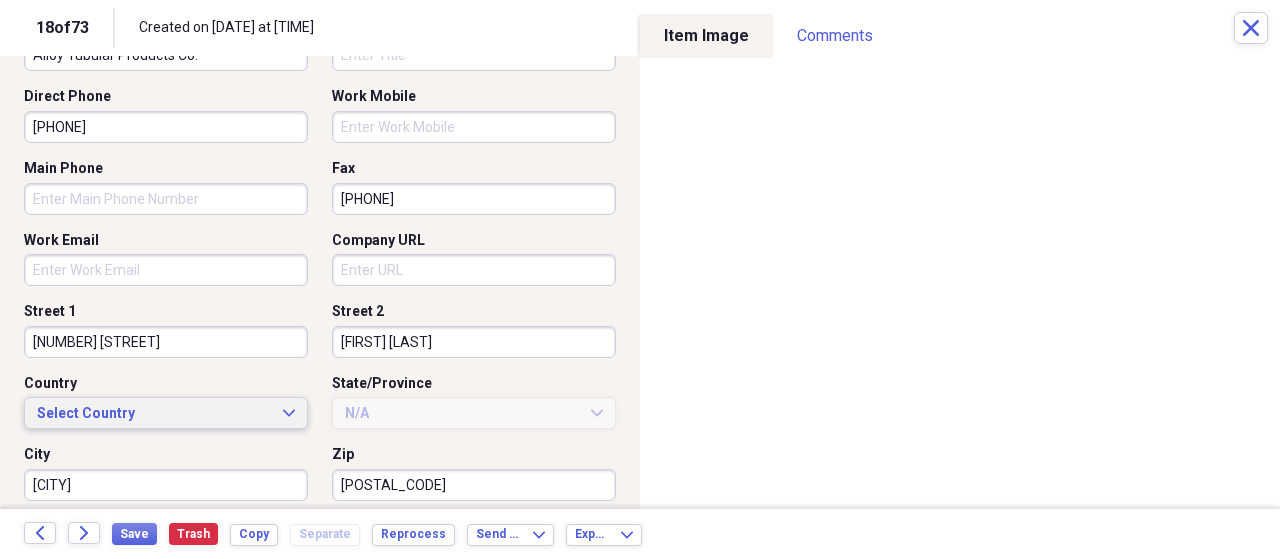 type on "16143 Wood Drive" 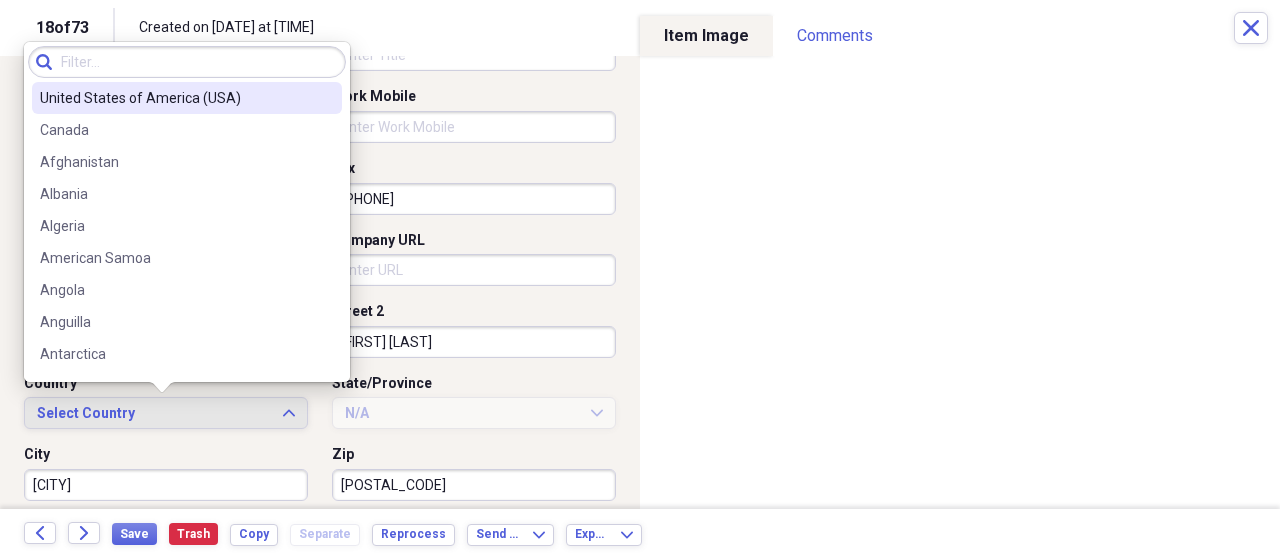 click on "United States of America (USA)" at bounding box center [175, 98] 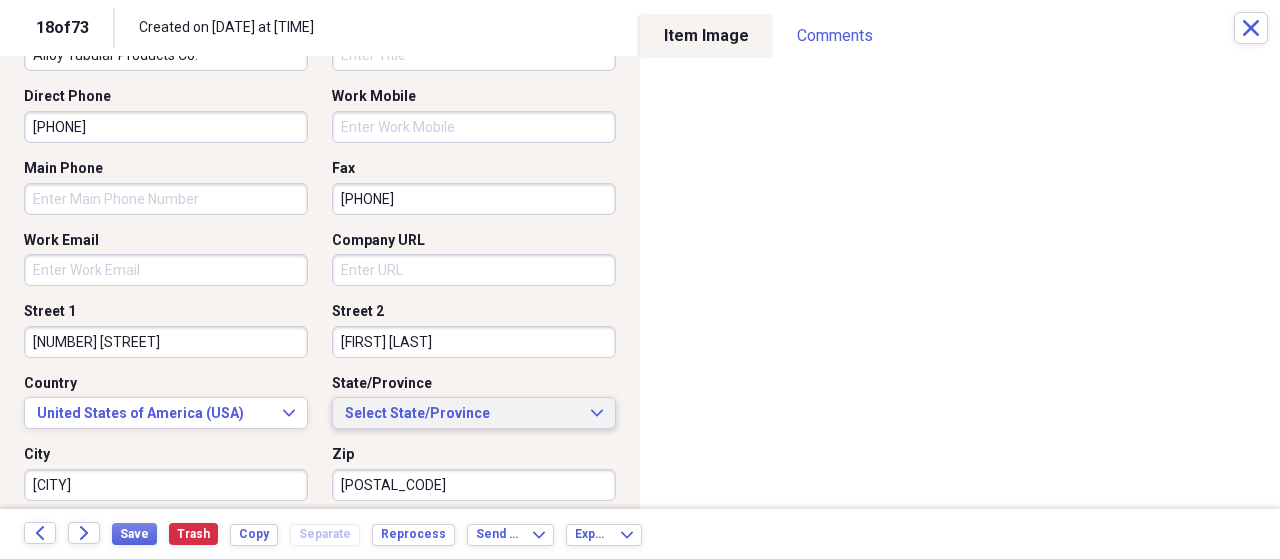 click on "Expand" 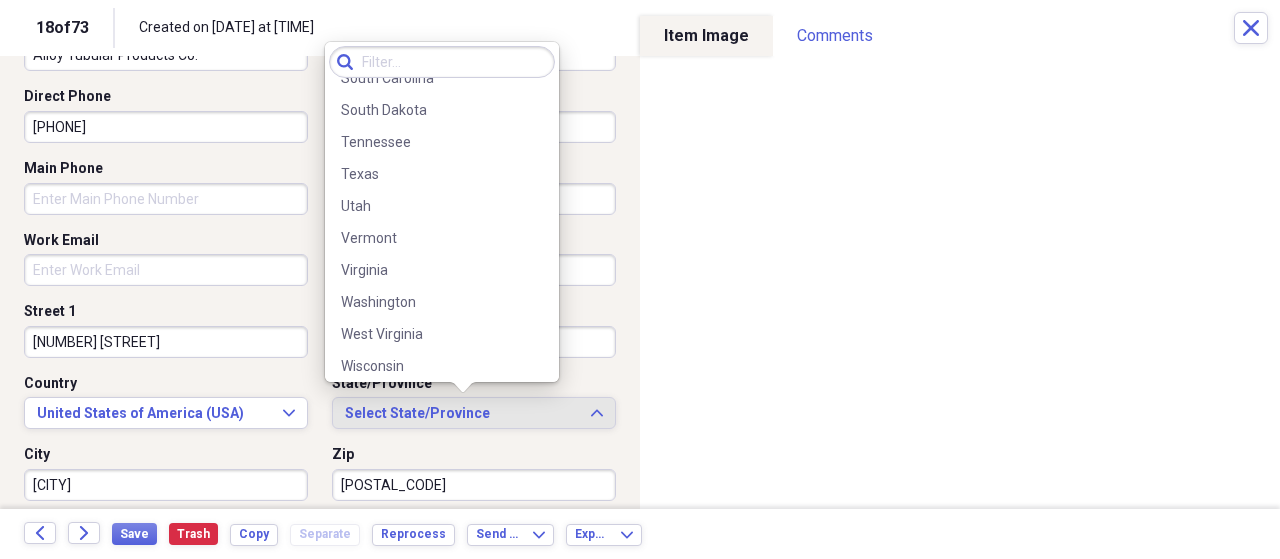 scroll, scrollTop: 1340, scrollLeft: 0, axis: vertical 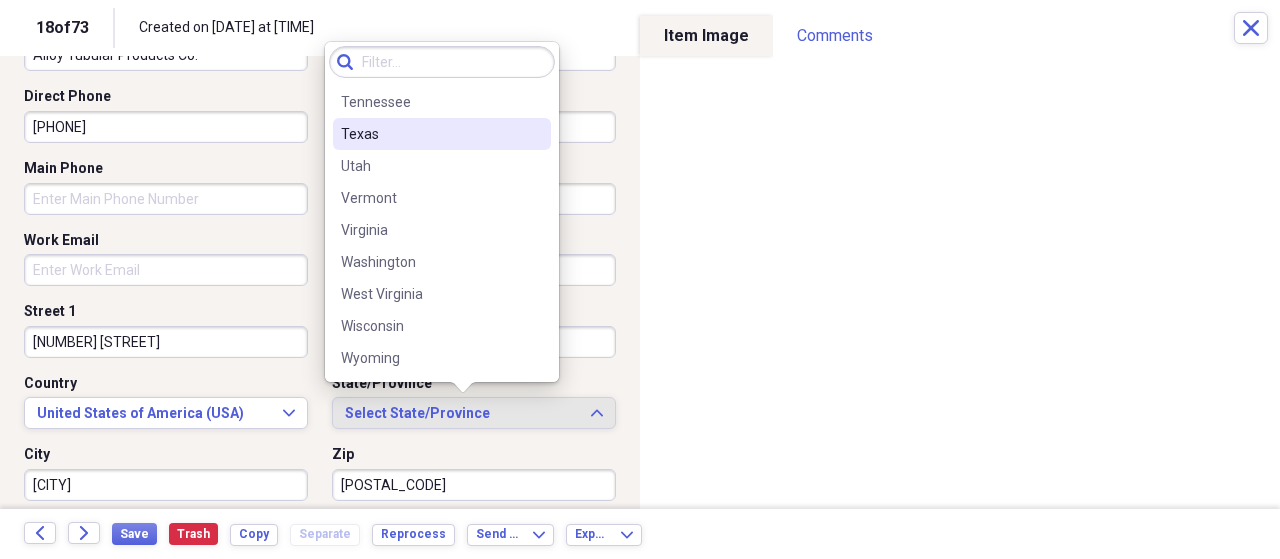 click on "Texas" at bounding box center [430, 134] 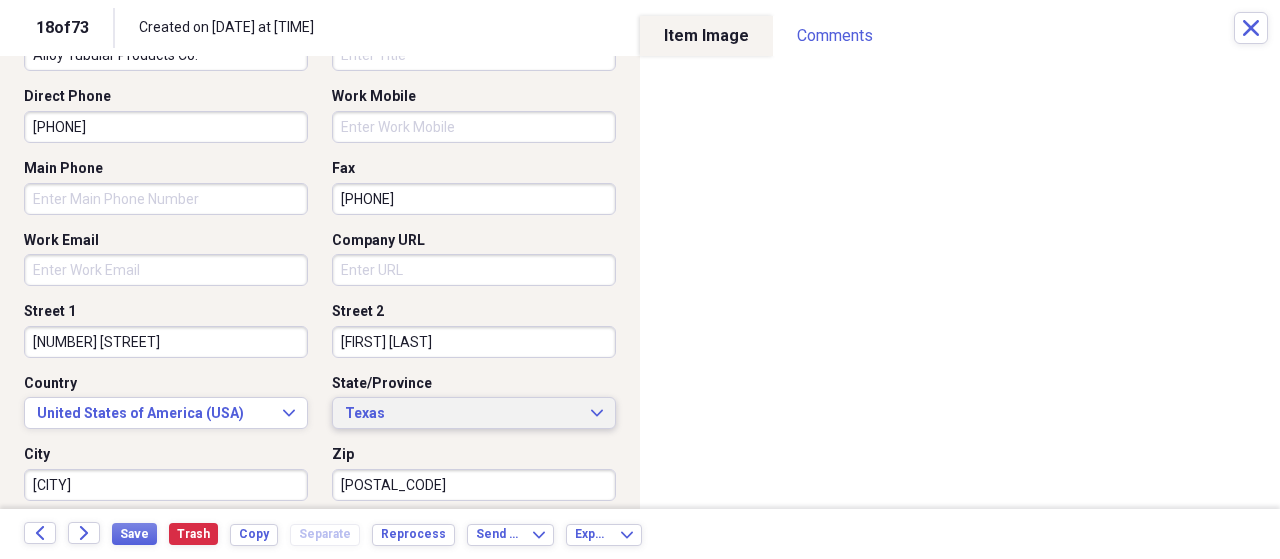 scroll, scrollTop: 300, scrollLeft: 0, axis: vertical 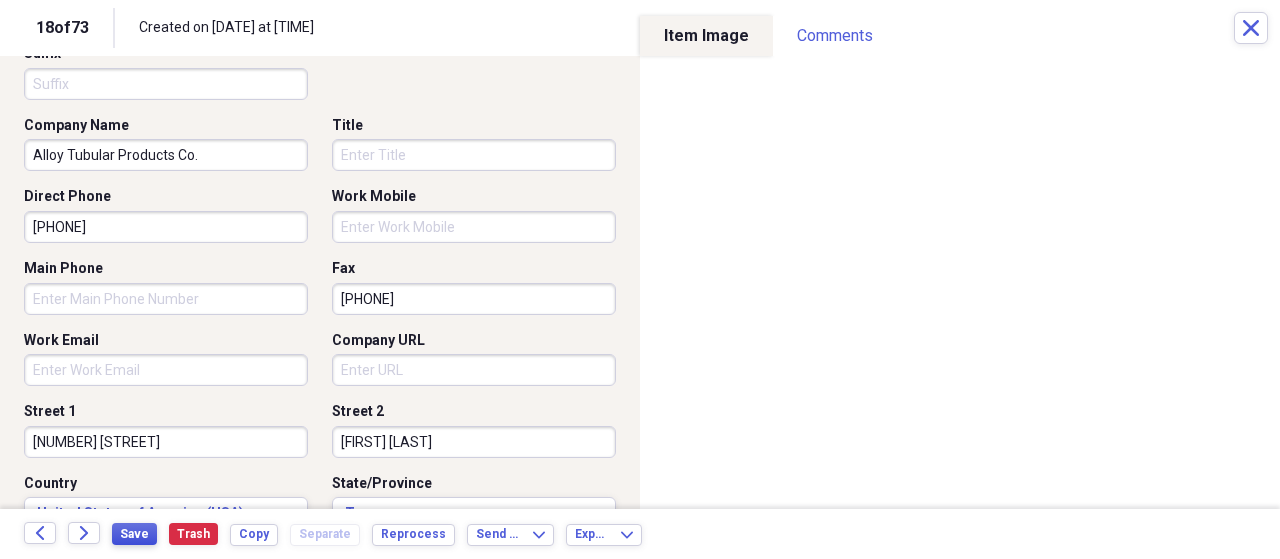 click on "Save" at bounding box center (134, 534) 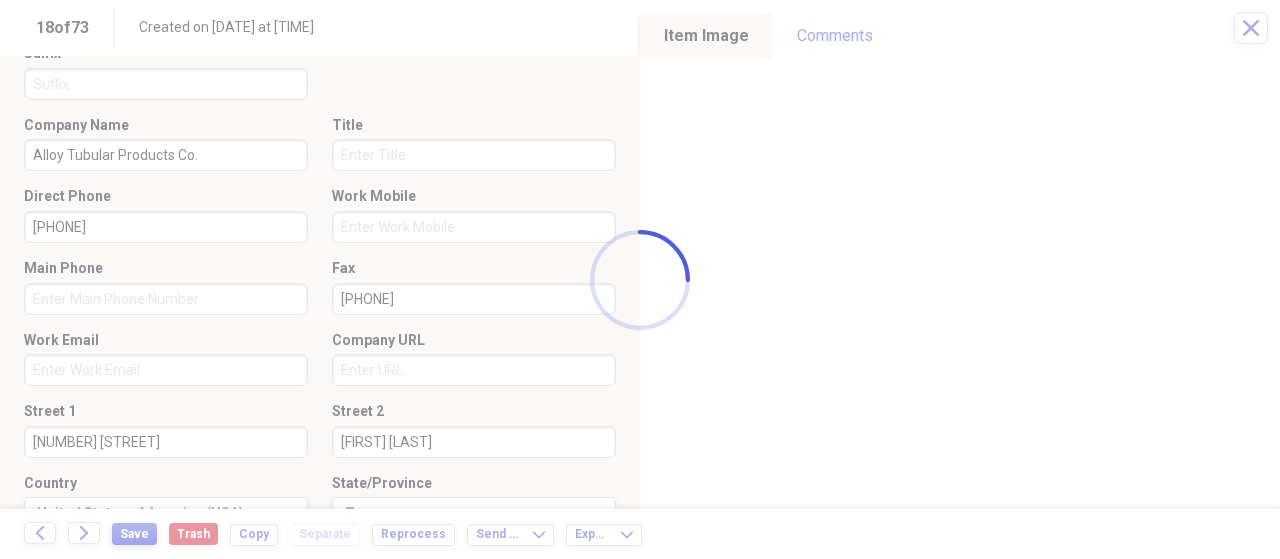 type on "David" 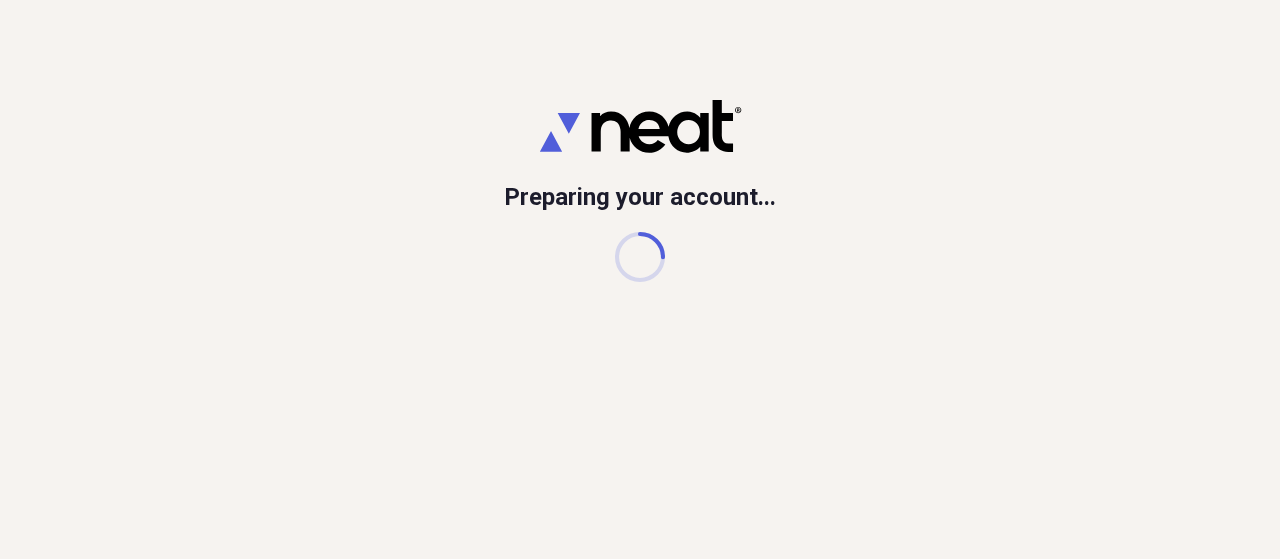 scroll, scrollTop: 0, scrollLeft: 0, axis: both 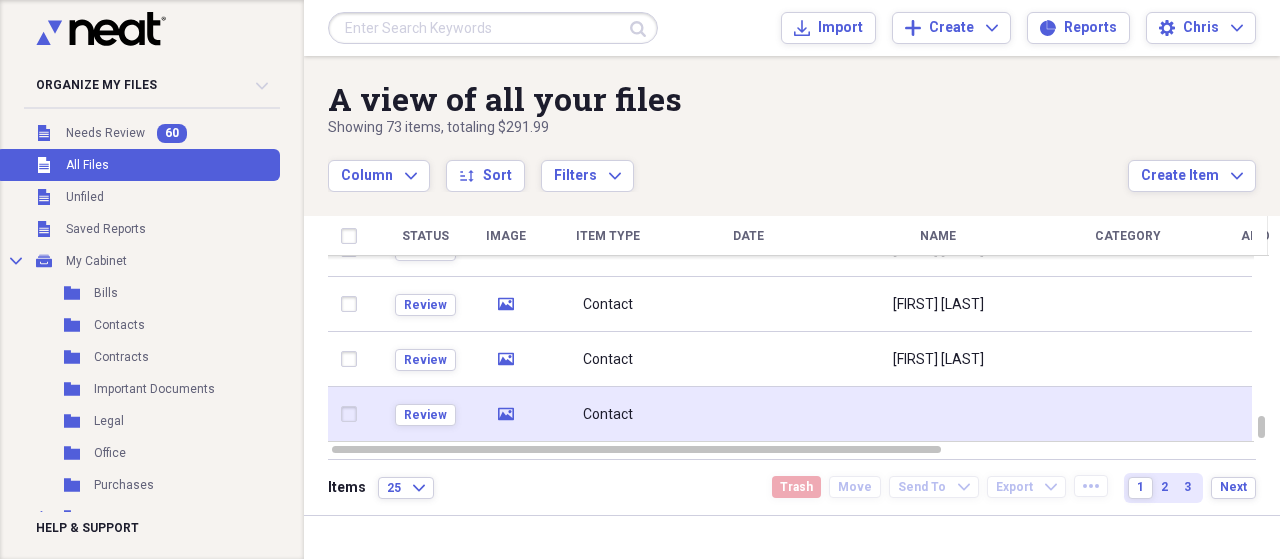 click at bounding box center [748, 414] 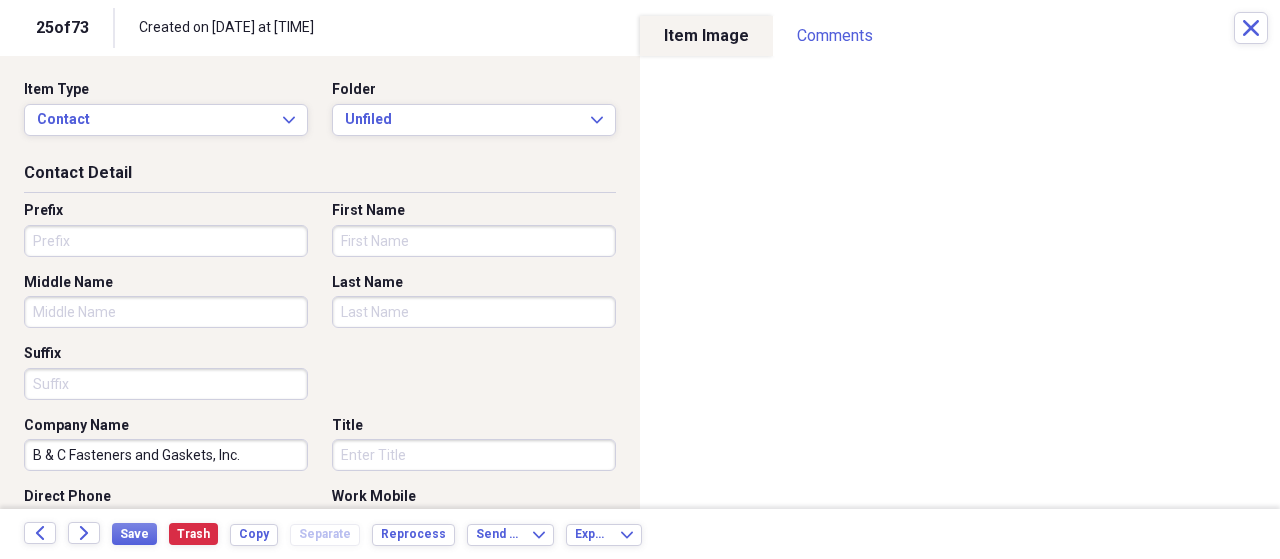 click on "First Name" at bounding box center [474, 241] 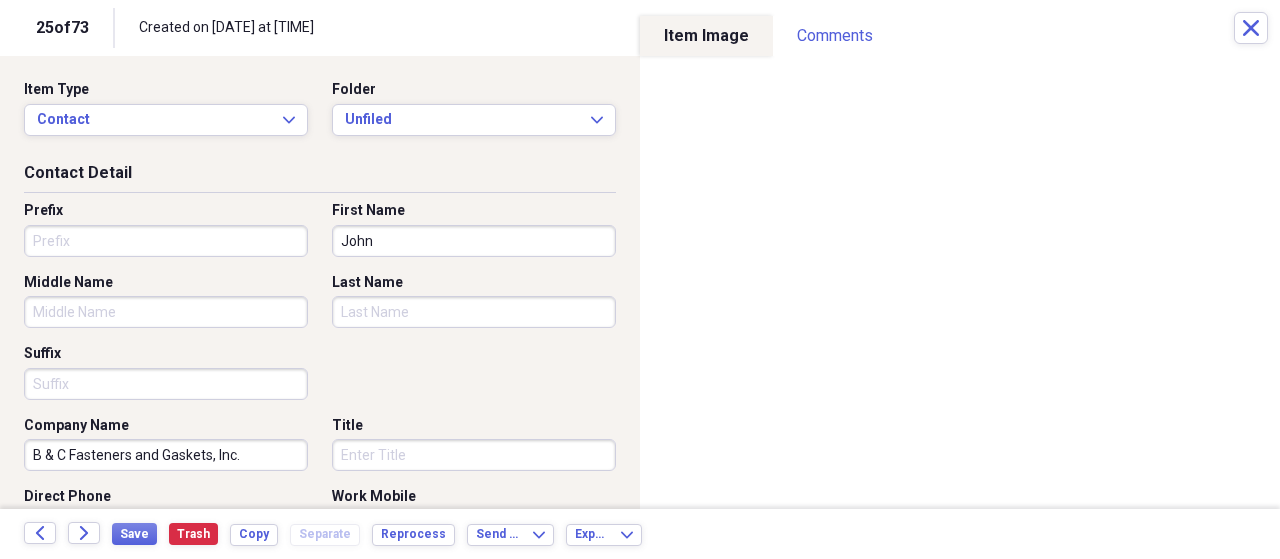 type on "John" 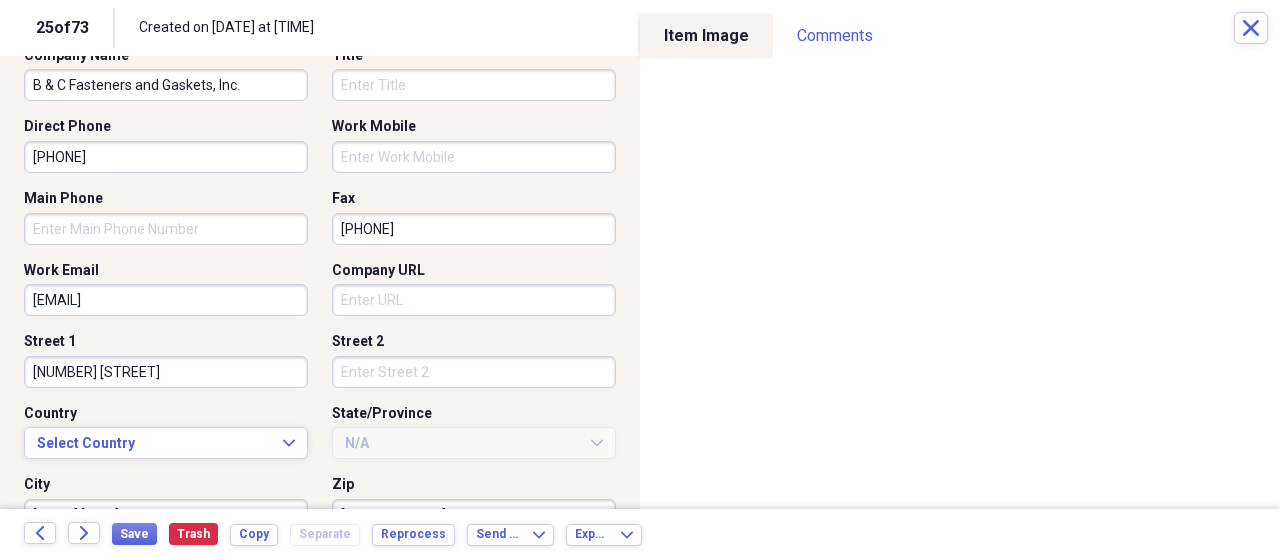 scroll, scrollTop: 400, scrollLeft: 0, axis: vertical 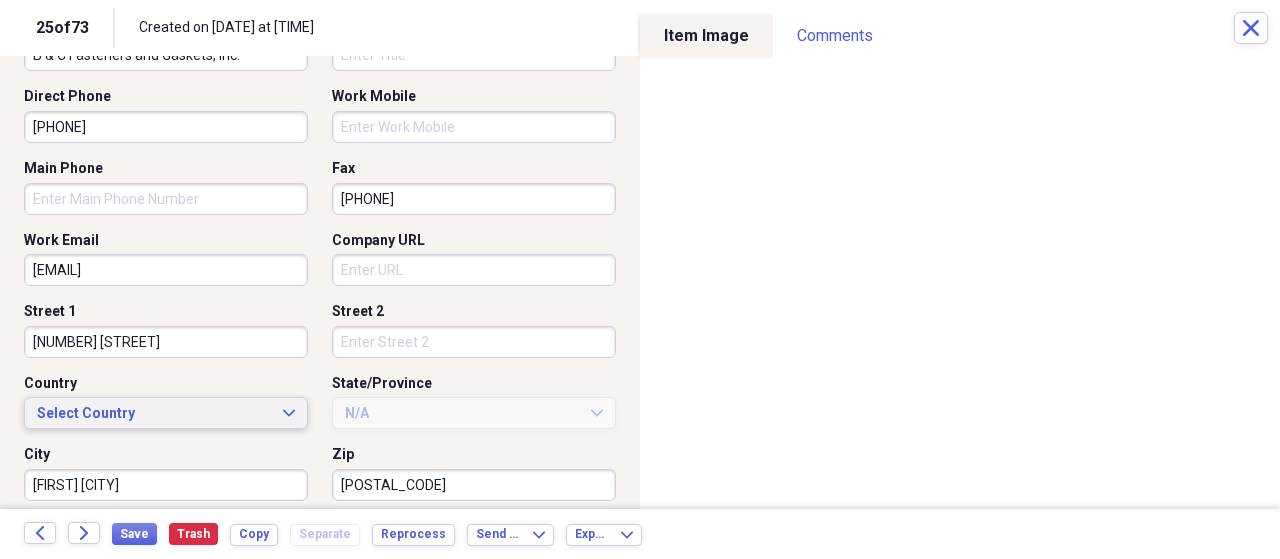 type on "Cole" 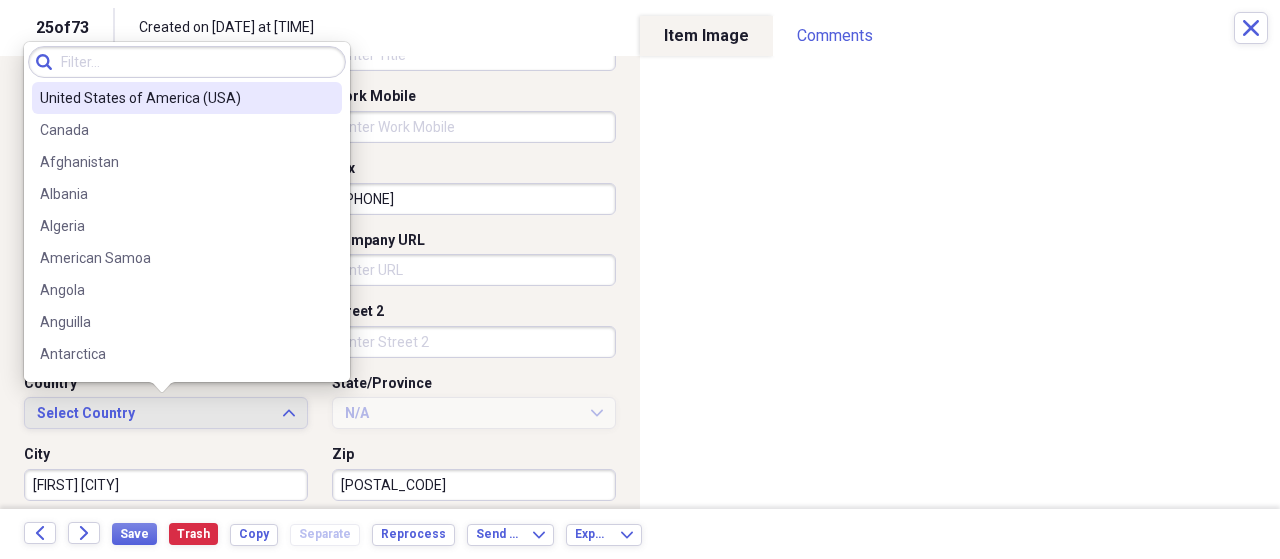 click on "United States of America (USA)" at bounding box center [175, 98] 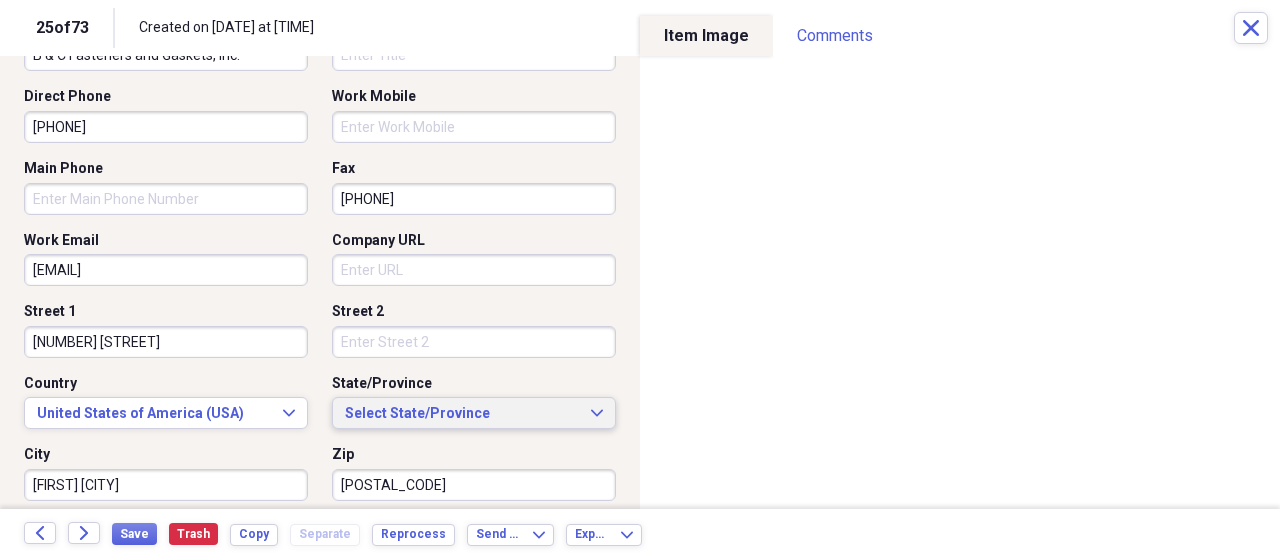 click on "Select State/Province Expand" at bounding box center [474, 414] 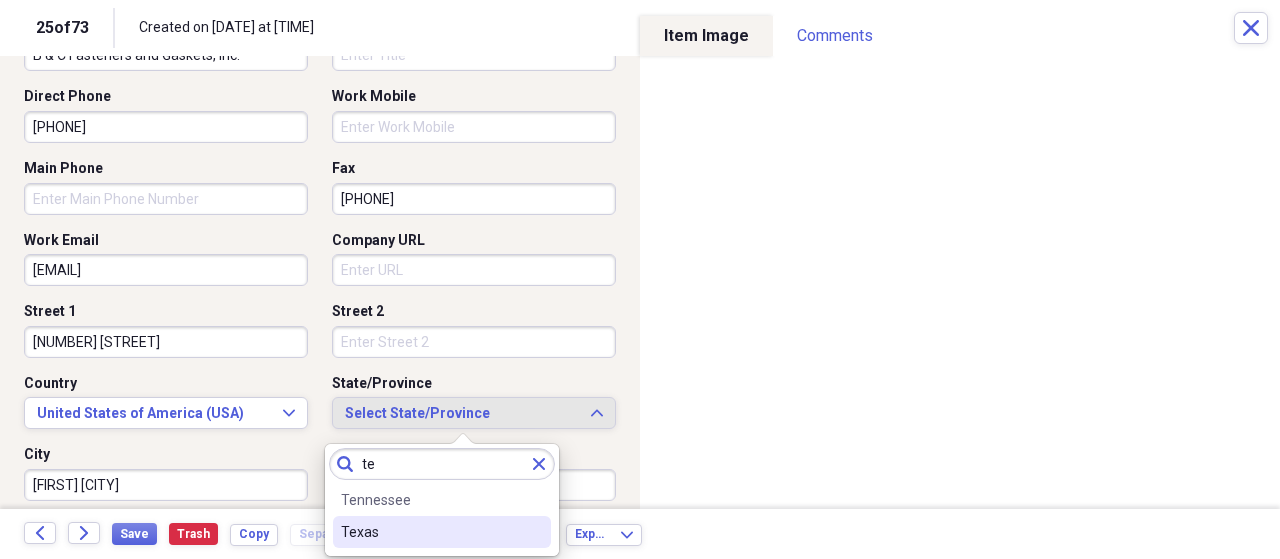 type on "te" 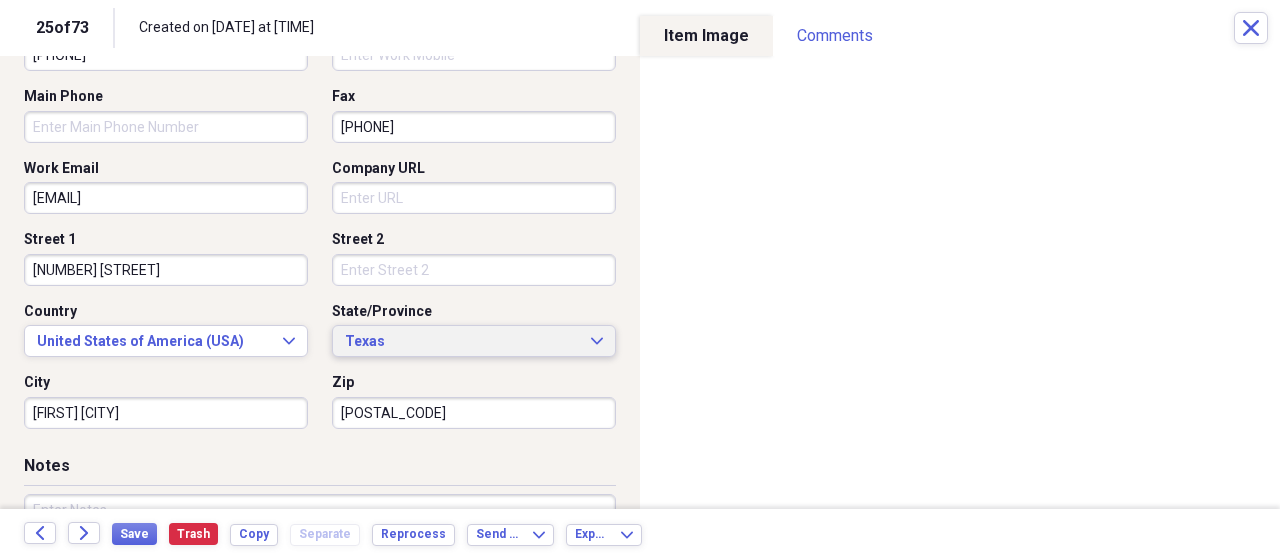scroll, scrollTop: 500, scrollLeft: 0, axis: vertical 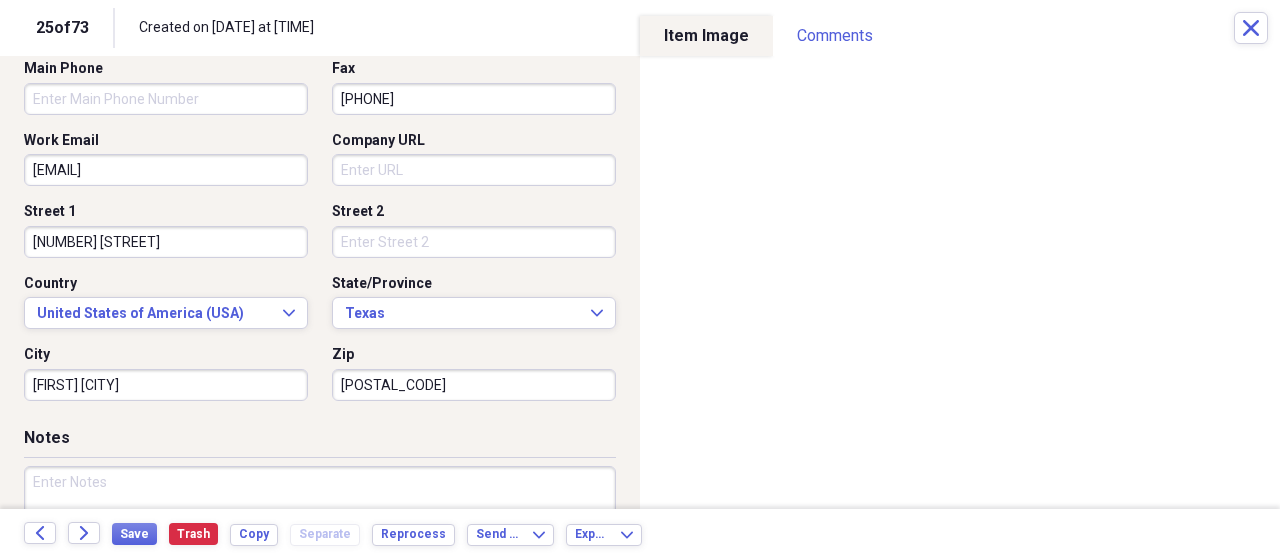 drag, startPoint x: 95, startPoint y: 385, endPoint x: 12, endPoint y: 383, distance: 83.02409 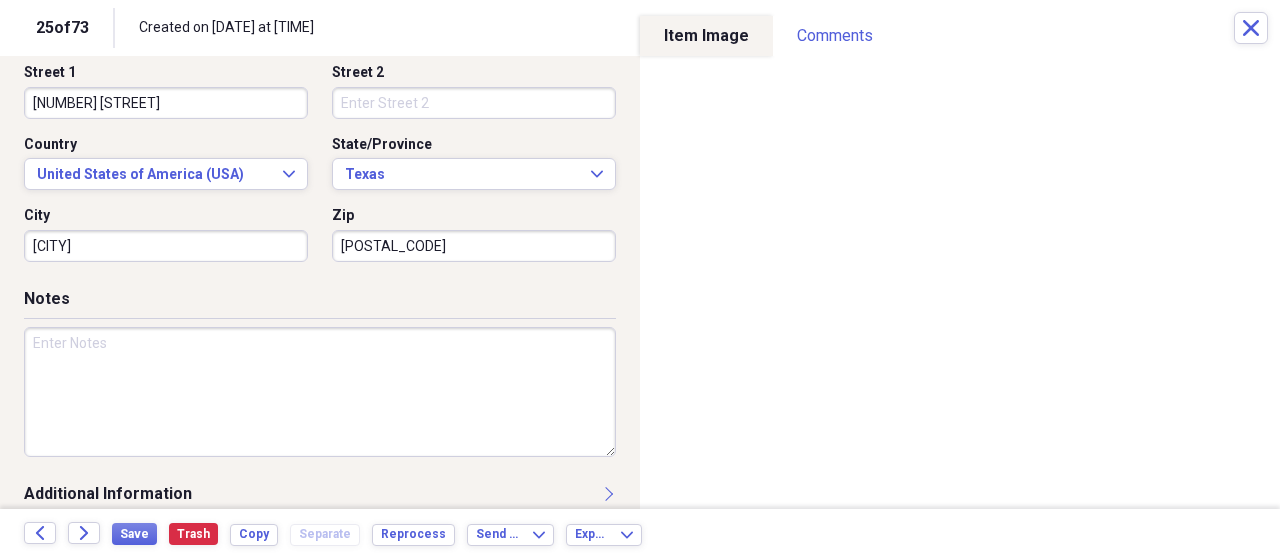 scroll, scrollTop: 660, scrollLeft: 0, axis: vertical 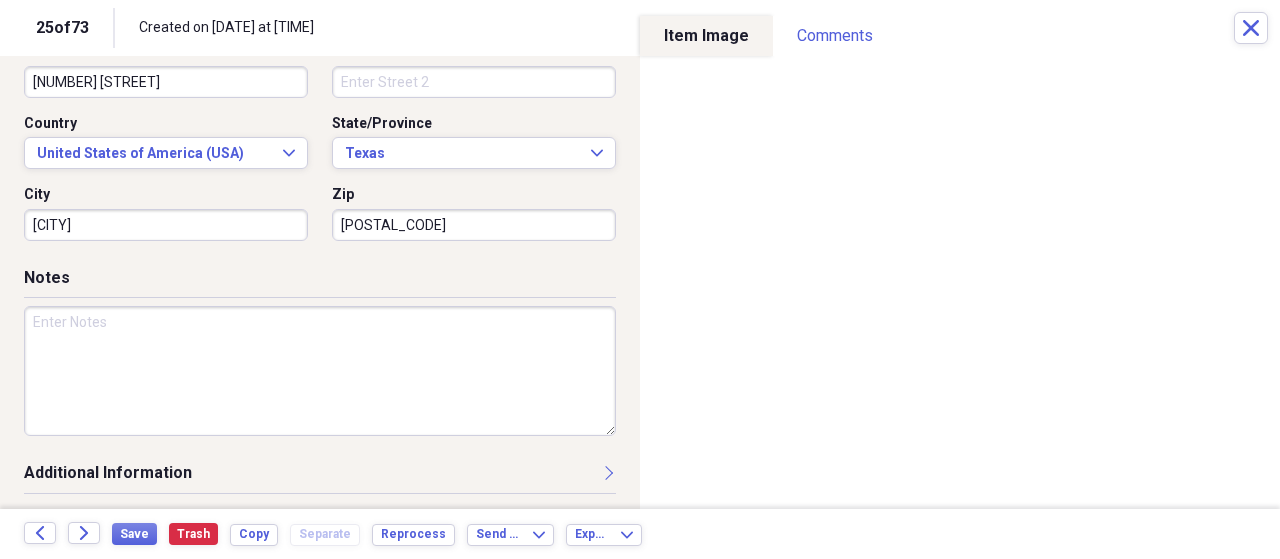 type on "[CITY]" 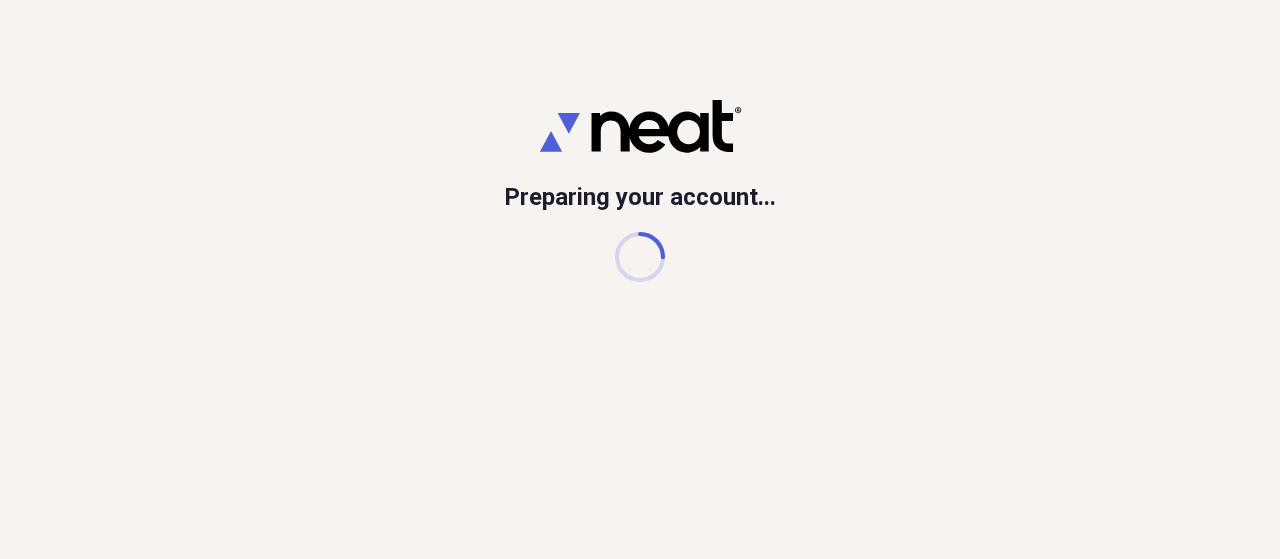 scroll, scrollTop: 0, scrollLeft: 0, axis: both 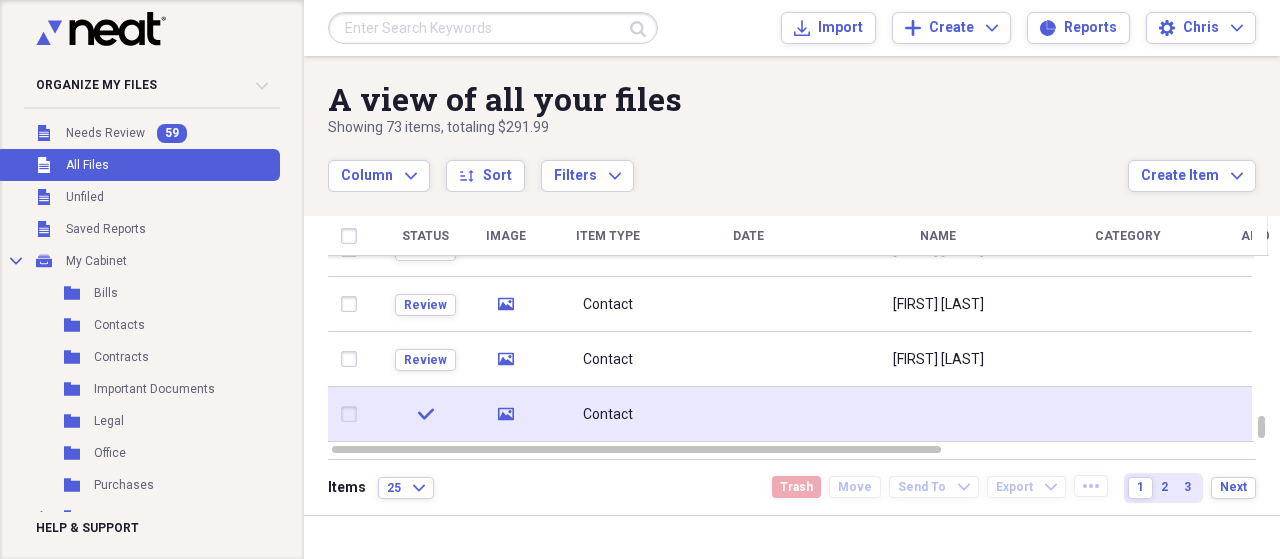 click at bounding box center [748, 414] 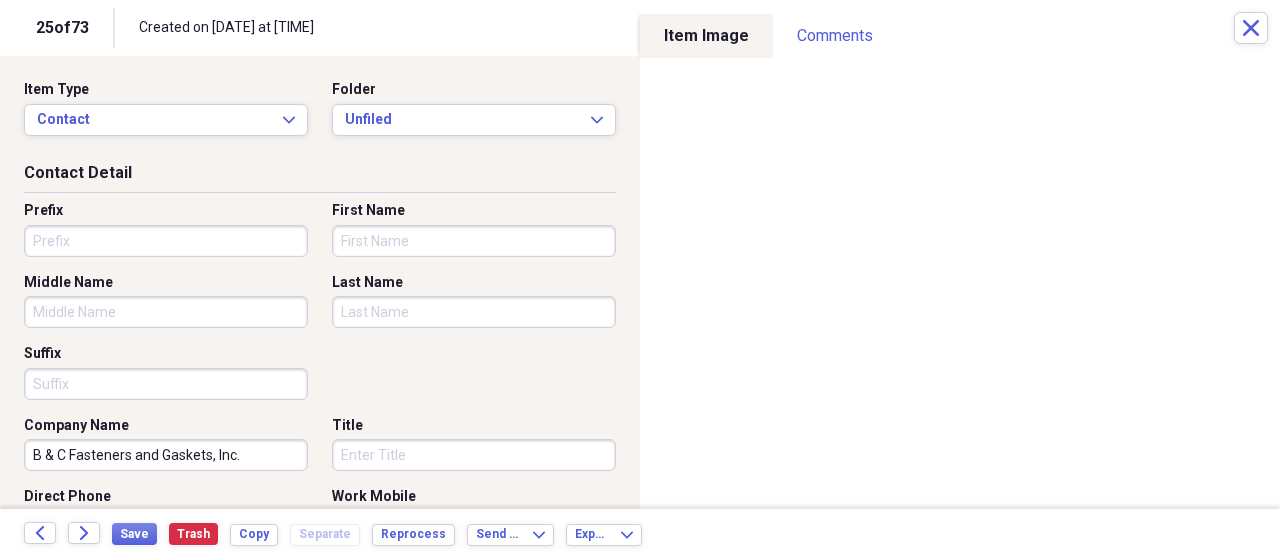 click on "First Name" at bounding box center [474, 241] 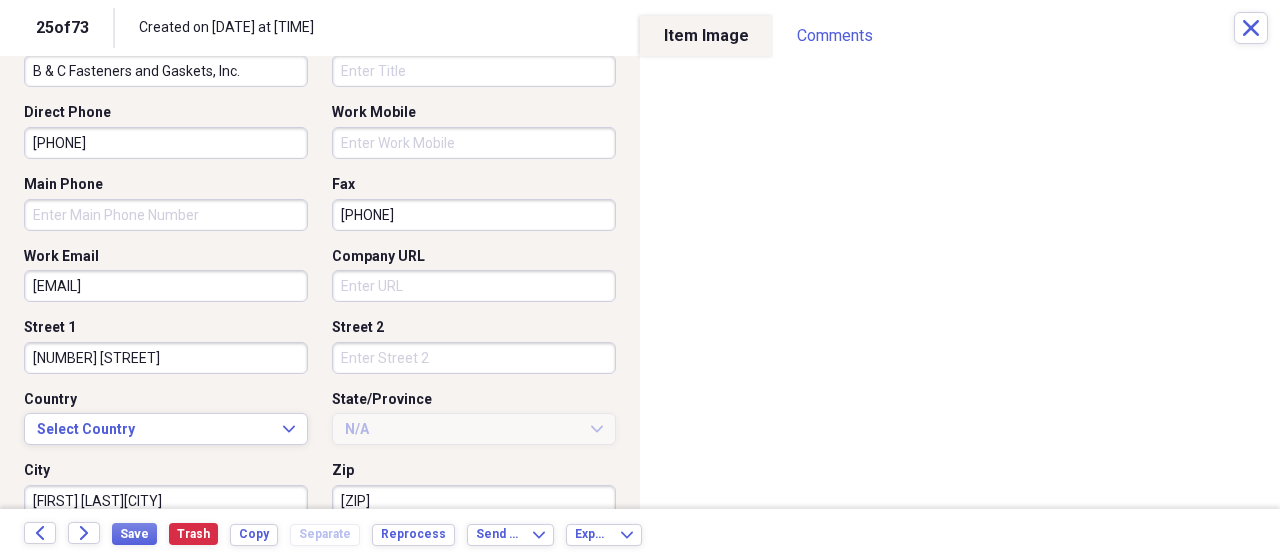 scroll, scrollTop: 600, scrollLeft: 0, axis: vertical 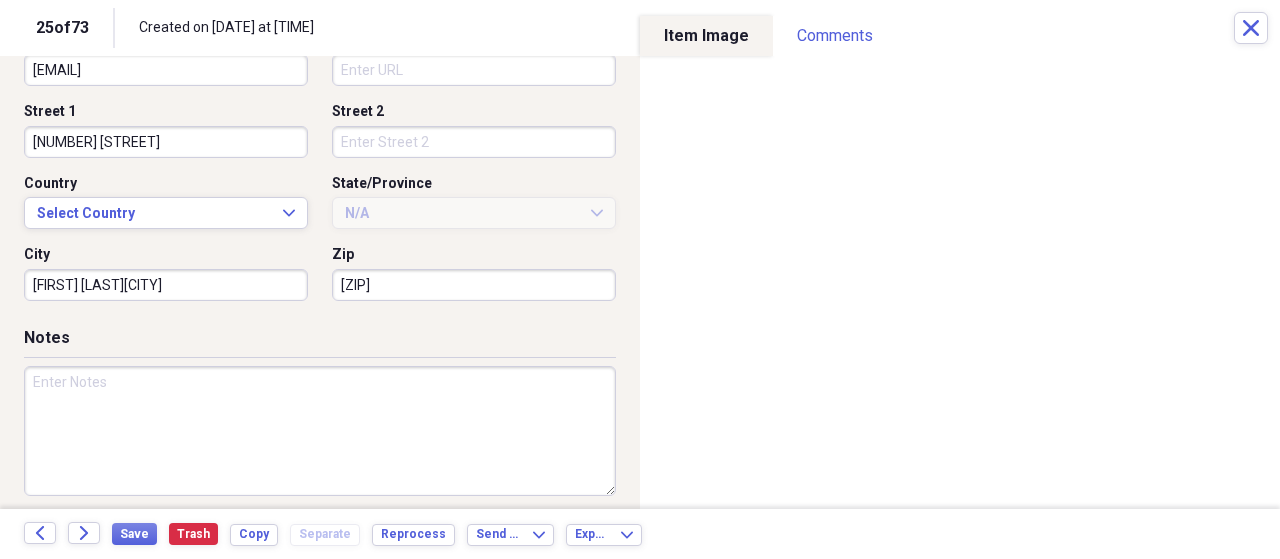 drag, startPoint x: 67, startPoint y: 283, endPoint x: 20, endPoint y: 283, distance: 47 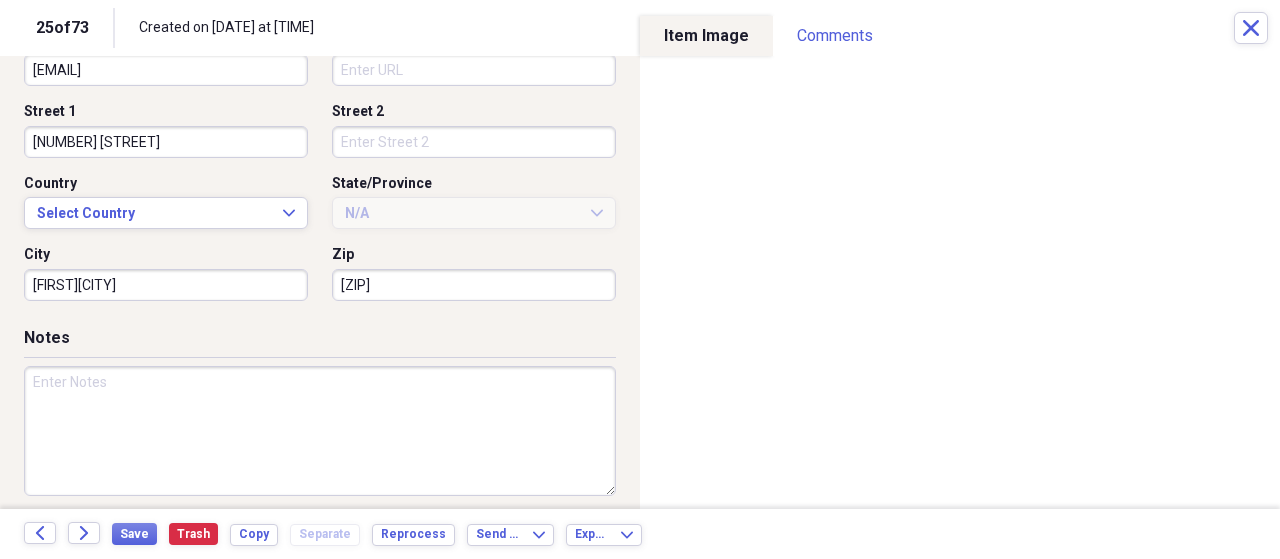 scroll, scrollTop: 100, scrollLeft: 0, axis: vertical 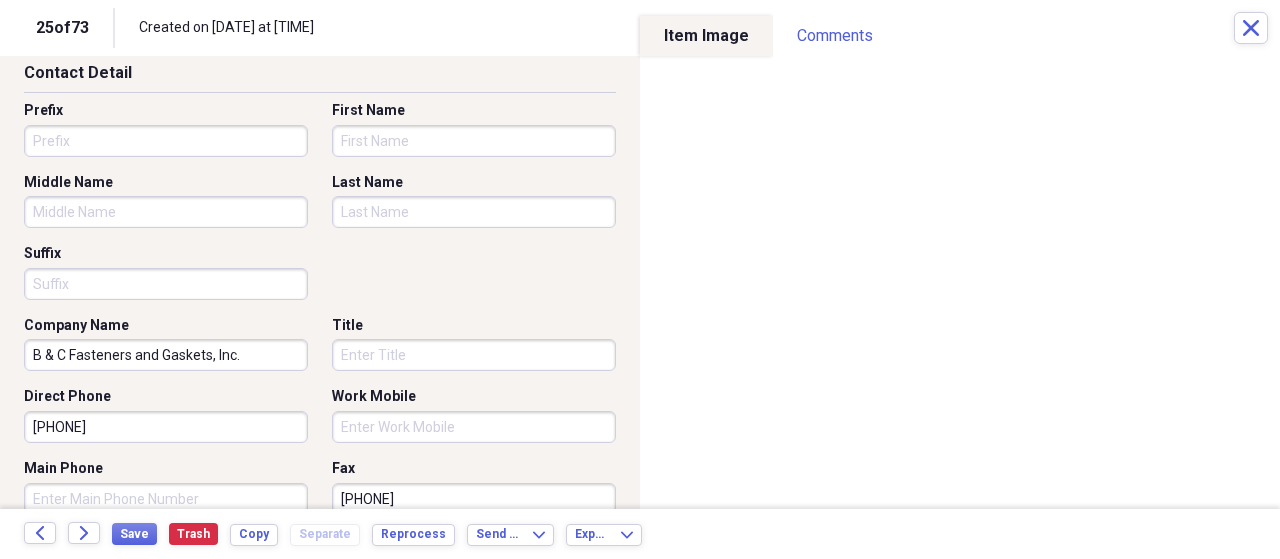 type on "[FIRST][CITY]" 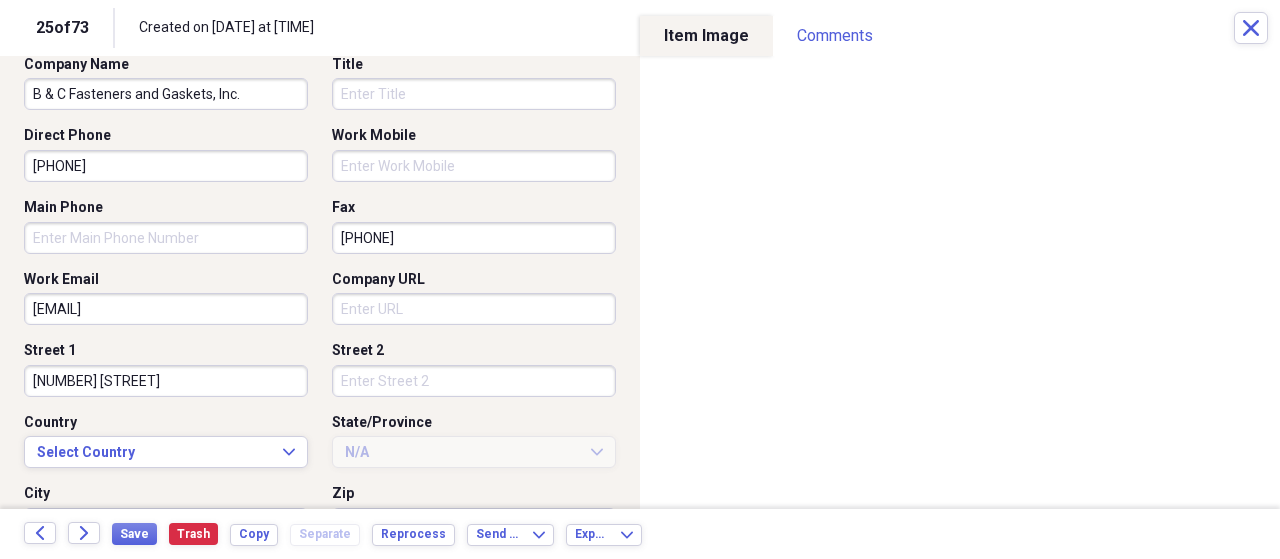 scroll, scrollTop: 660, scrollLeft: 0, axis: vertical 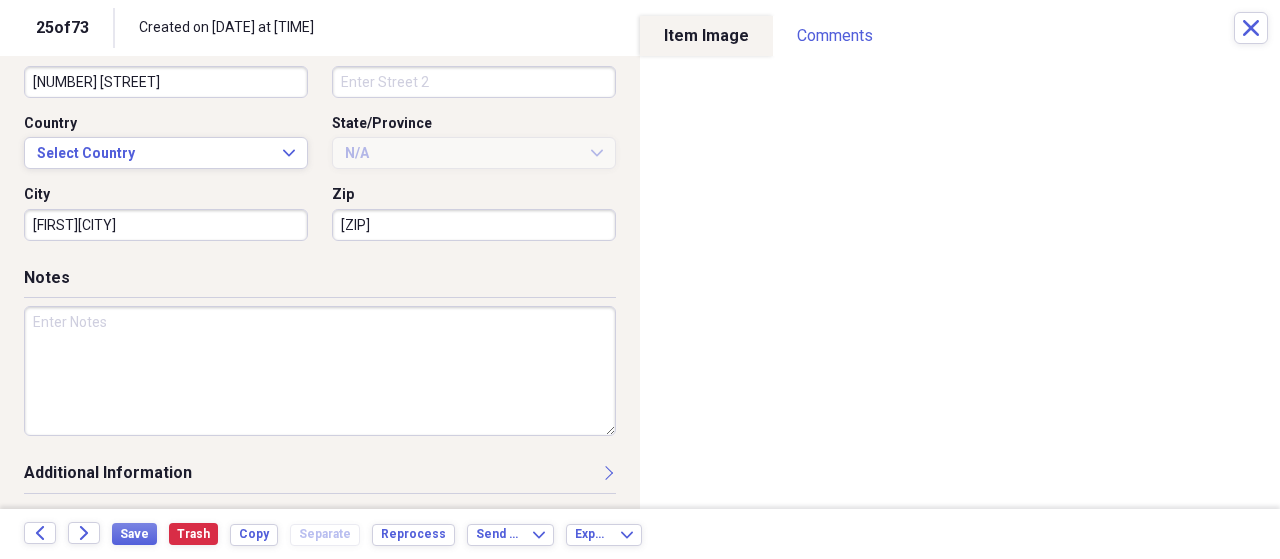 type on "John" 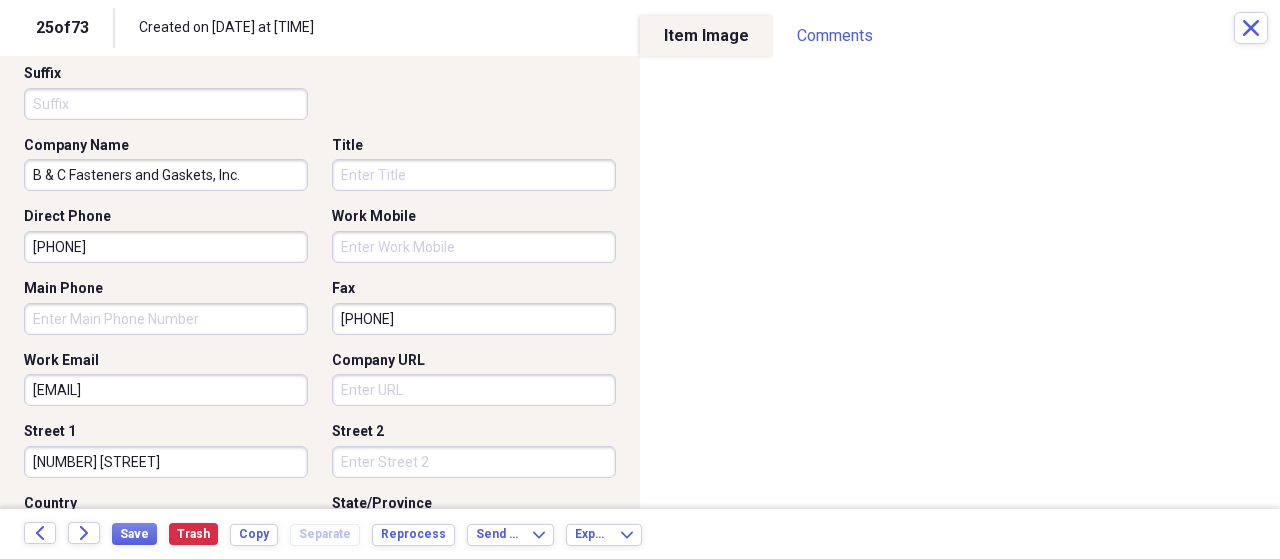 scroll, scrollTop: 160, scrollLeft: 0, axis: vertical 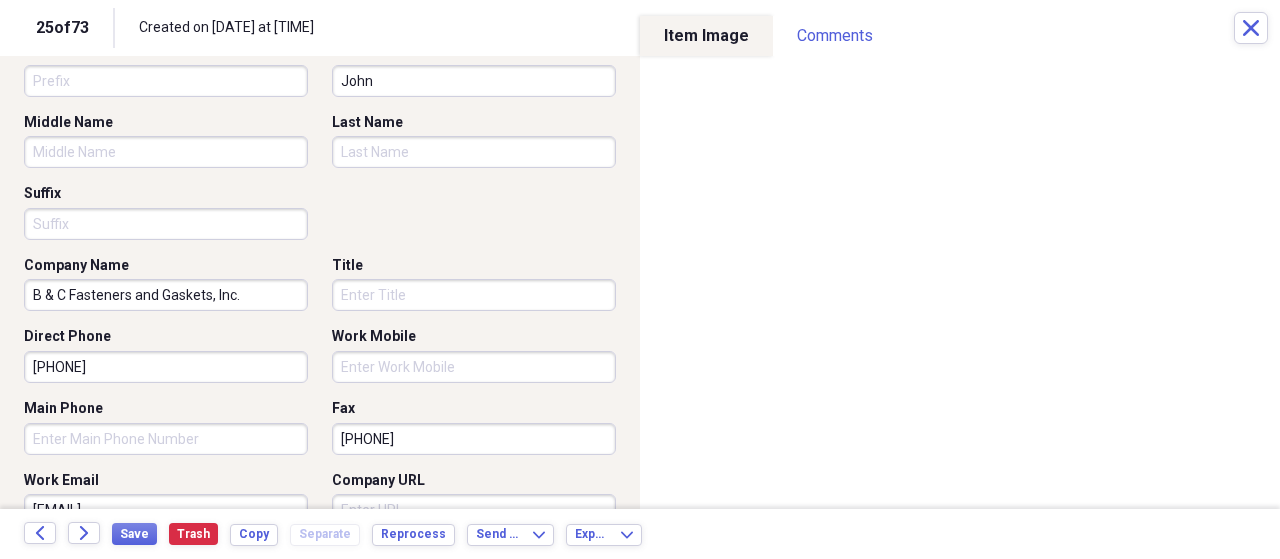 type on "[CITY]" 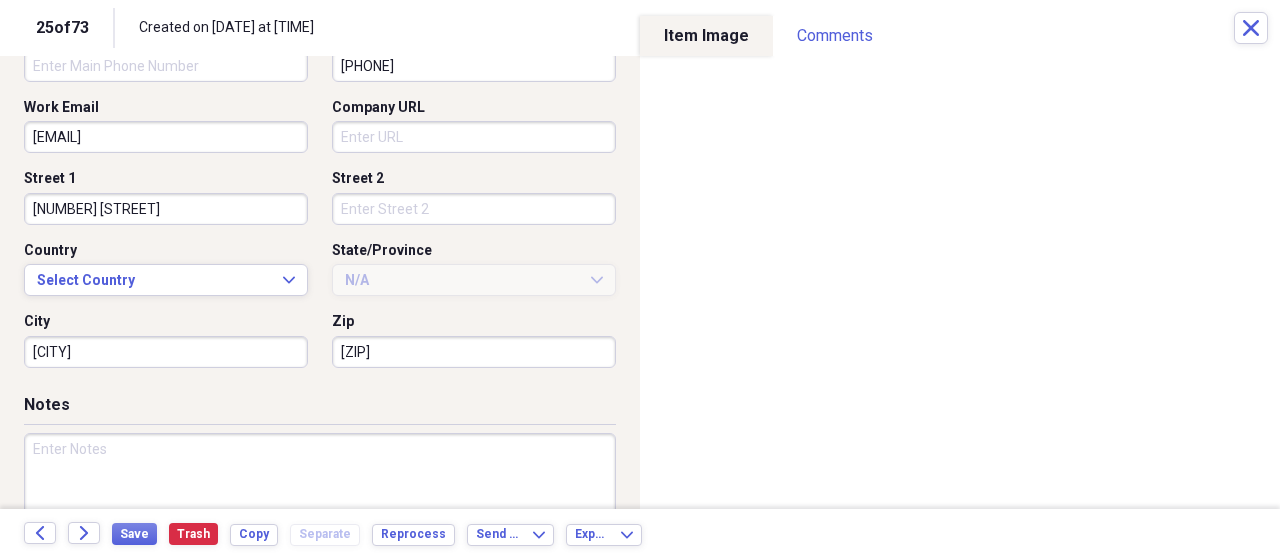 scroll, scrollTop: 560, scrollLeft: 0, axis: vertical 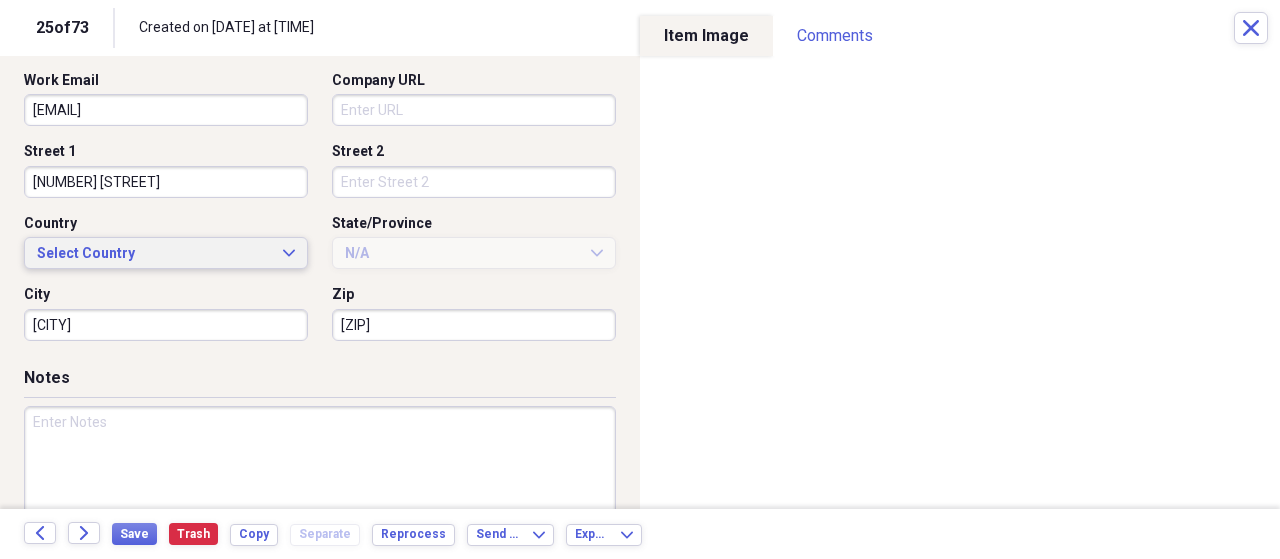 type on "Cole" 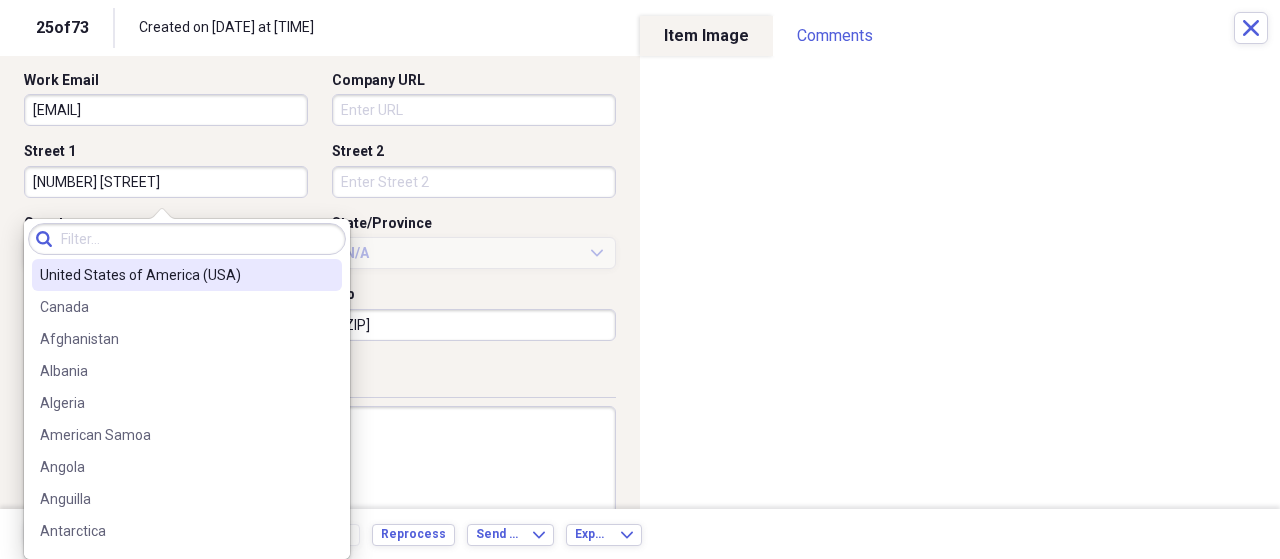 click on "United States of America (USA)" at bounding box center (175, 275) 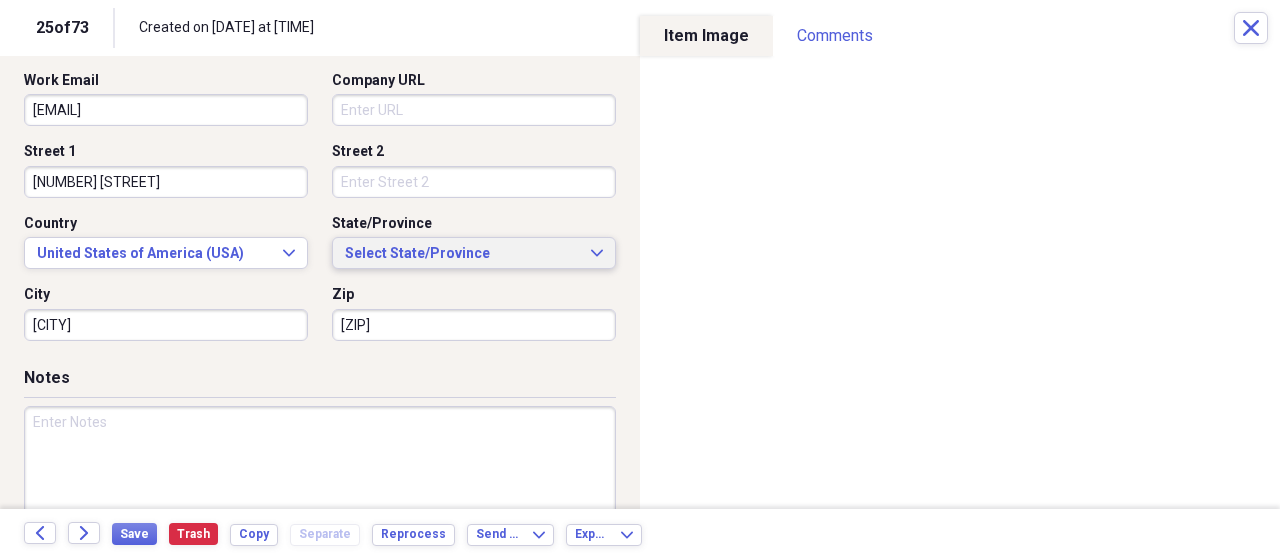 click on "Expand" 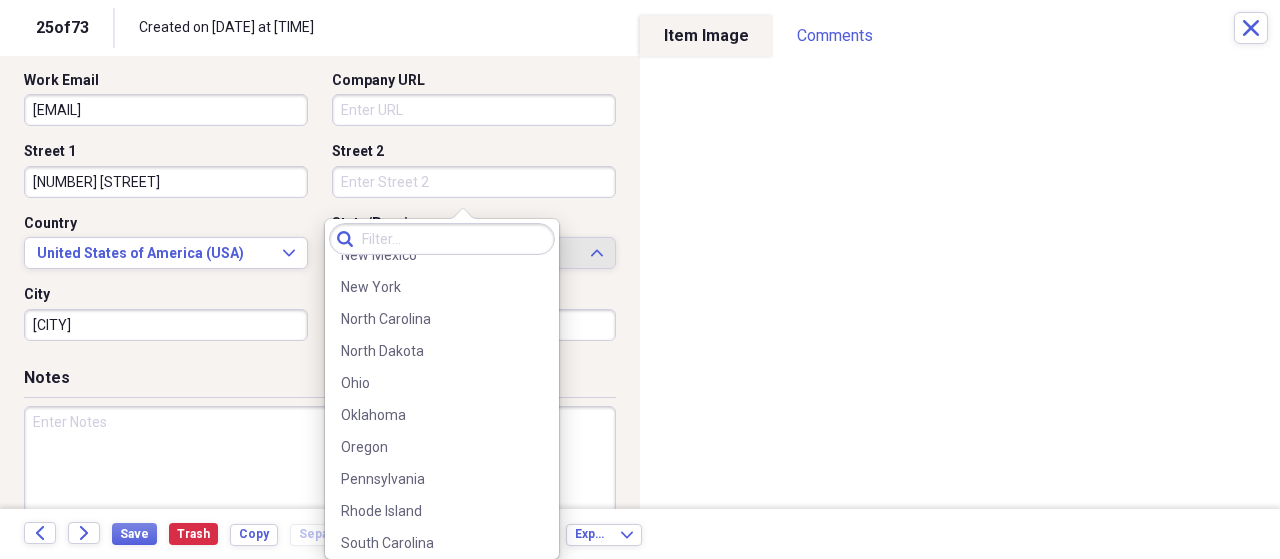 scroll, scrollTop: 1200, scrollLeft: 0, axis: vertical 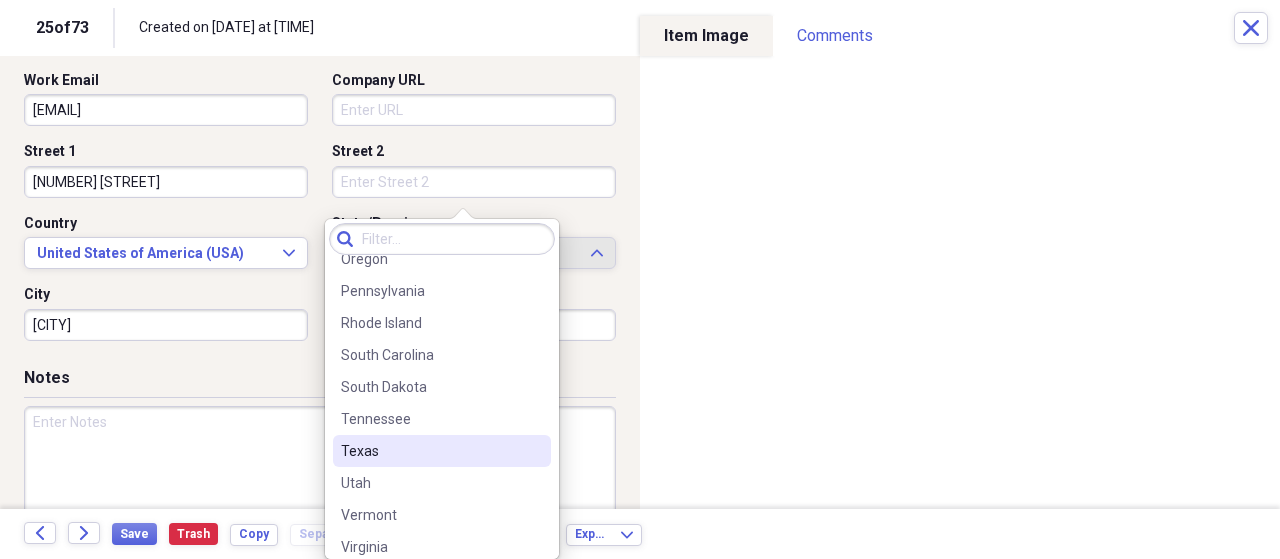 click on "Texas" at bounding box center (430, 451) 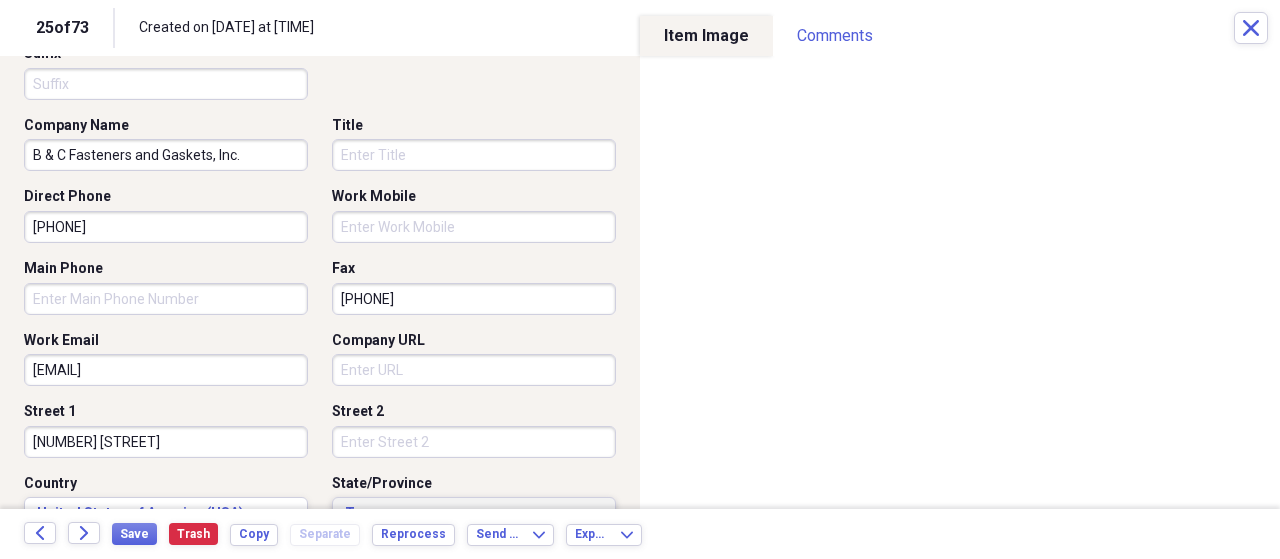 scroll, scrollTop: 660, scrollLeft: 0, axis: vertical 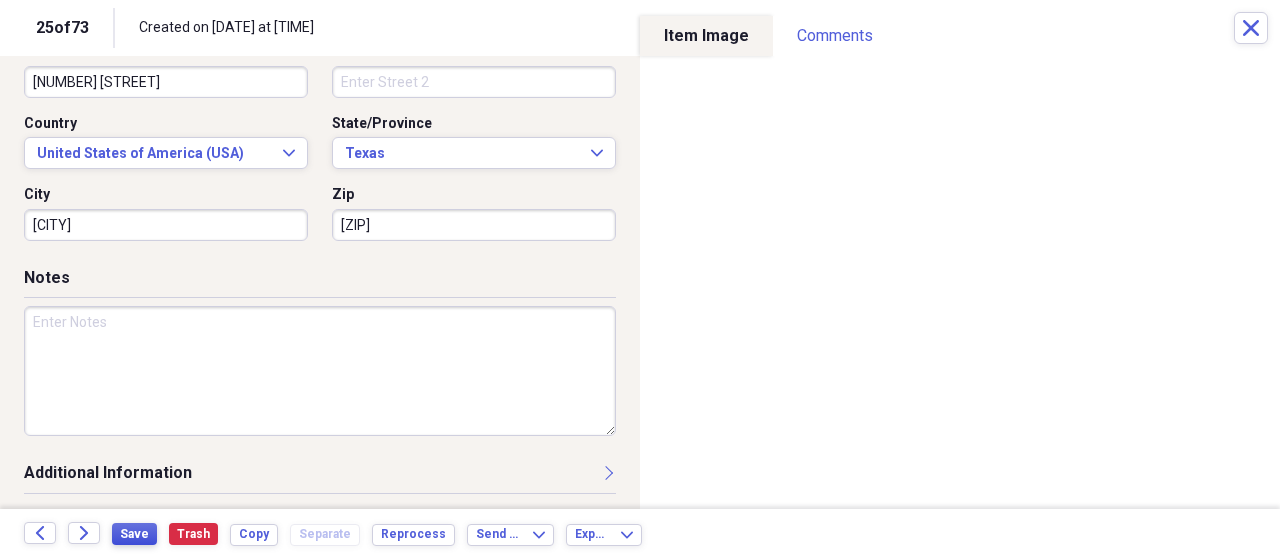 click on "Save" at bounding box center [134, 534] 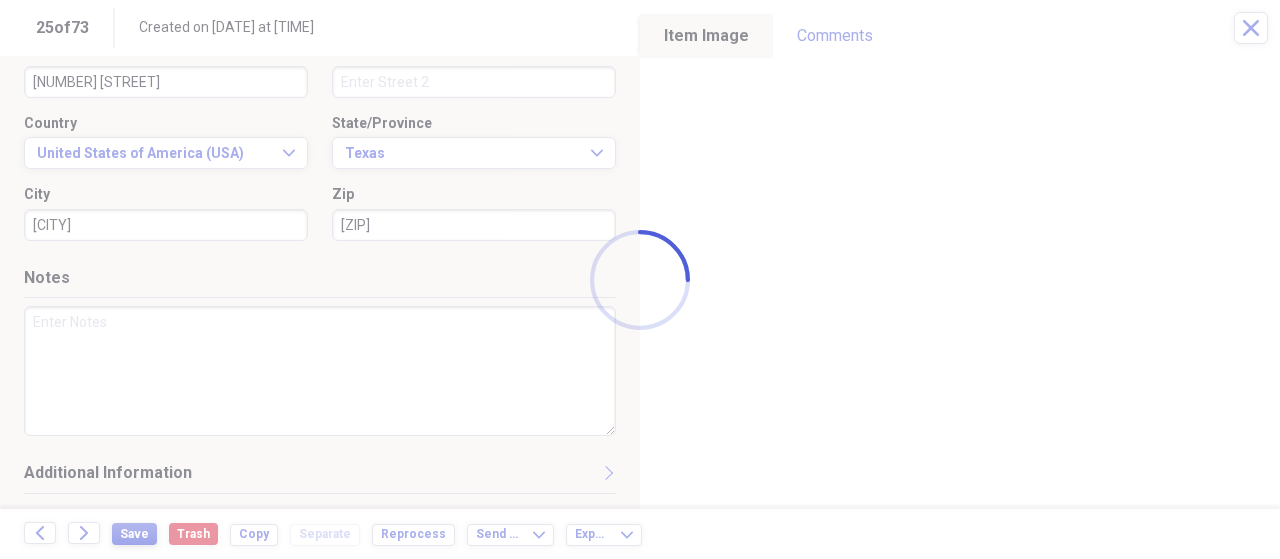 type on "John" 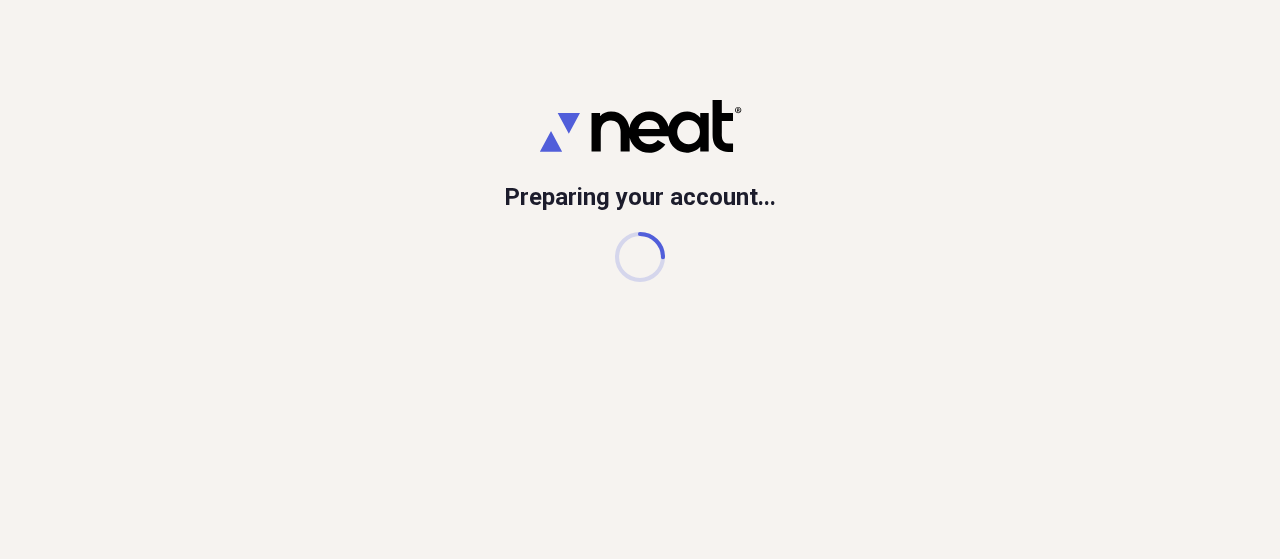scroll, scrollTop: 0, scrollLeft: 0, axis: both 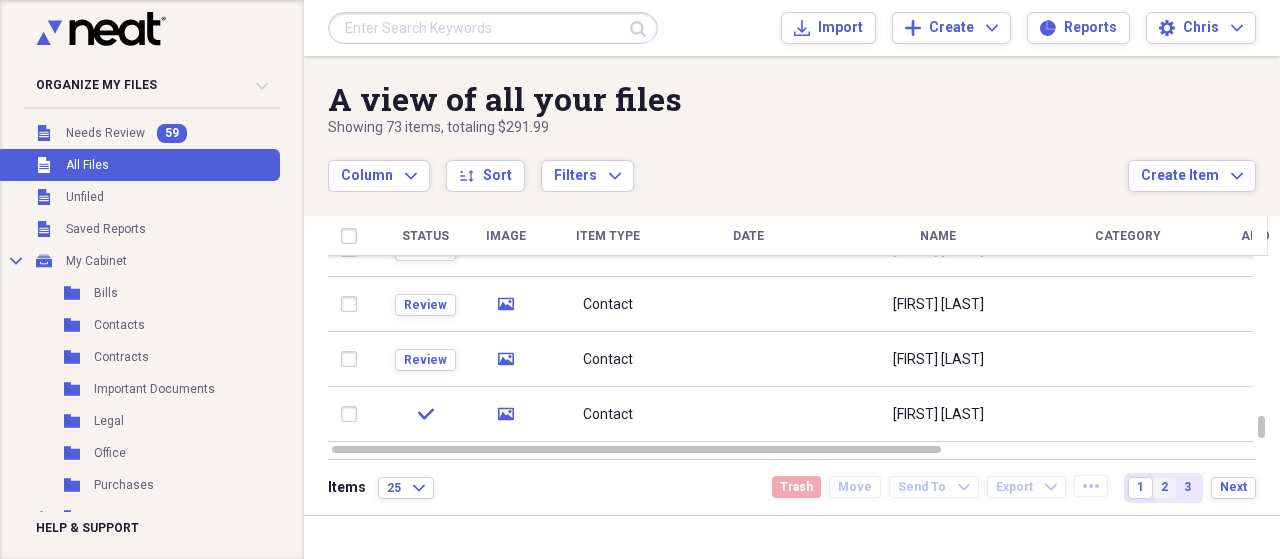 click on "2" at bounding box center [1164, 487] 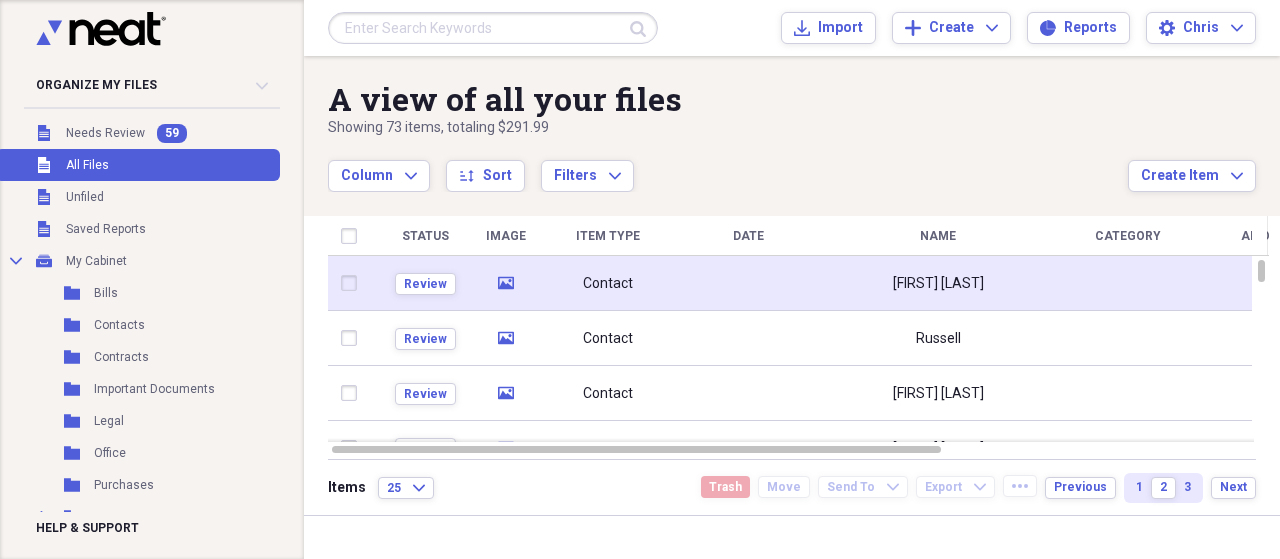 click on "[FIRST] [LAST]" at bounding box center [938, 283] 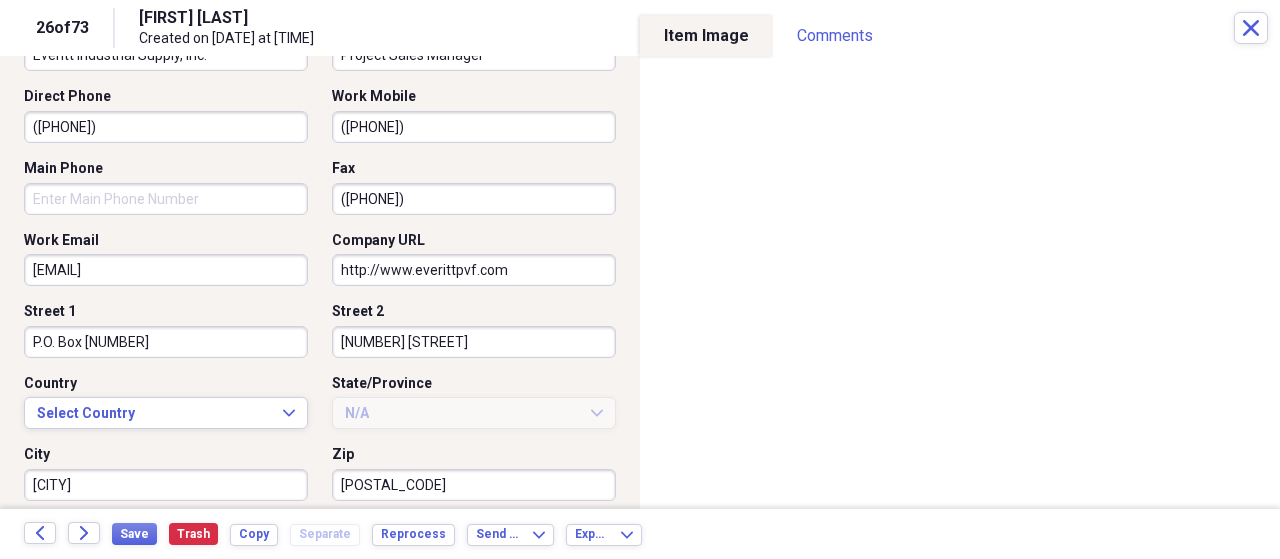 scroll, scrollTop: 500, scrollLeft: 0, axis: vertical 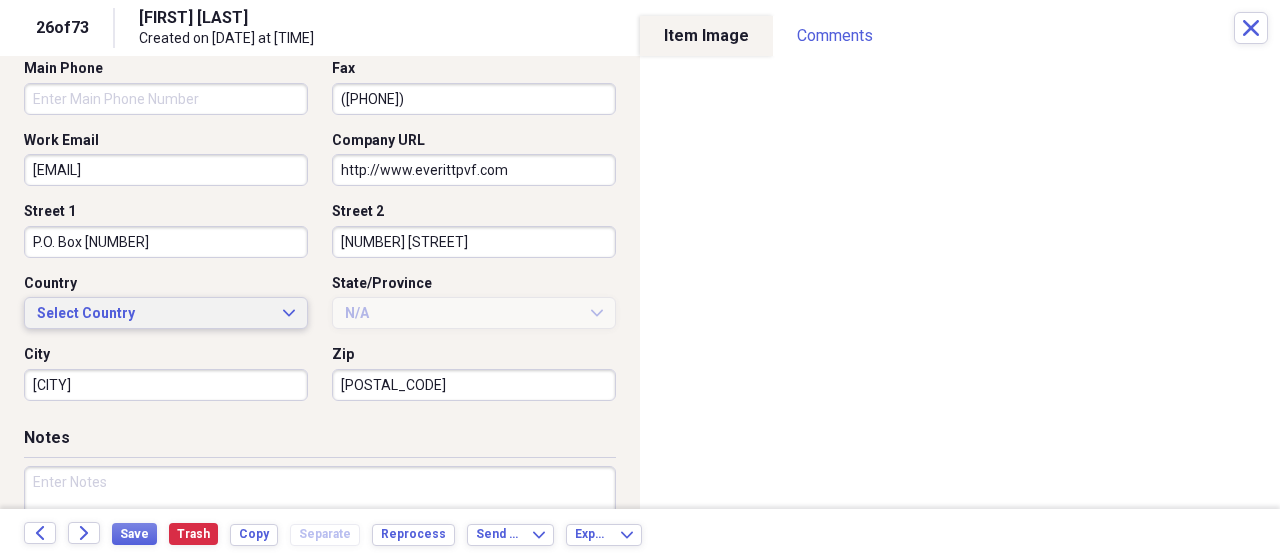 click on "Expand" 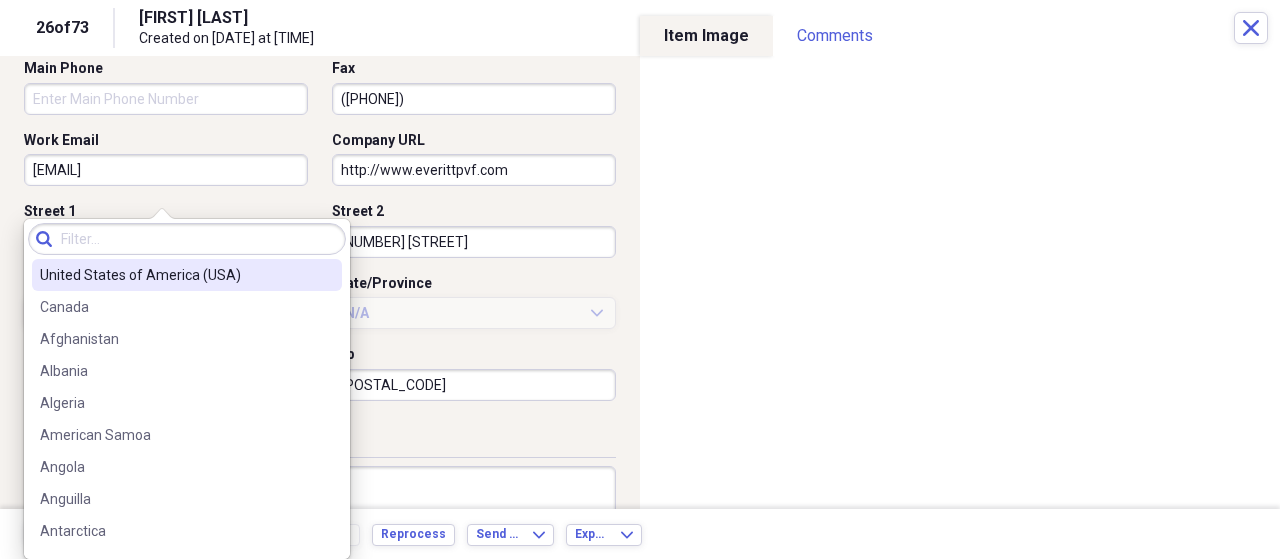 click on "United States of America (USA)" at bounding box center (175, 275) 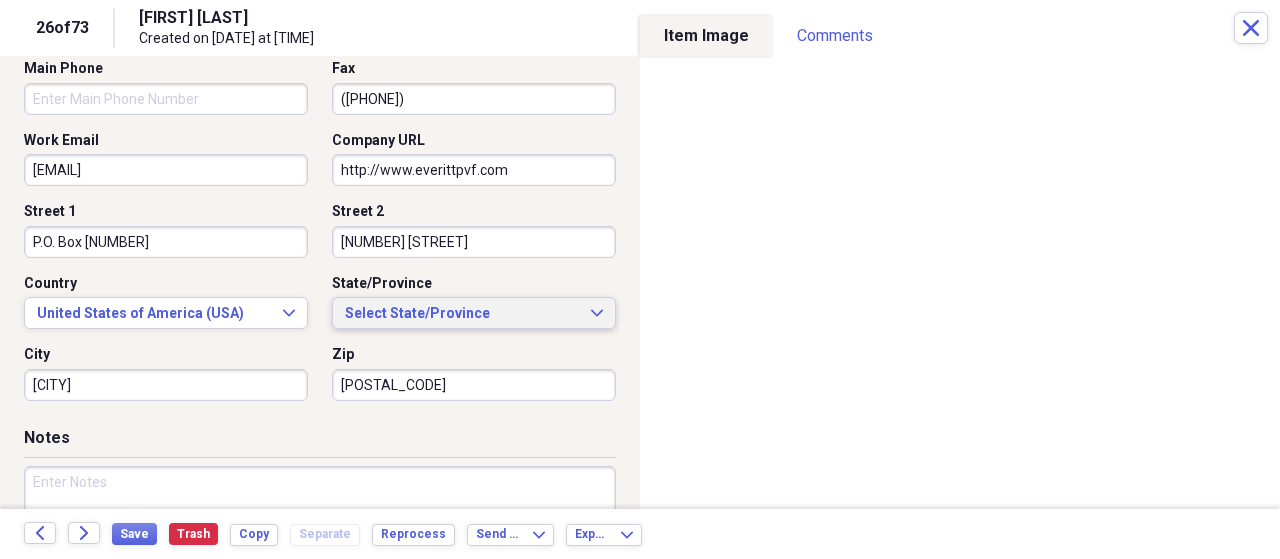 click on "Select State/Province Expand" at bounding box center [474, 314] 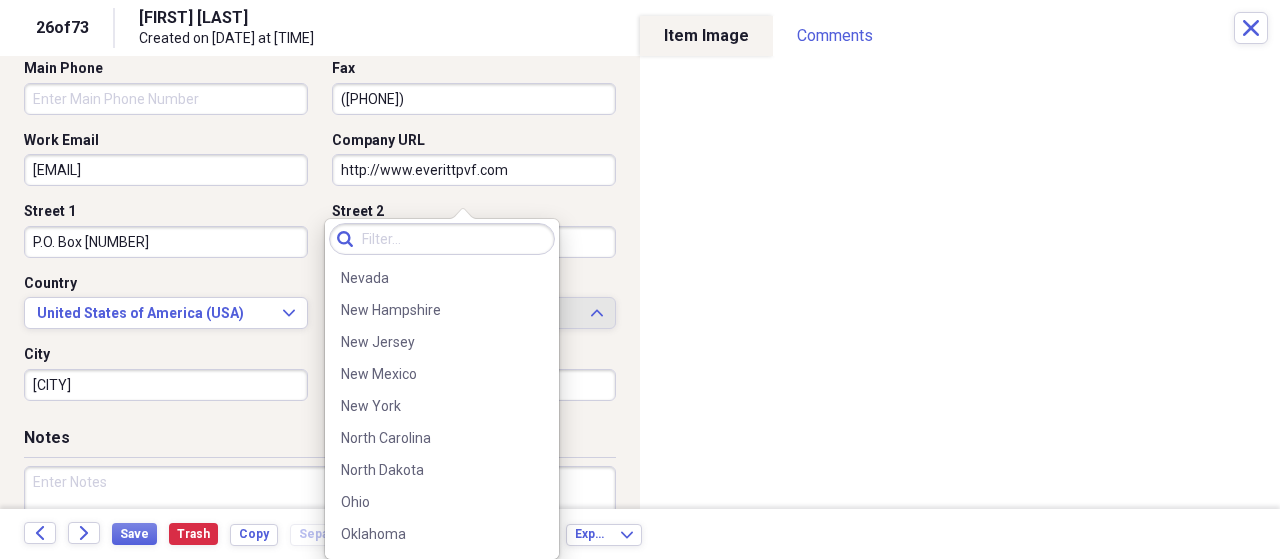 scroll, scrollTop: 1340, scrollLeft: 0, axis: vertical 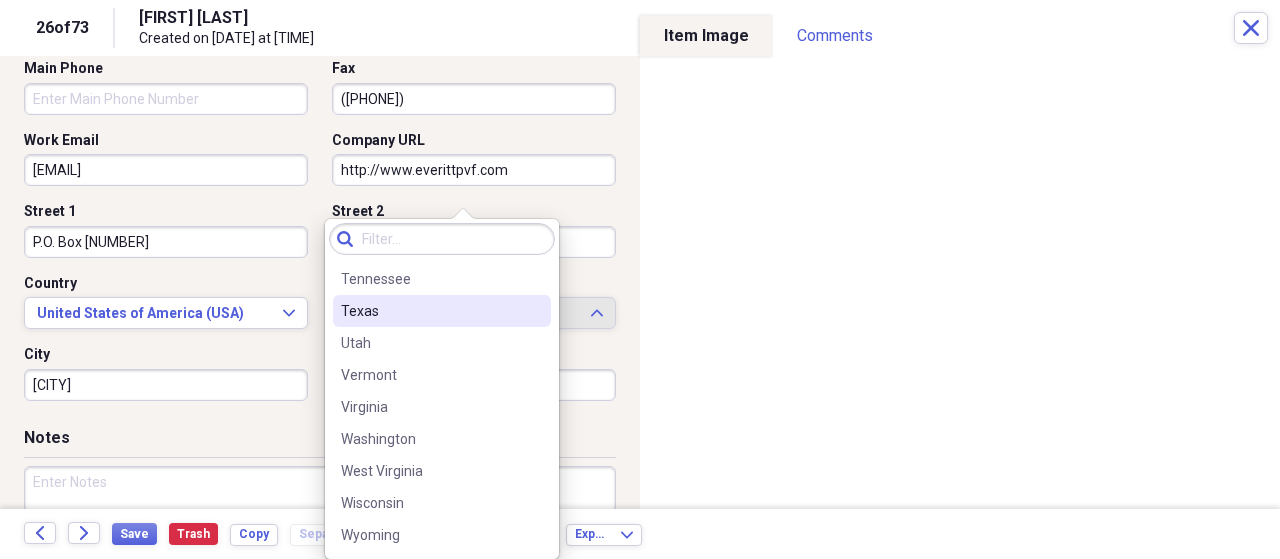 click on "Texas" at bounding box center (442, 311) 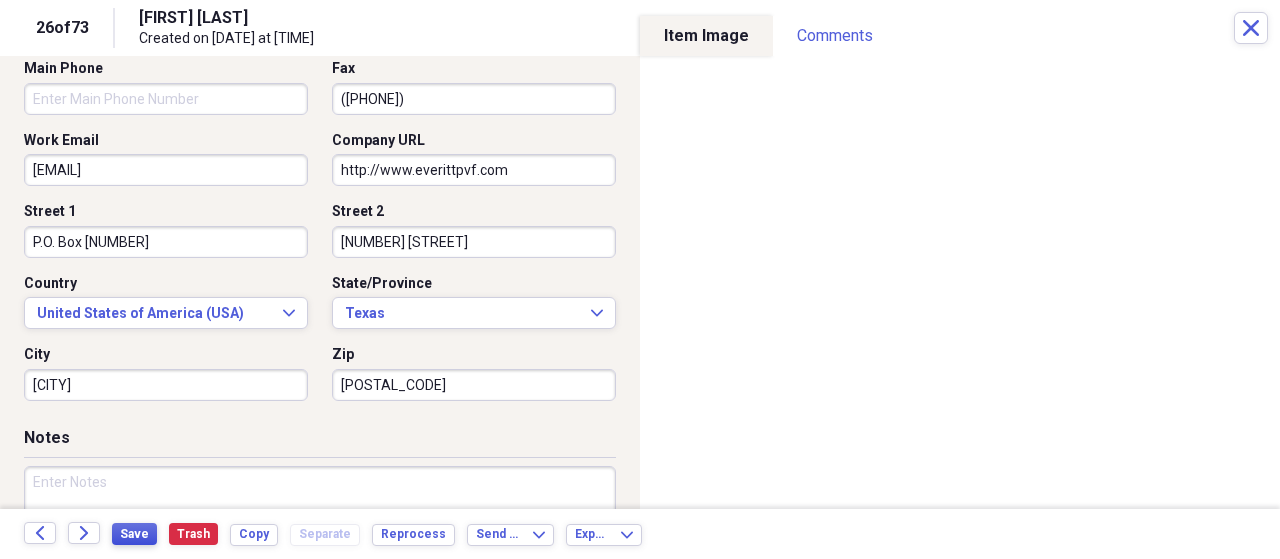 click on "Save" at bounding box center [134, 534] 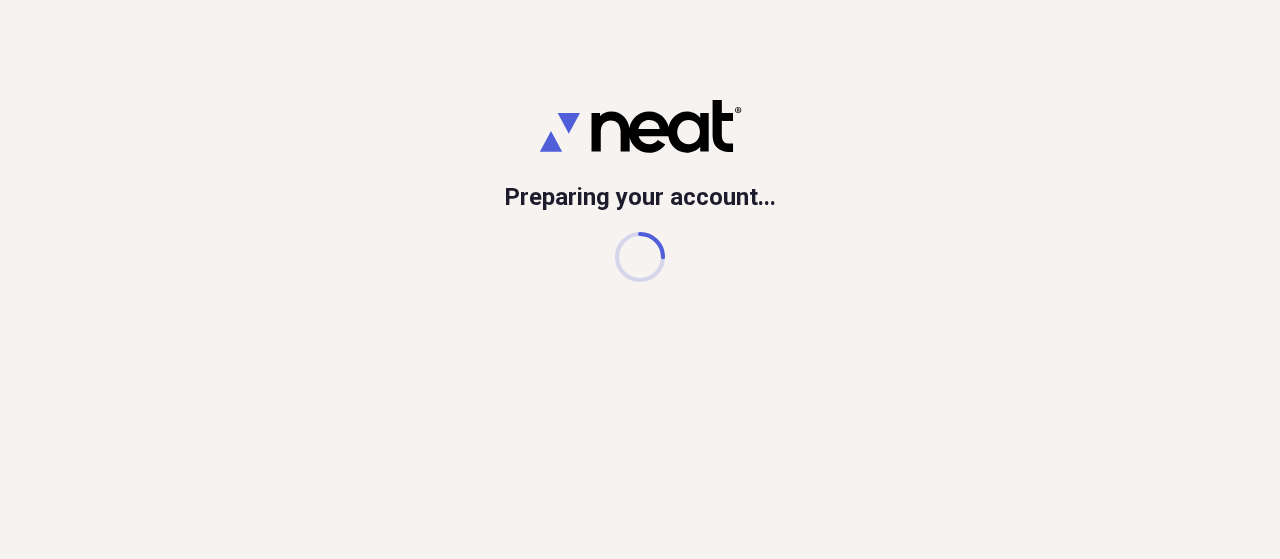 scroll, scrollTop: 0, scrollLeft: 0, axis: both 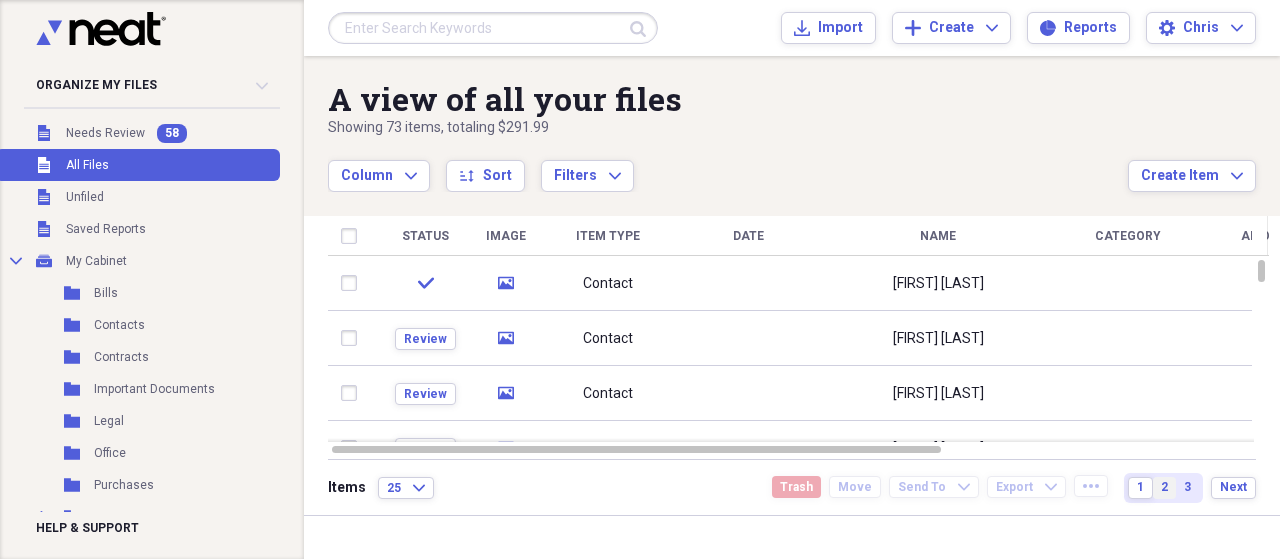 click on "2" at bounding box center [1164, 487] 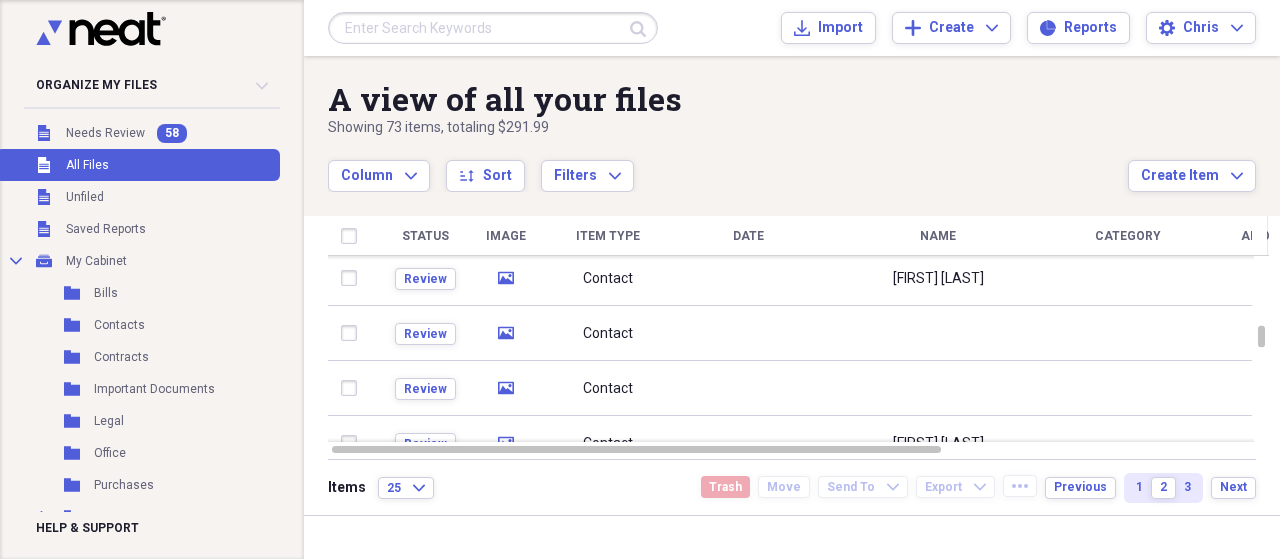 click at bounding box center [938, 333] 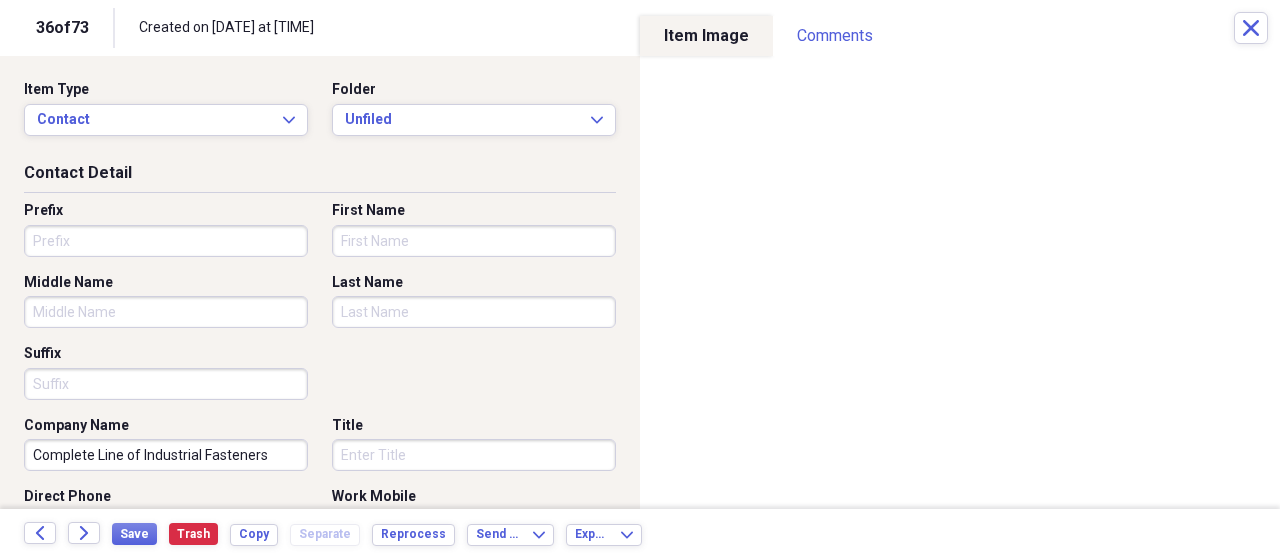 click on "First Name" at bounding box center [474, 241] 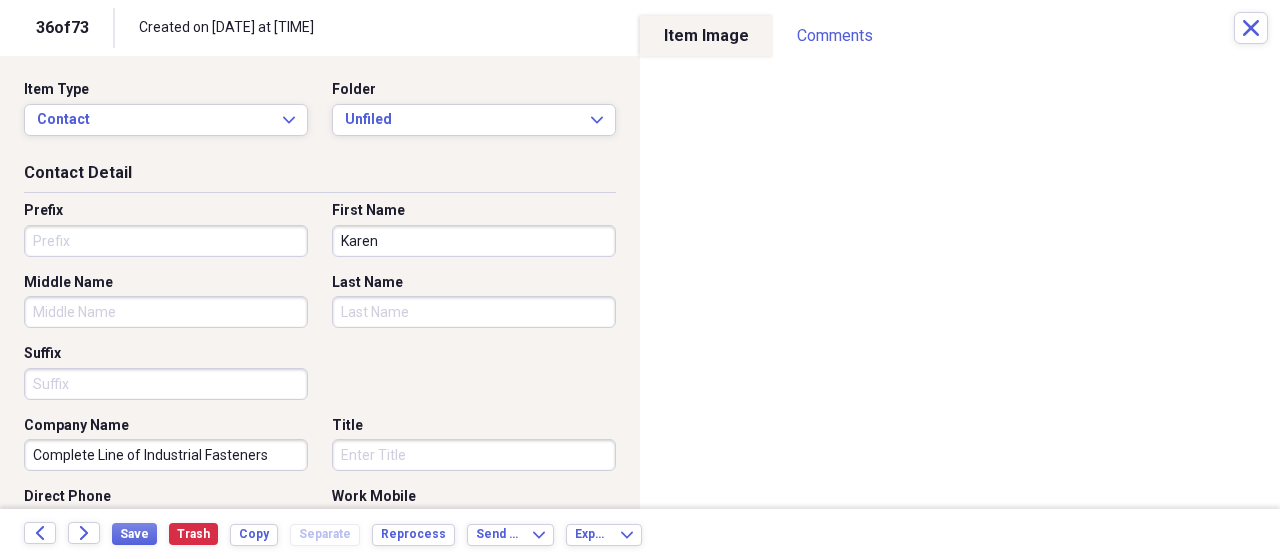 type on "Karen" 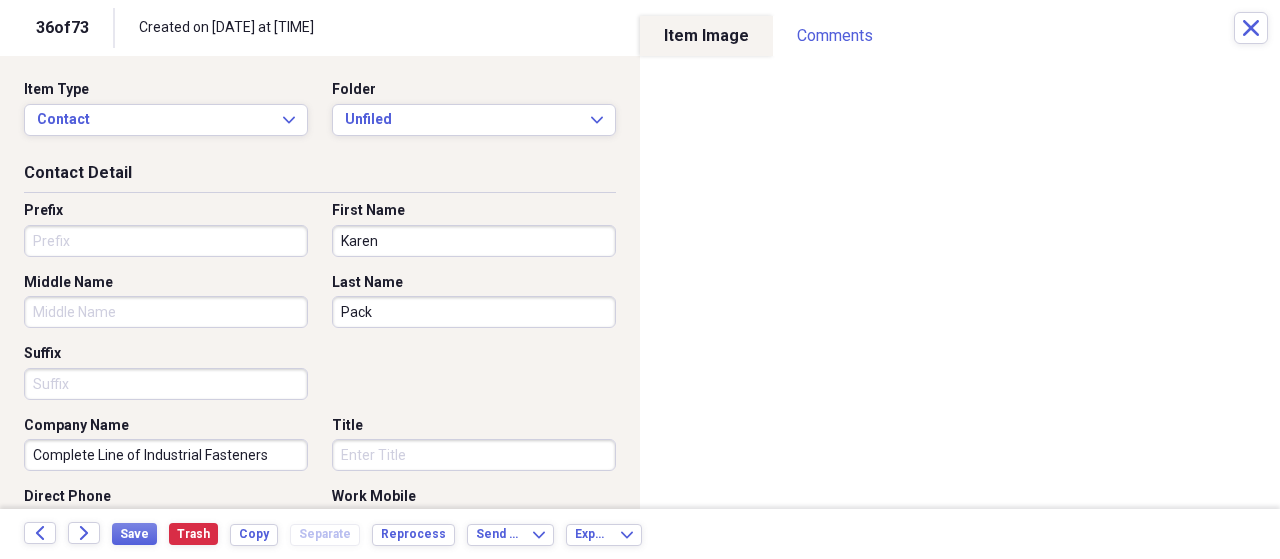 type on "Pack" 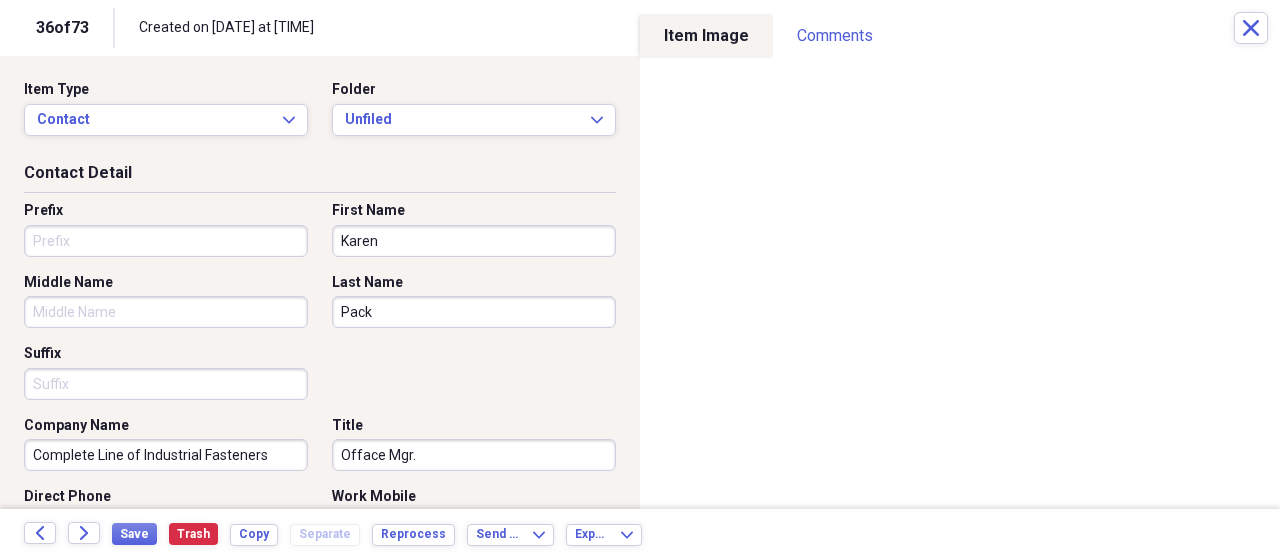 click on "Offace Mgr." at bounding box center [474, 455] 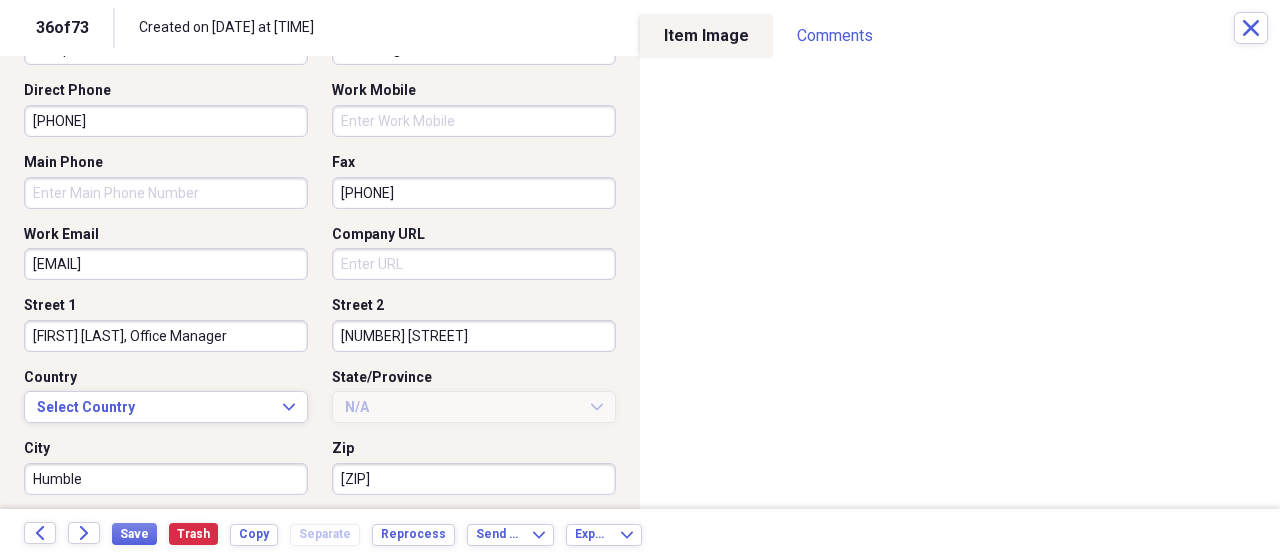 scroll, scrollTop: 500, scrollLeft: 0, axis: vertical 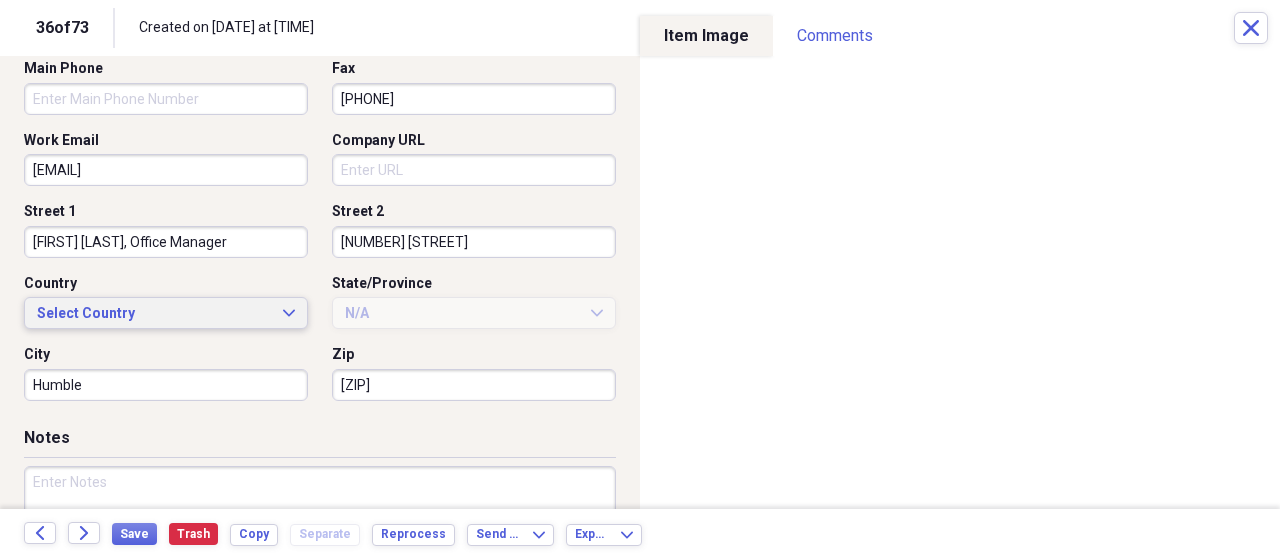type on "Office Mgr." 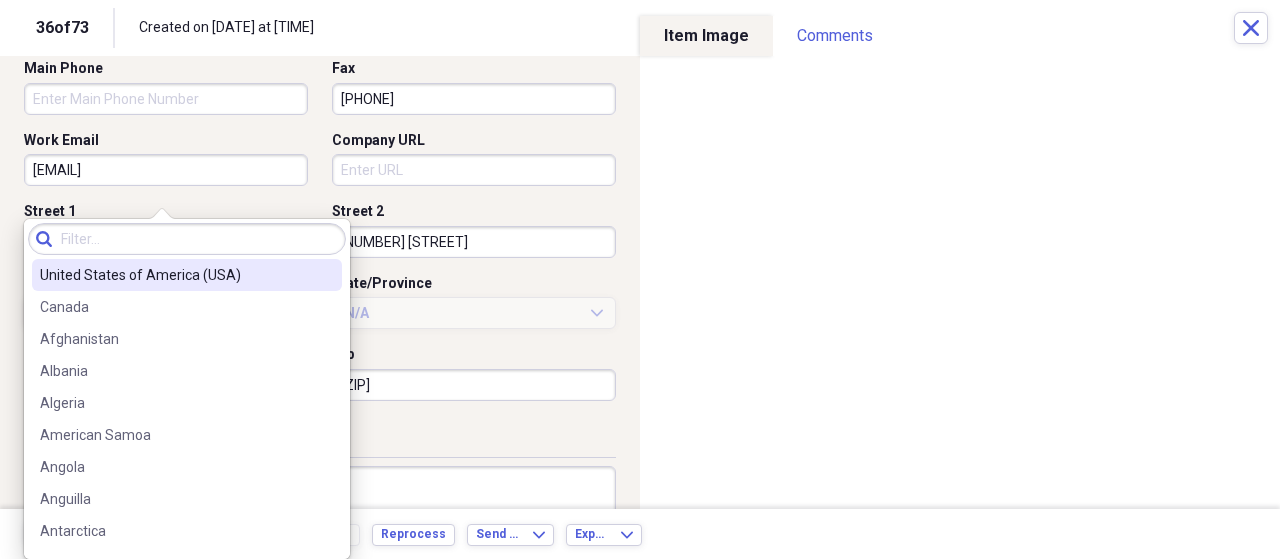 click on "United States of America (USA)" at bounding box center (175, 275) 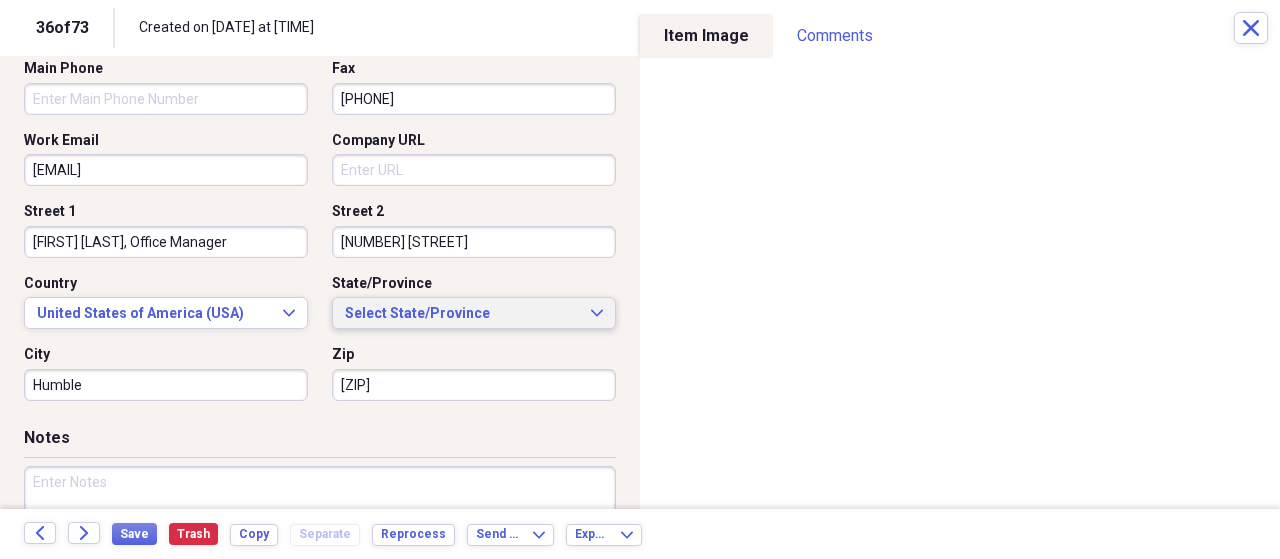 click on "Select State/Province" at bounding box center [462, 314] 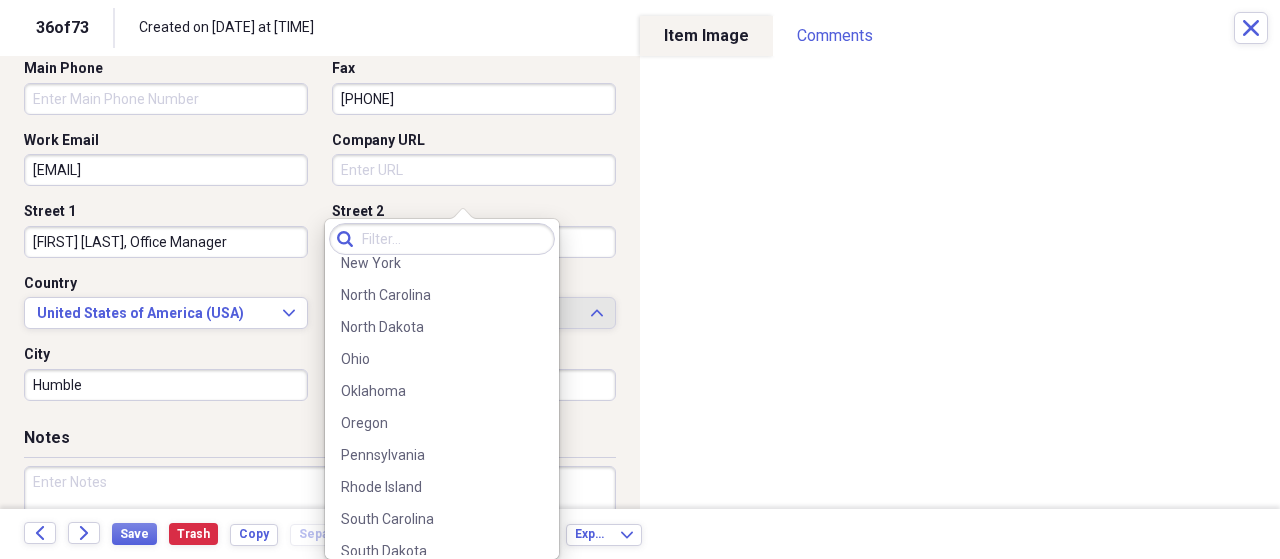 scroll, scrollTop: 1340, scrollLeft: 0, axis: vertical 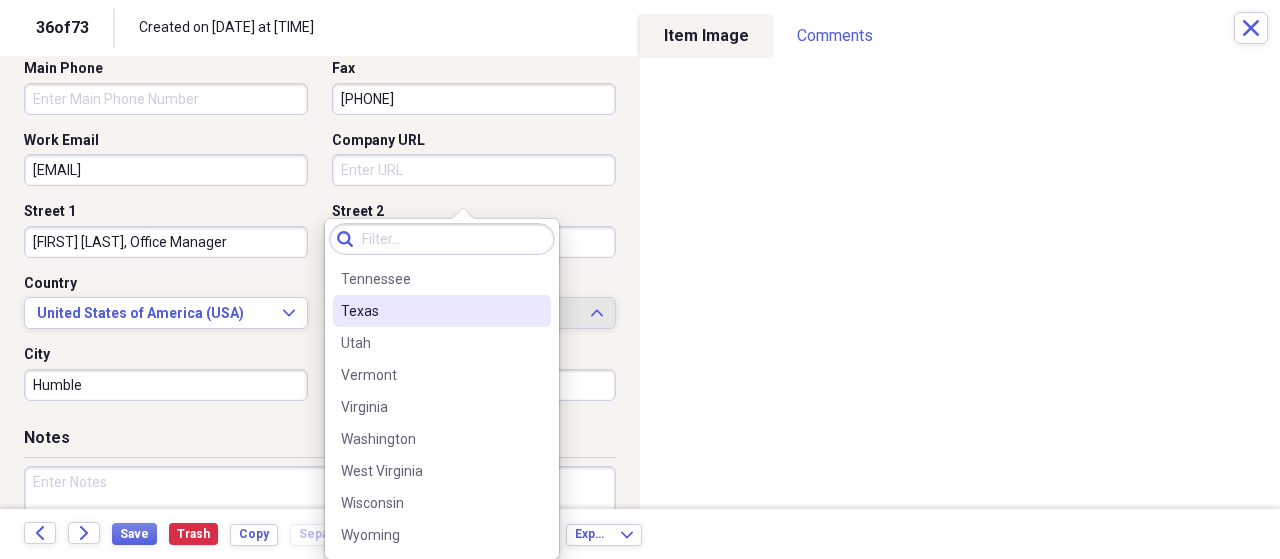 click on "Texas" at bounding box center (430, 311) 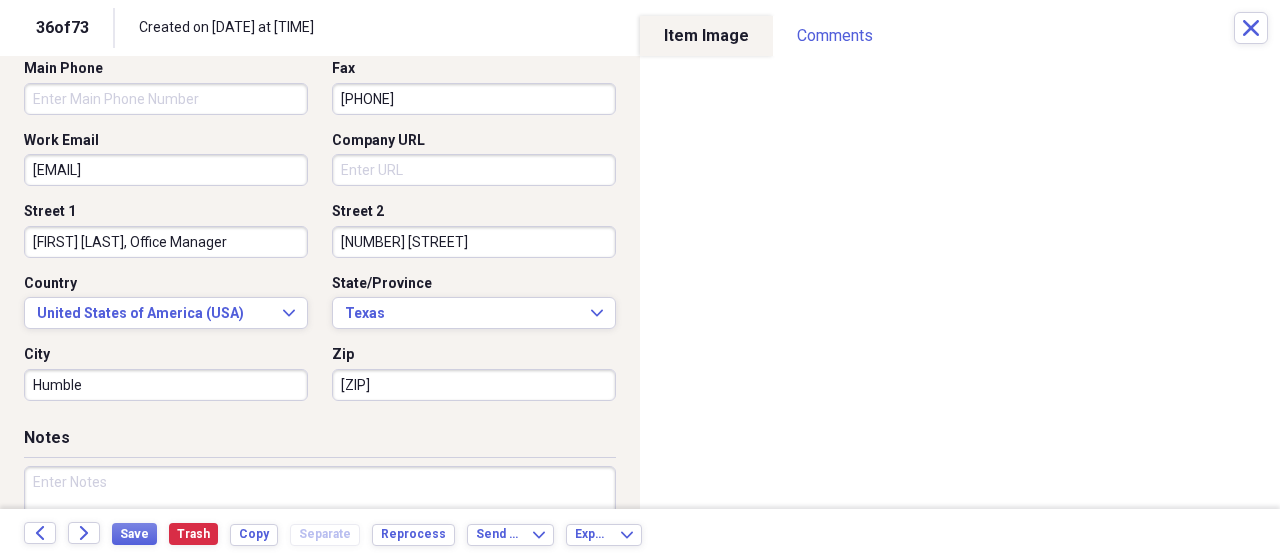click on "Karen Pack, Office Manager" at bounding box center [166, 242] 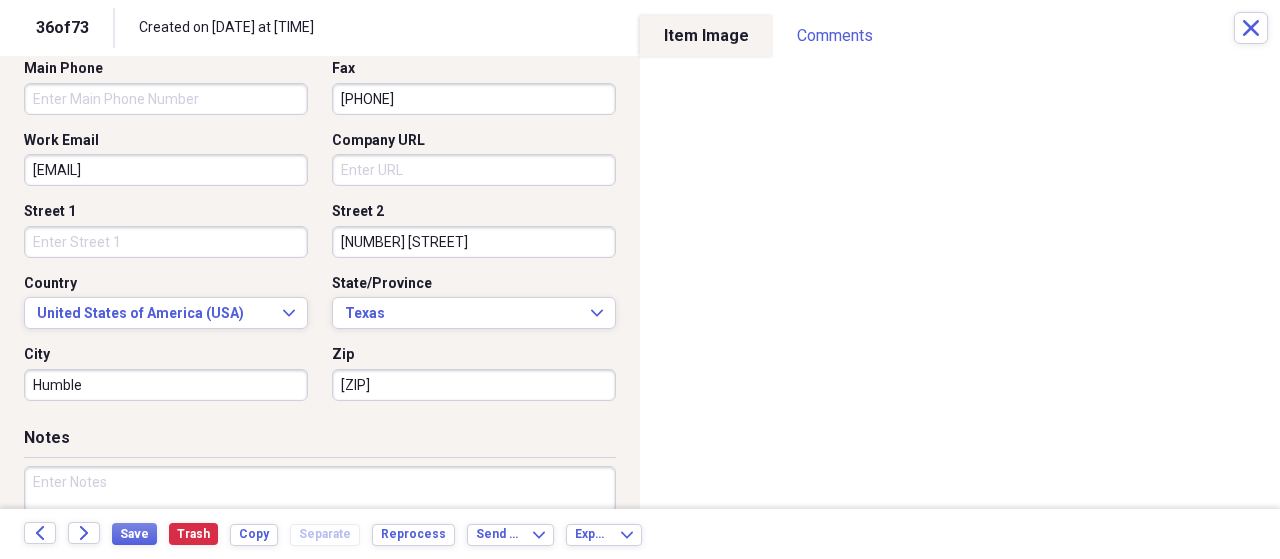 type 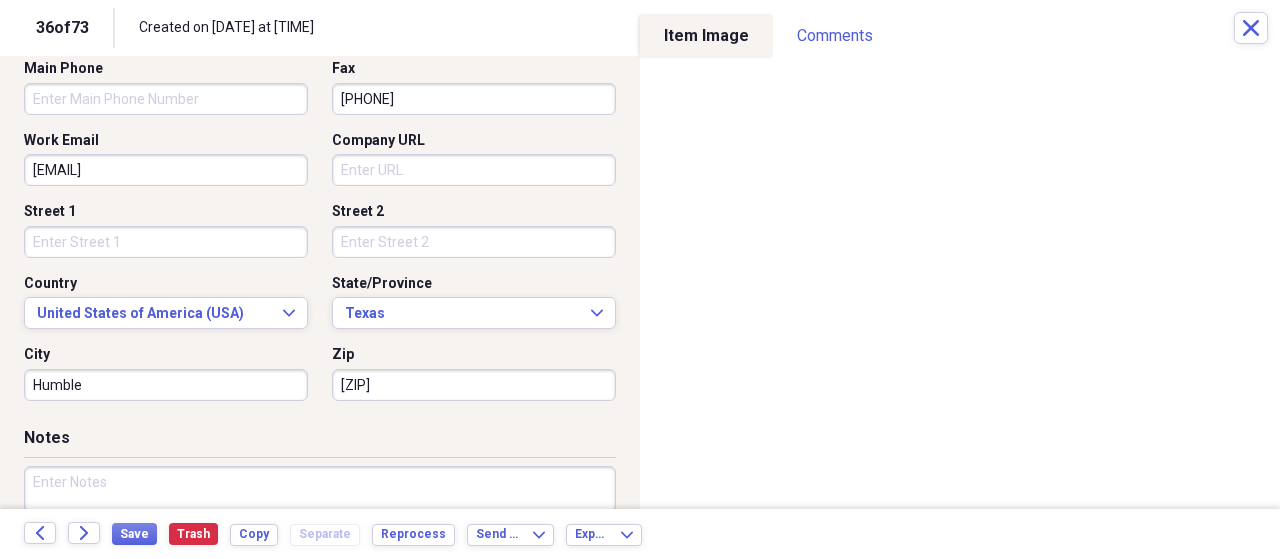 type 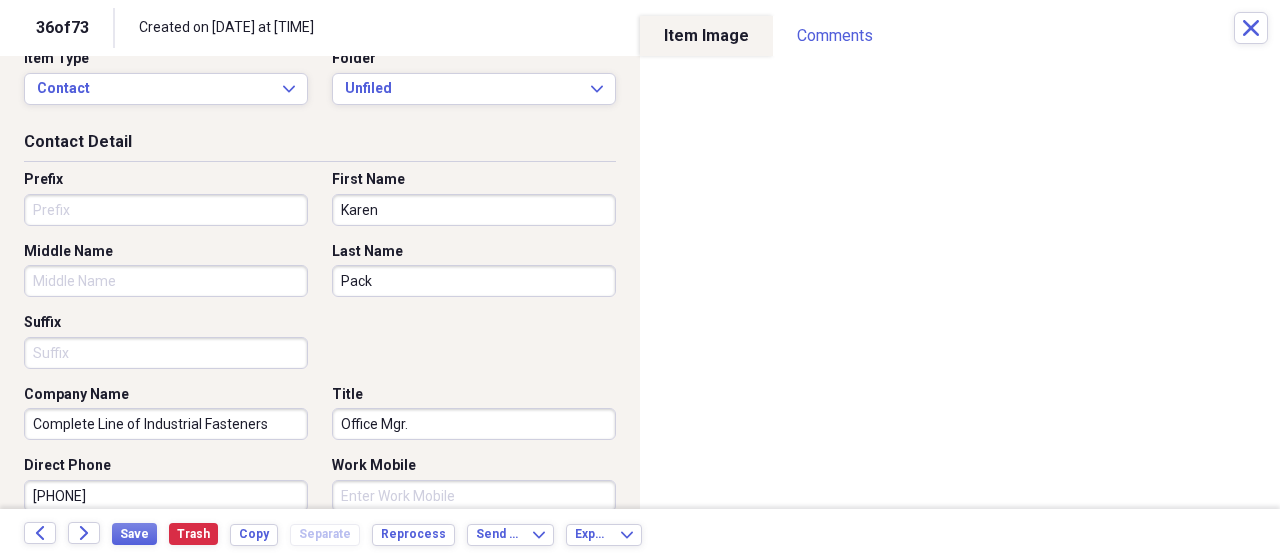 scroll, scrollTop: 0, scrollLeft: 0, axis: both 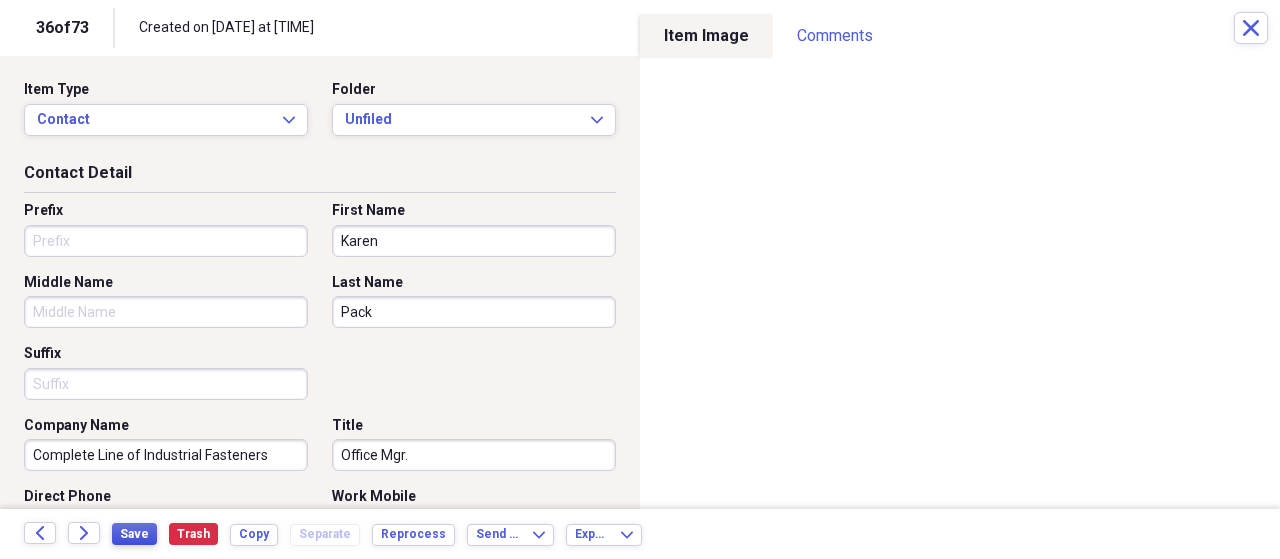 type on "319 Derrick Dr." 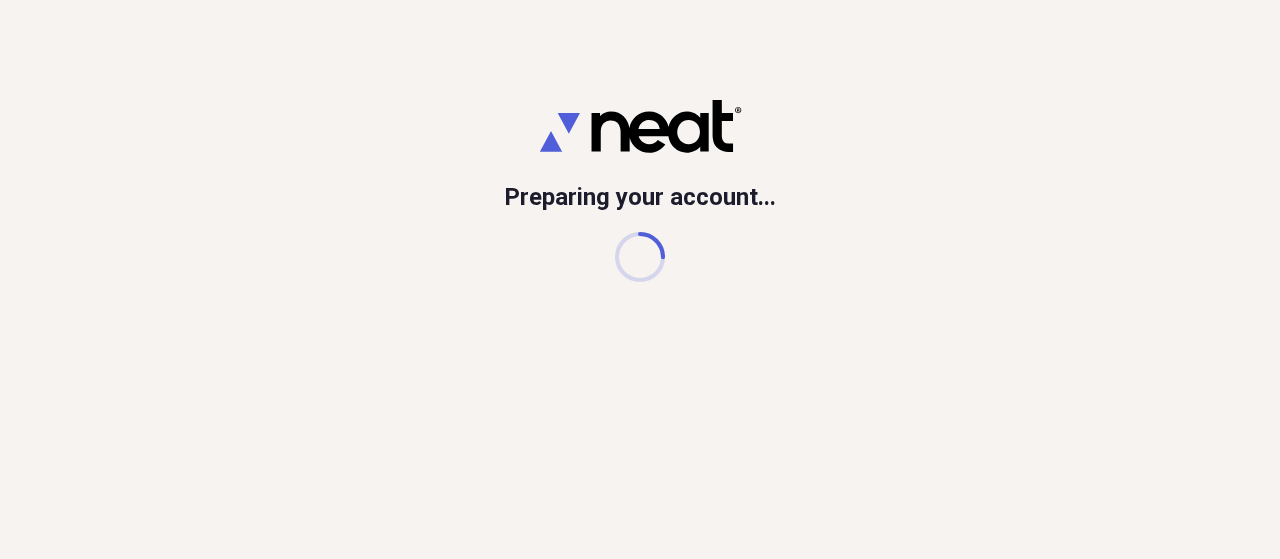 scroll, scrollTop: 0, scrollLeft: 0, axis: both 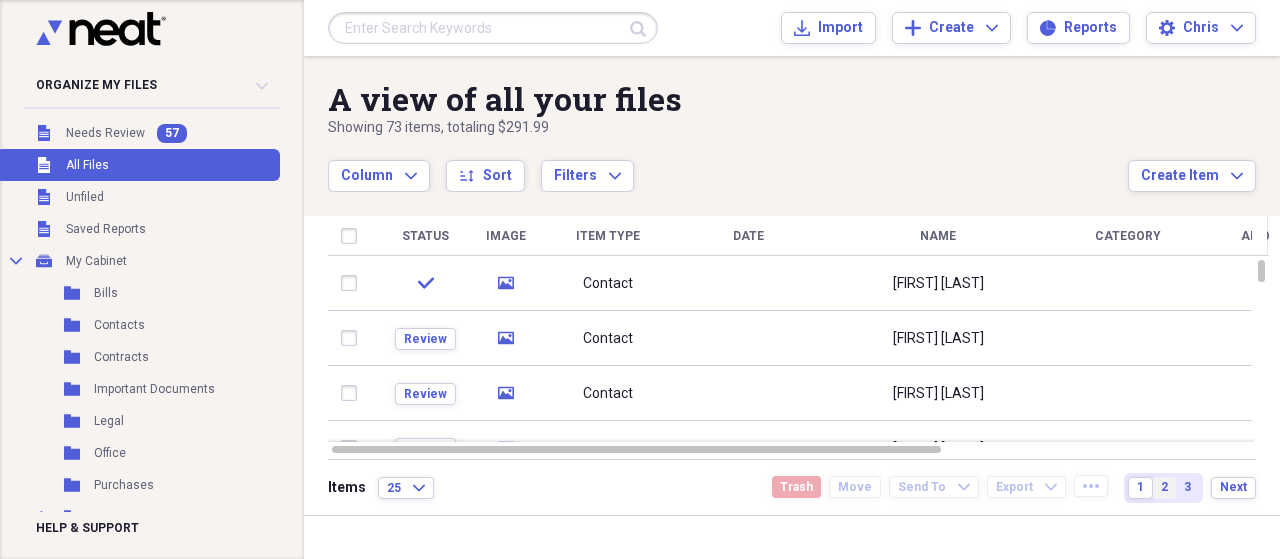 click on "2" at bounding box center (1164, 488) 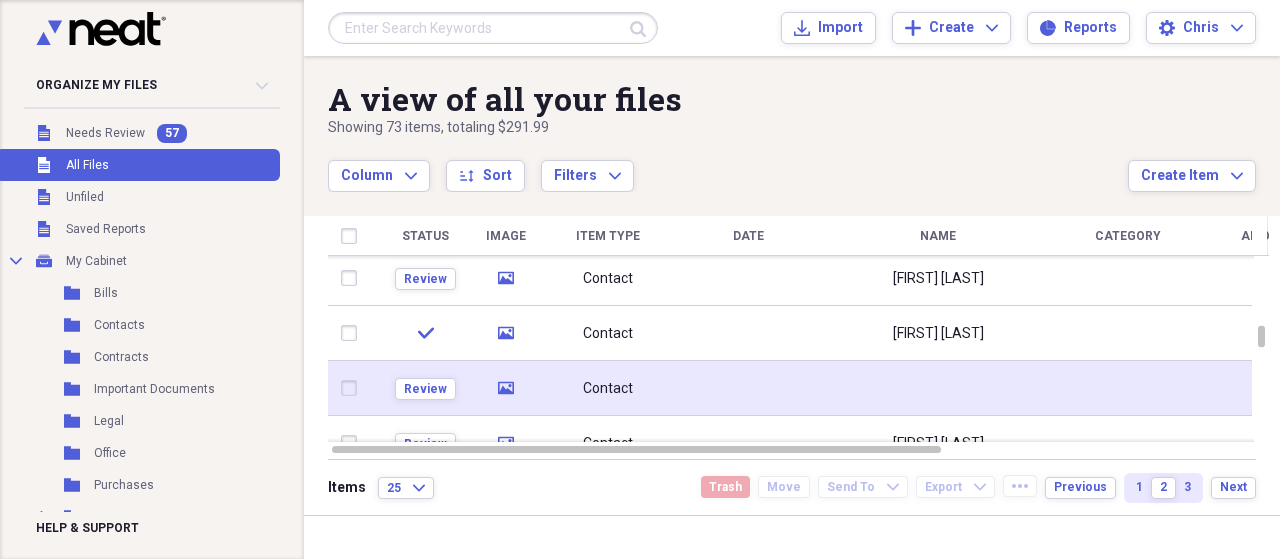 click at bounding box center [938, 388] 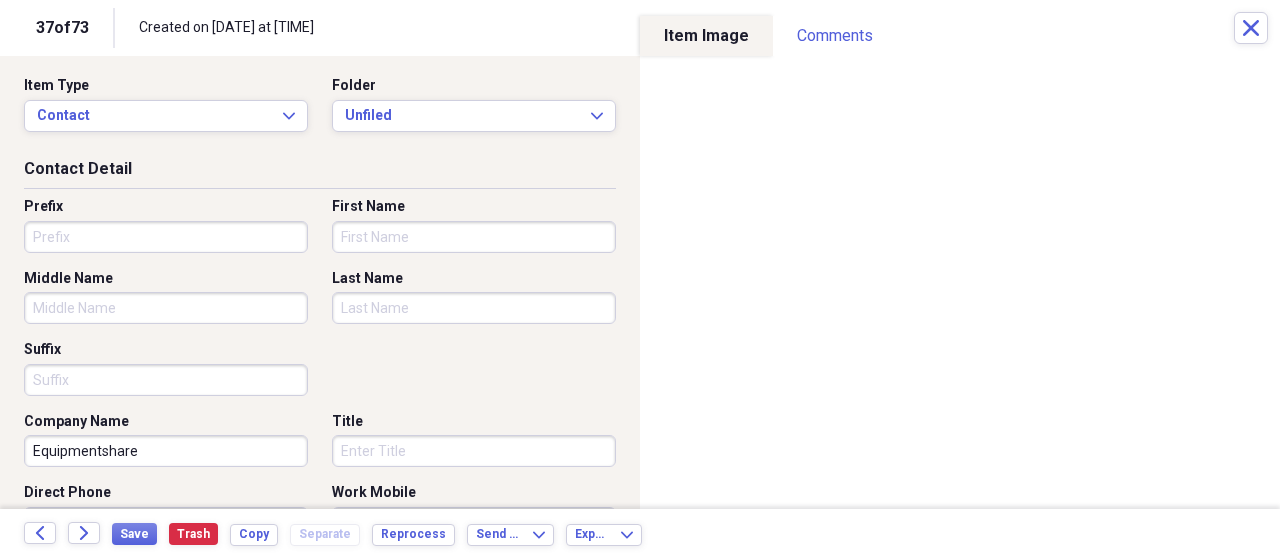 scroll, scrollTop: 0, scrollLeft: 0, axis: both 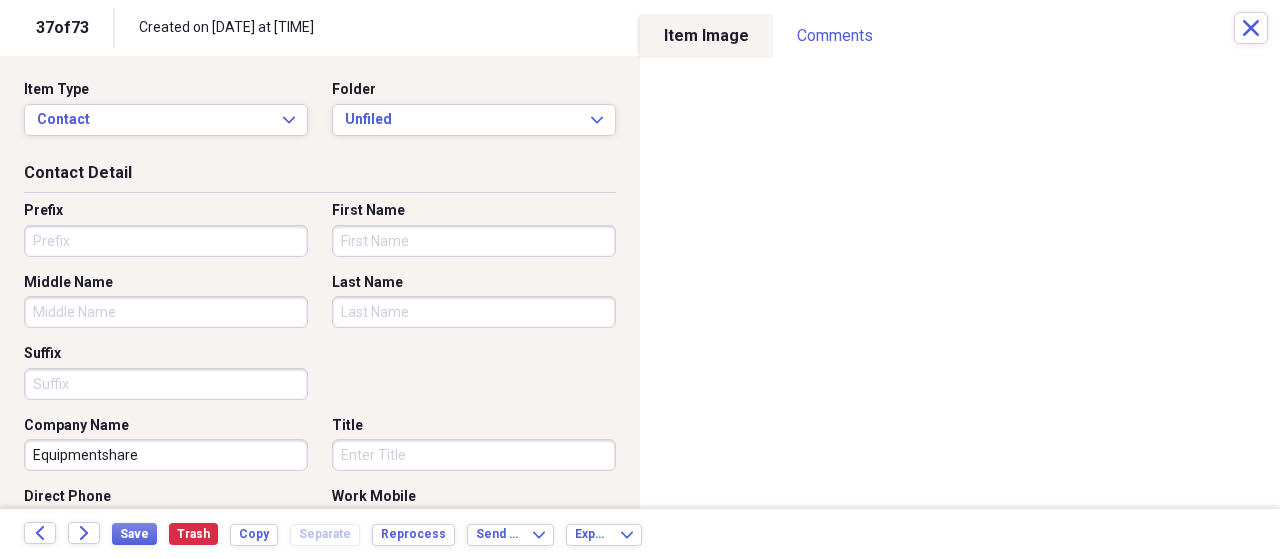 click on "First Name" at bounding box center (474, 241) 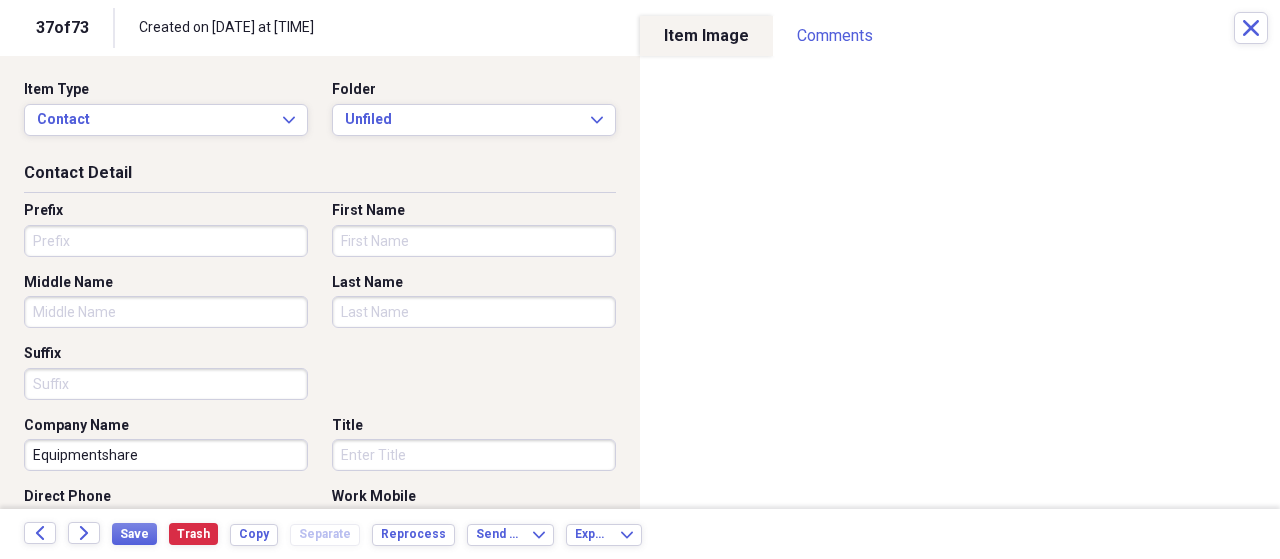 type on "k" 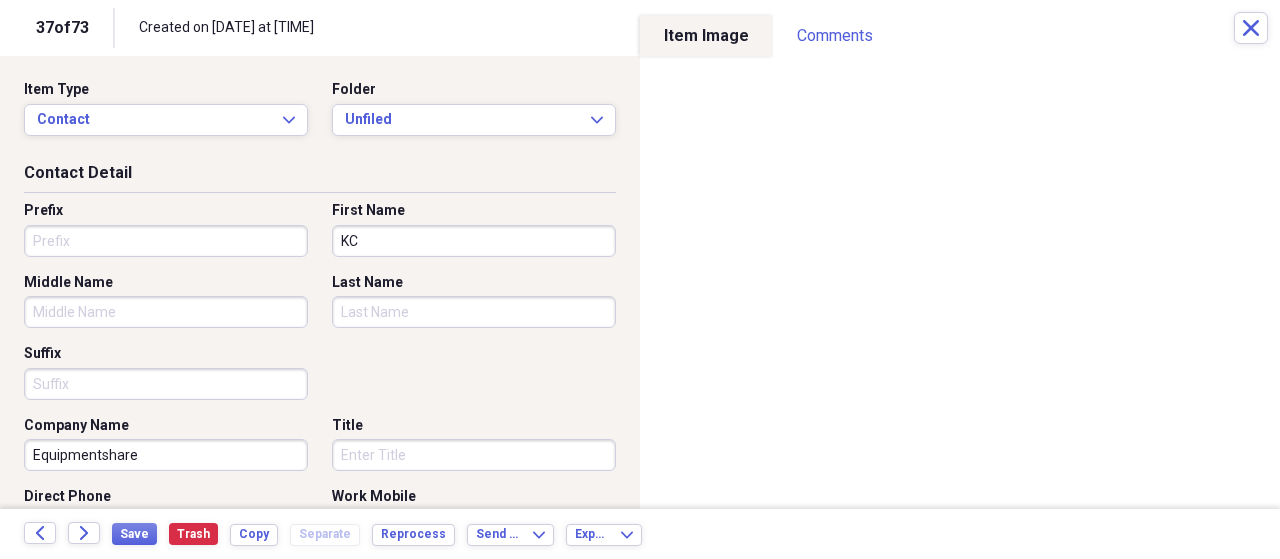 scroll, scrollTop: 100, scrollLeft: 0, axis: vertical 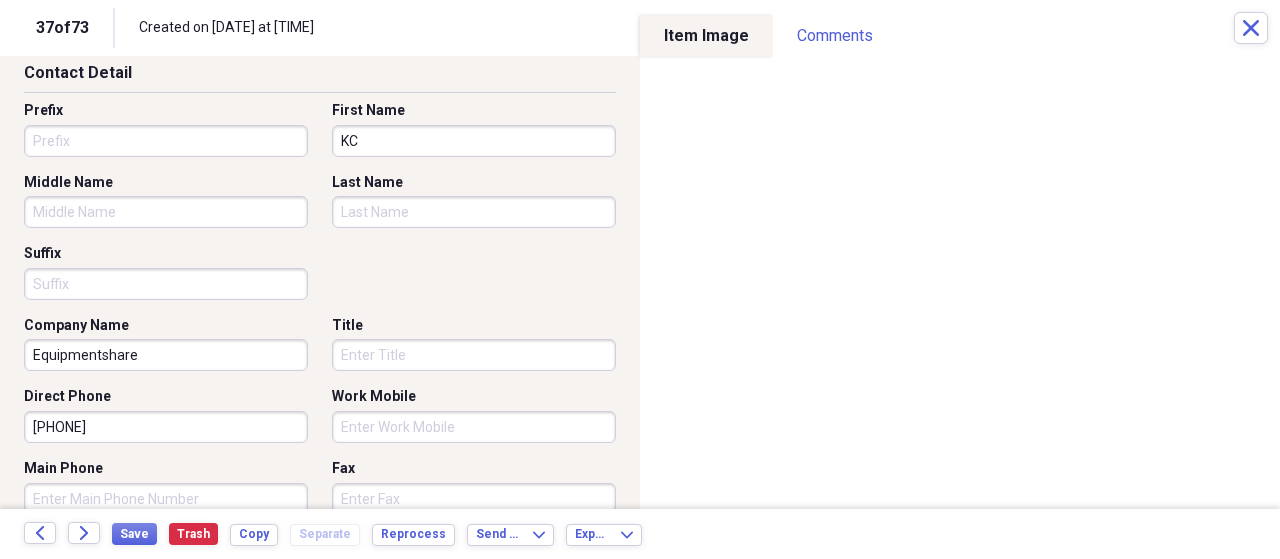 type on "KC" 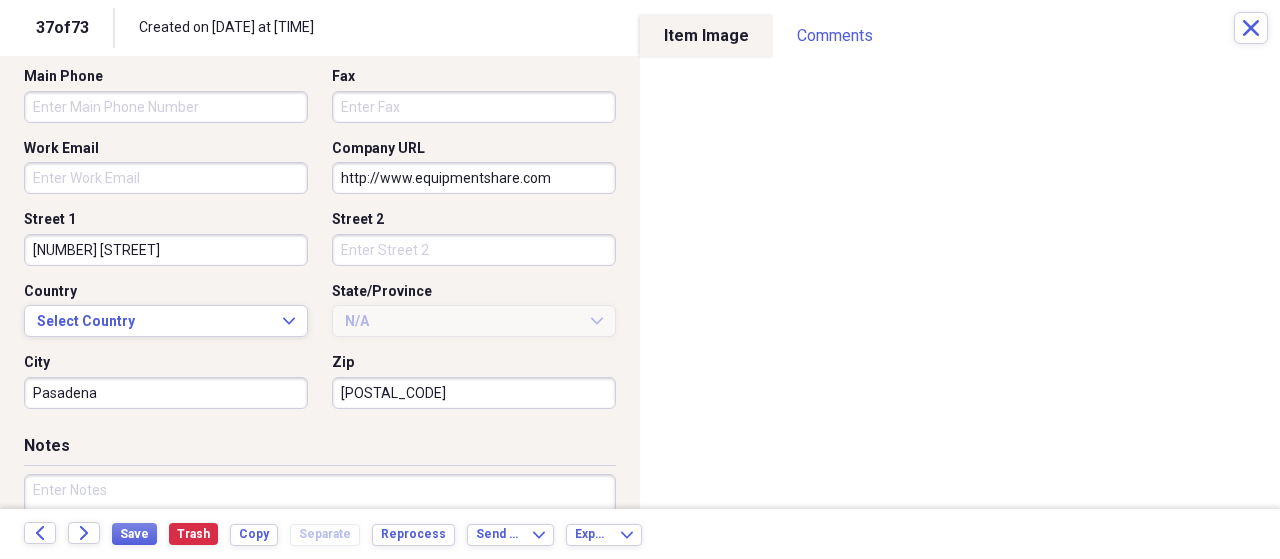 scroll, scrollTop: 500, scrollLeft: 0, axis: vertical 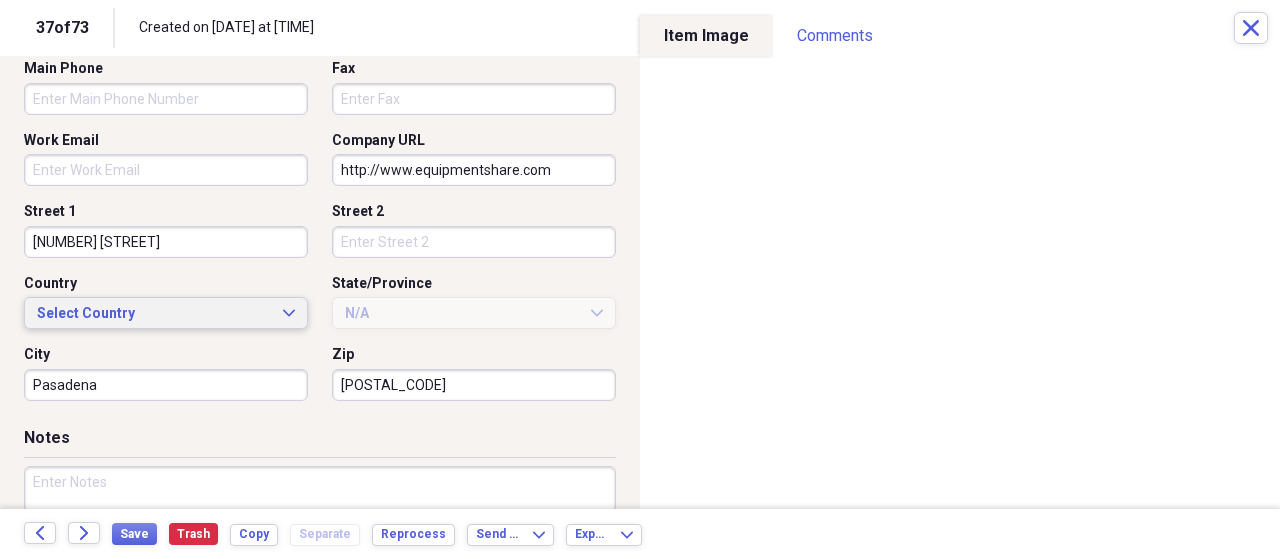 type on "Equipment Share" 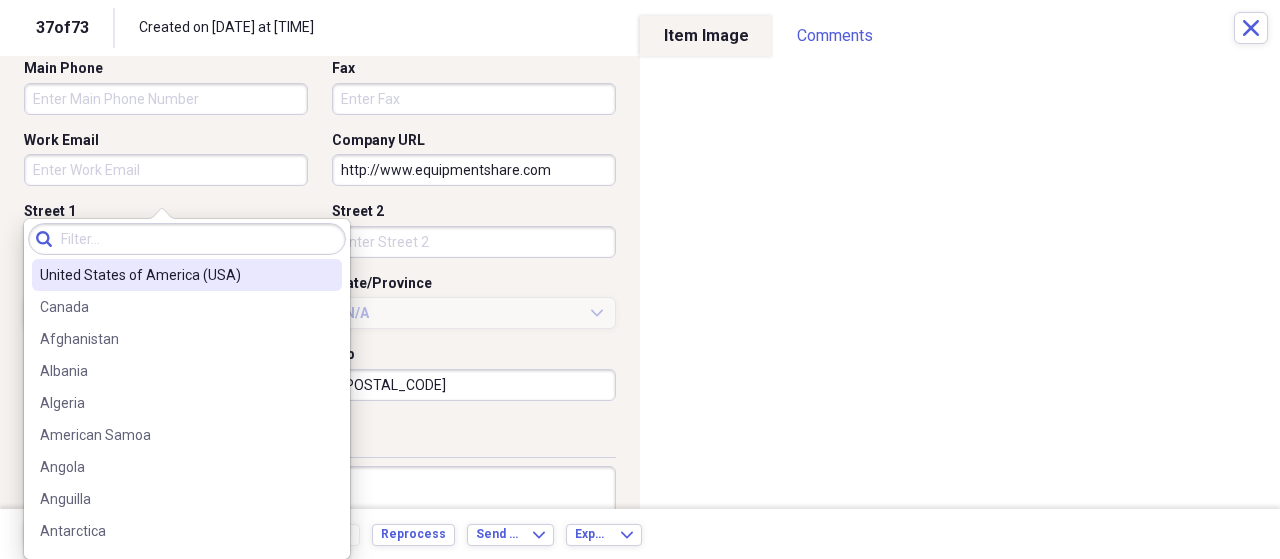 click on "United States of America (USA)" at bounding box center [175, 275] 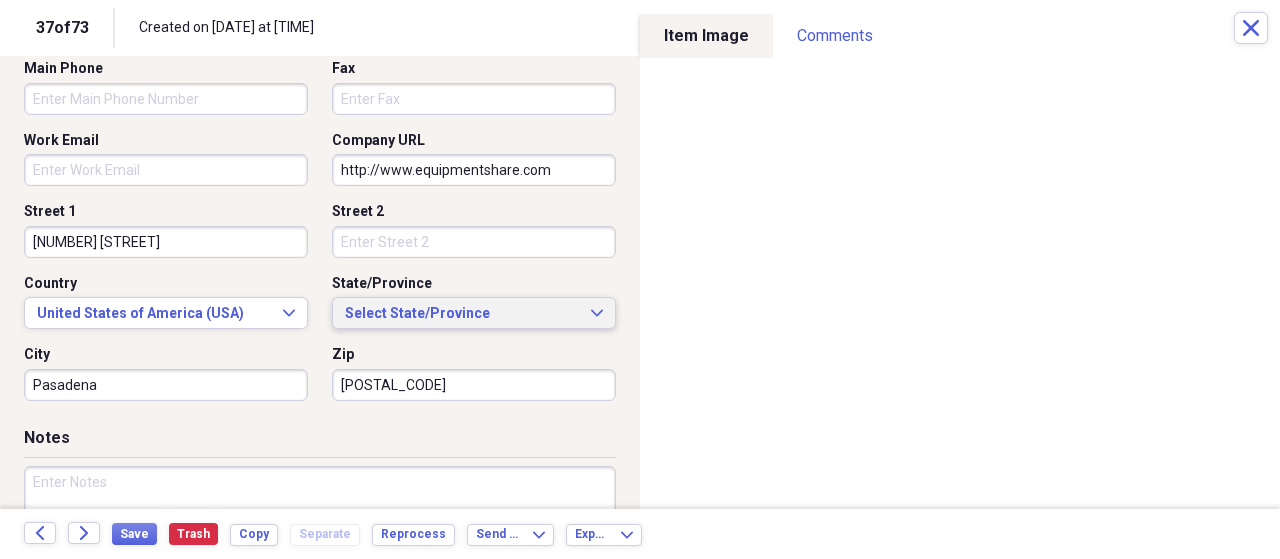 click on "Select State/Province" at bounding box center (462, 314) 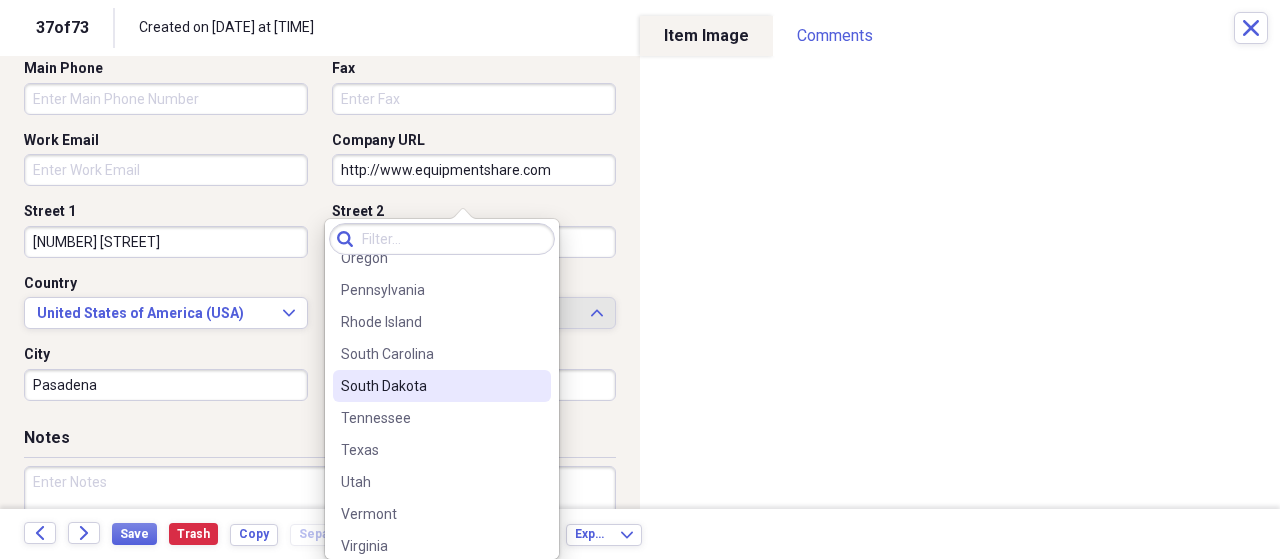 scroll, scrollTop: 1300, scrollLeft: 0, axis: vertical 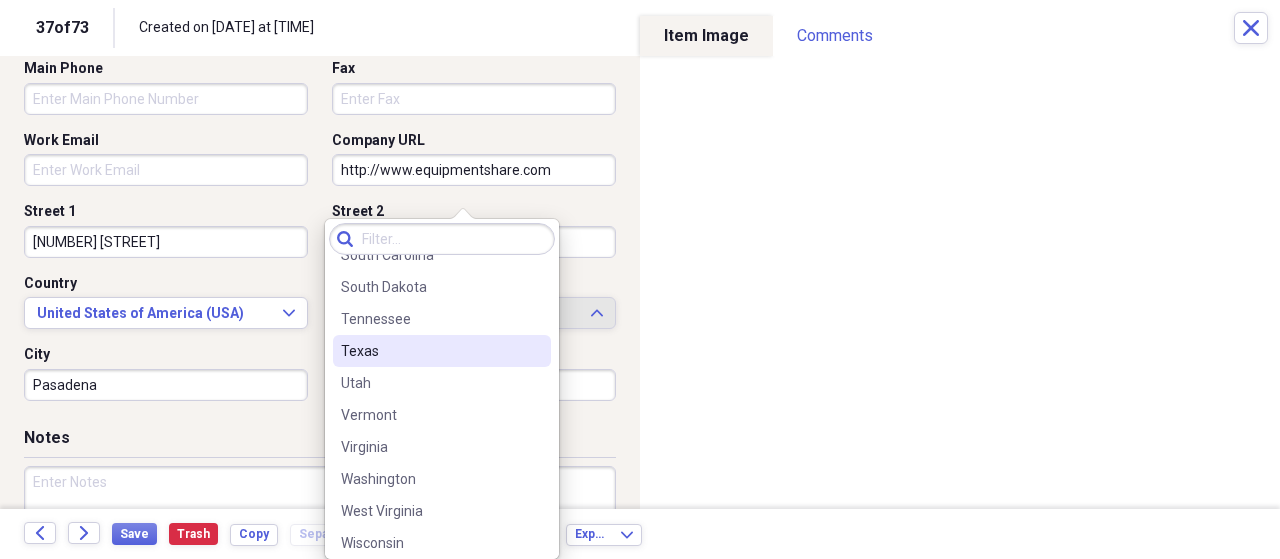 click on "Texas" at bounding box center [430, 351] 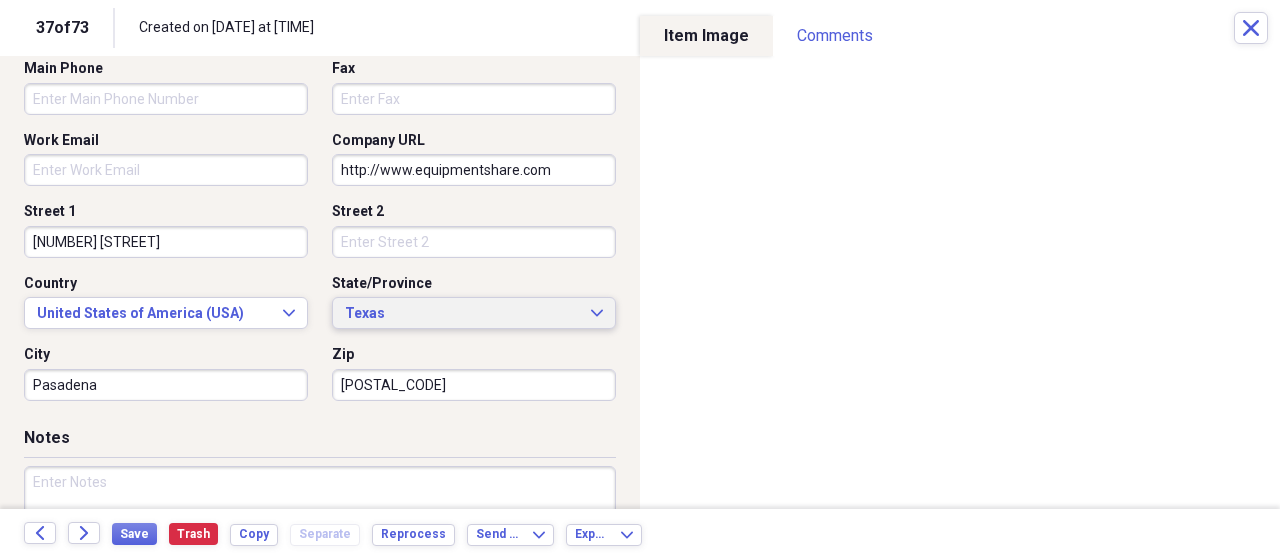 scroll, scrollTop: 600, scrollLeft: 0, axis: vertical 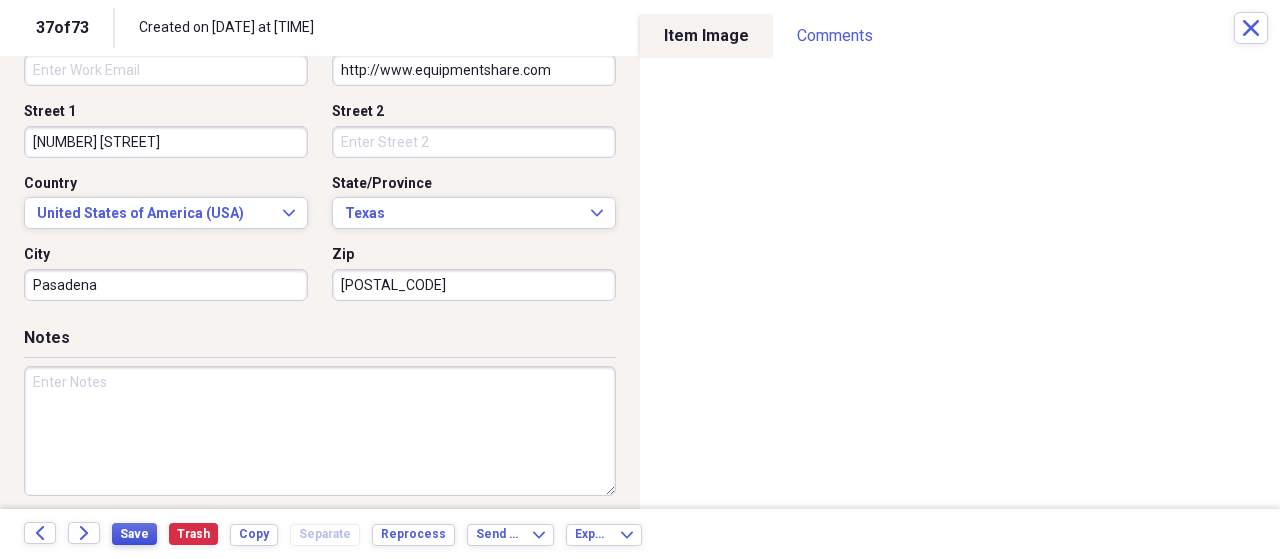 click on "Save" at bounding box center (134, 534) 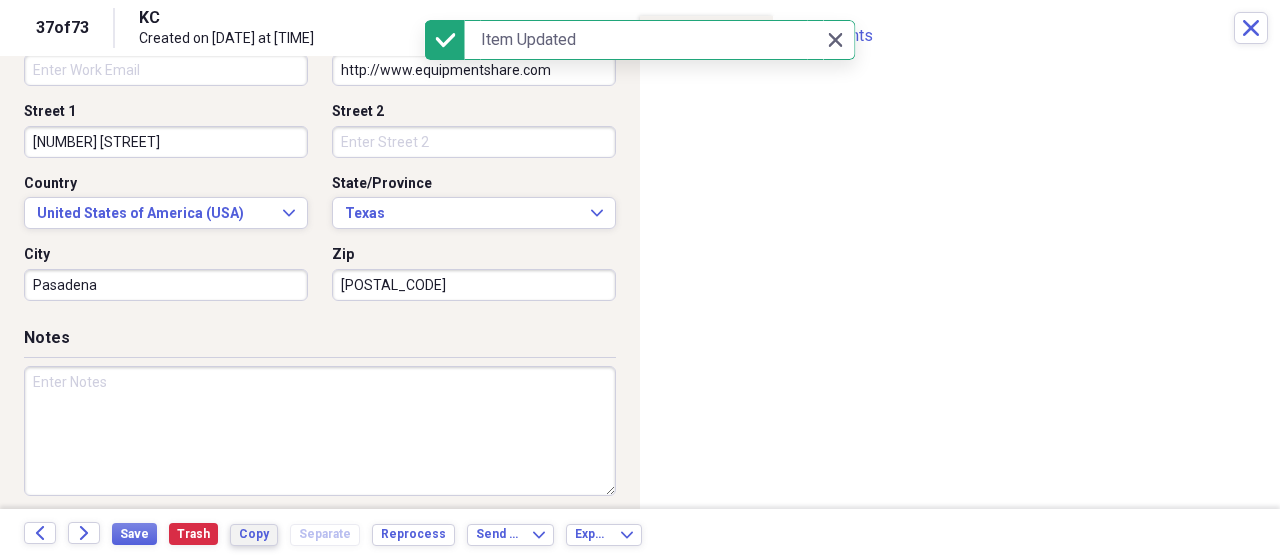 click on "Copy" at bounding box center (254, 534) 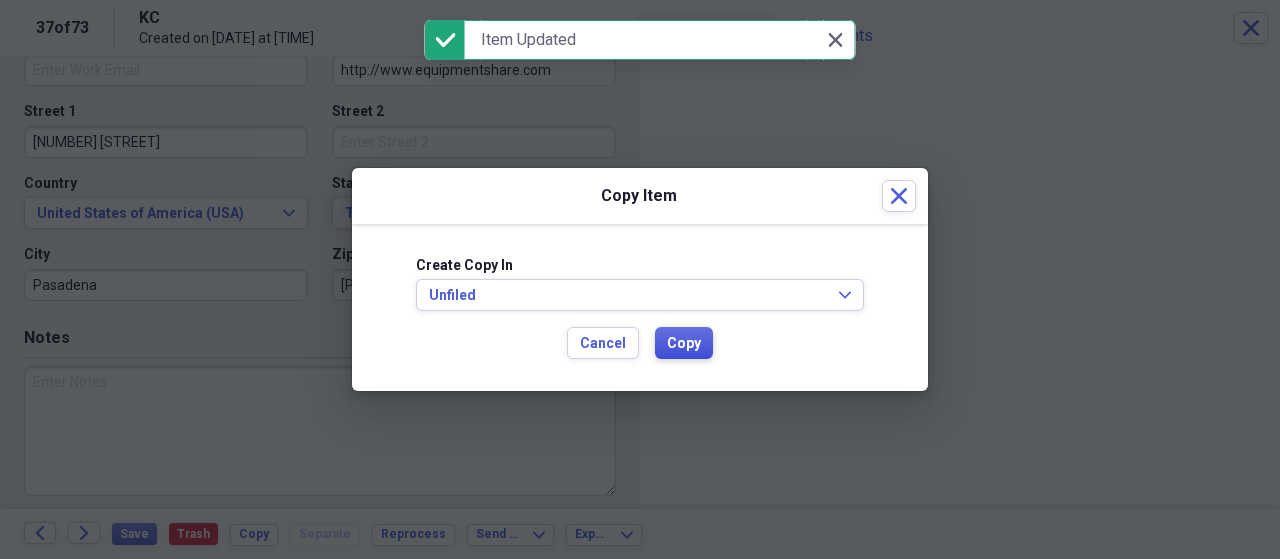 click on "Copy" at bounding box center [684, 344] 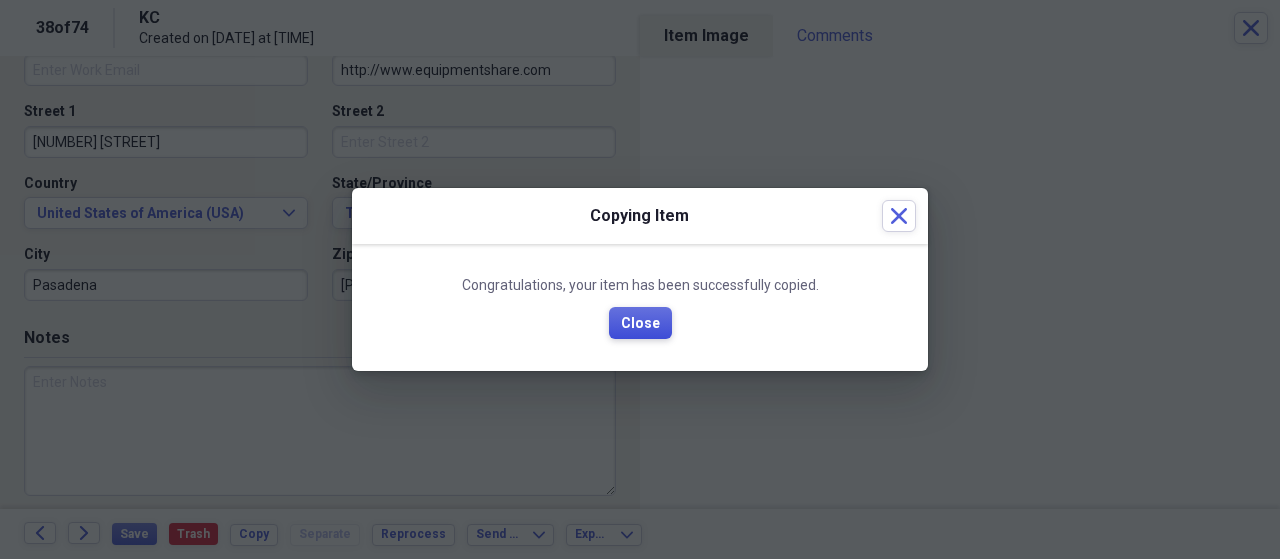 click on "Close" at bounding box center [640, 324] 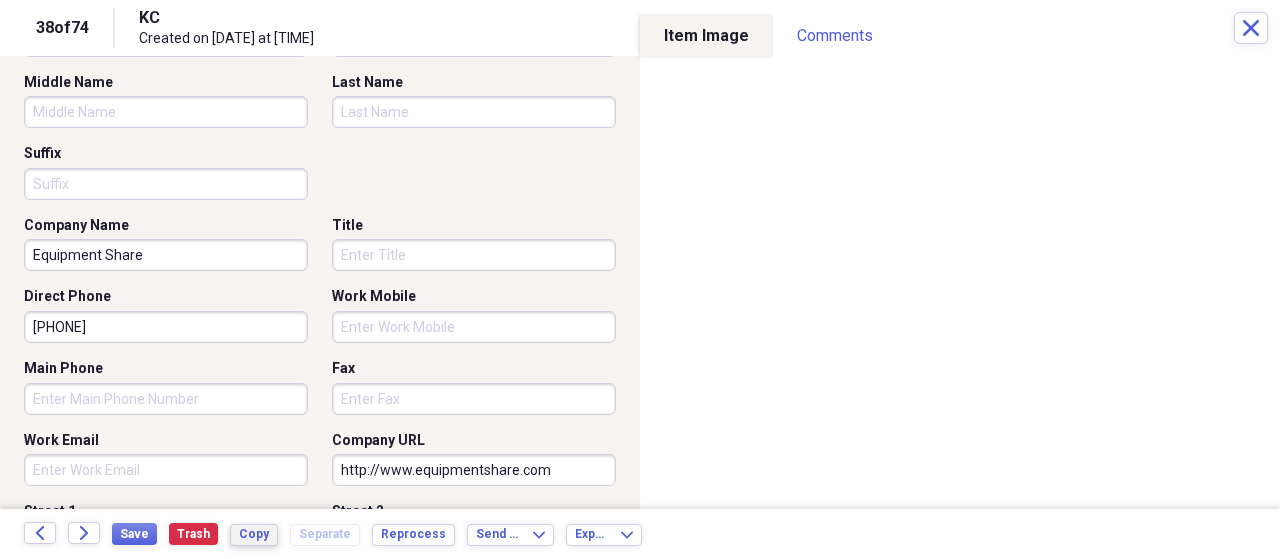 scroll, scrollTop: 0, scrollLeft: 0, axis: both 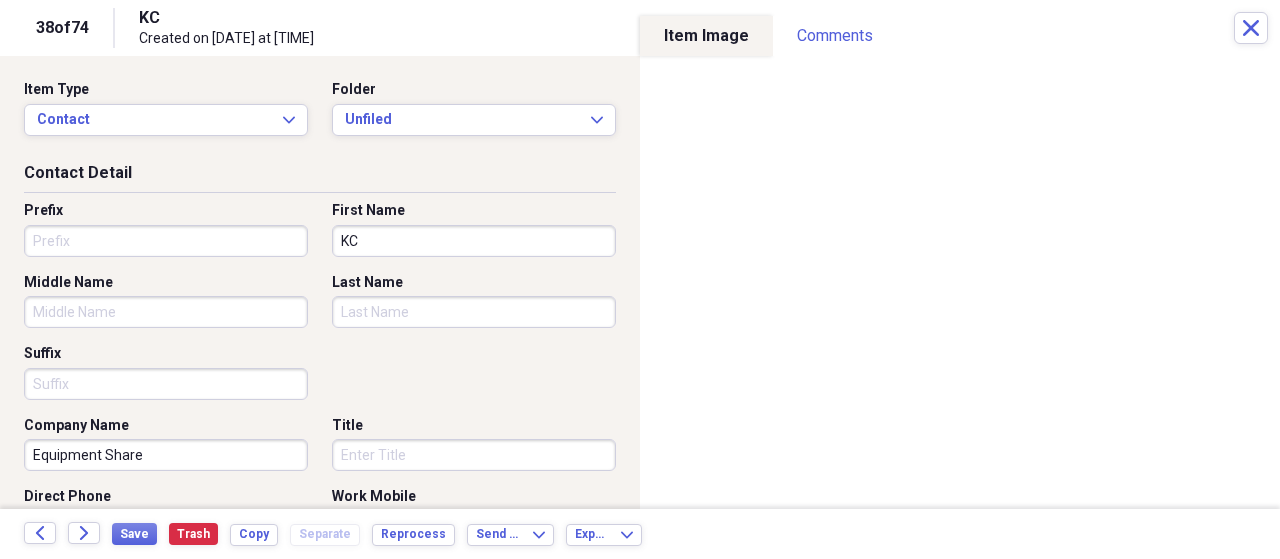 click on "KC" at bounding box center [474, 241] 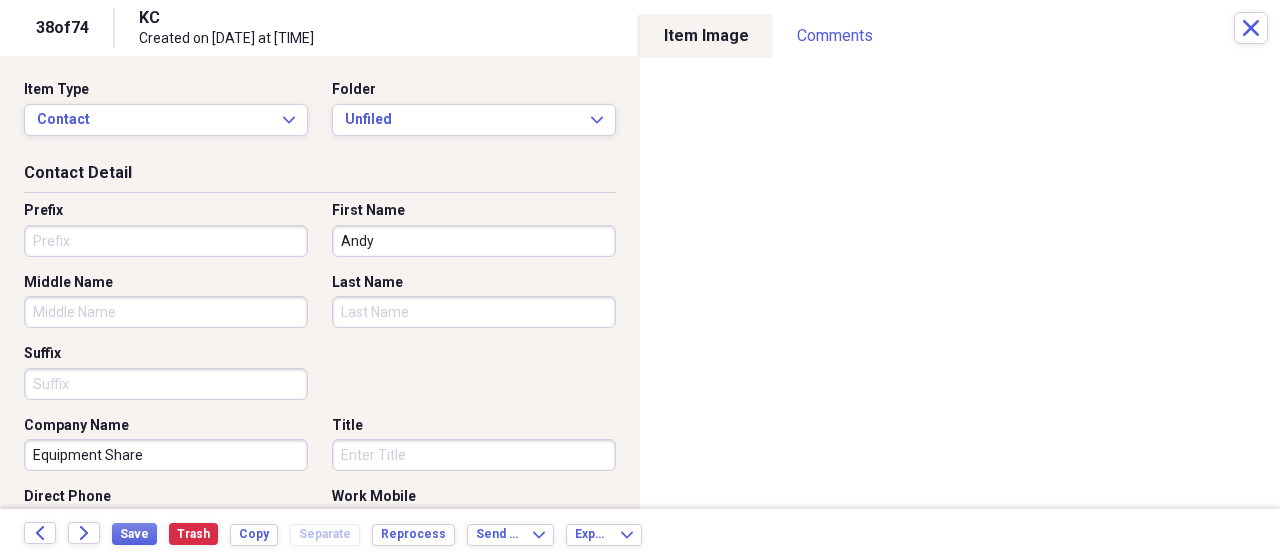 type on "Andy" 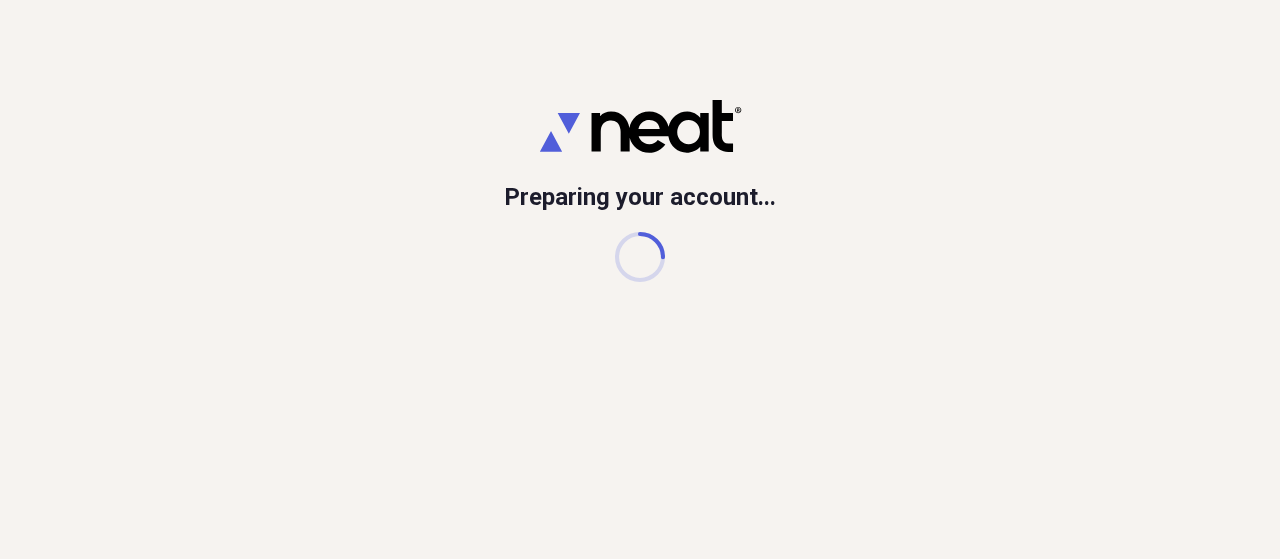 scroll, scrollTop: 0, scrollLeft: 0, axis: both 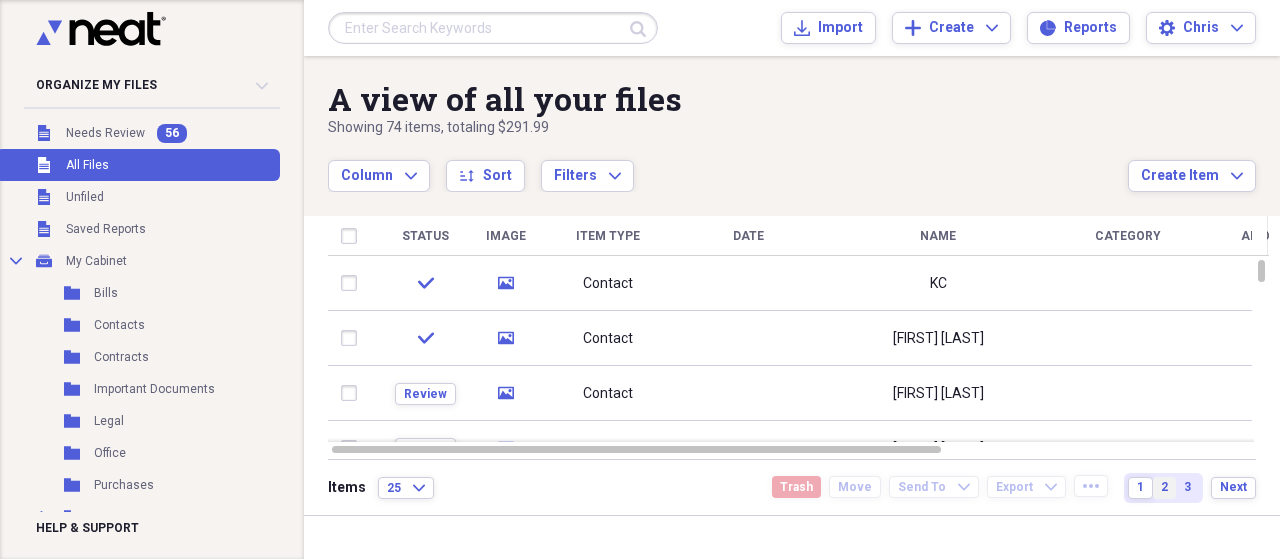 click on "2" at bounding box center (1164, 487) 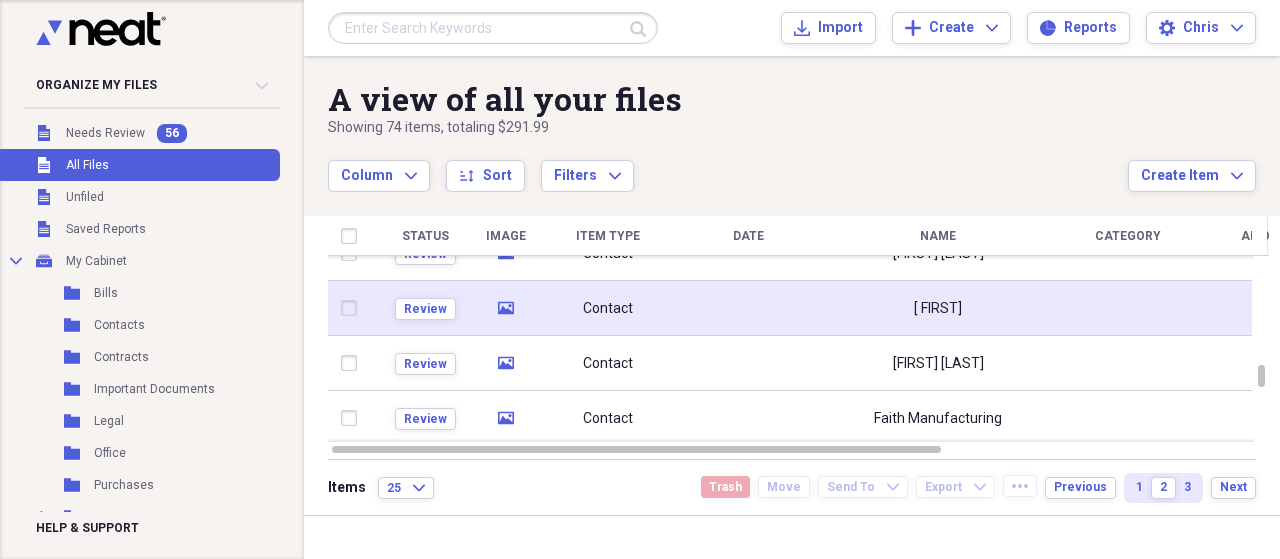 click on "[ FIRST]" at bounding box center (938, 309) 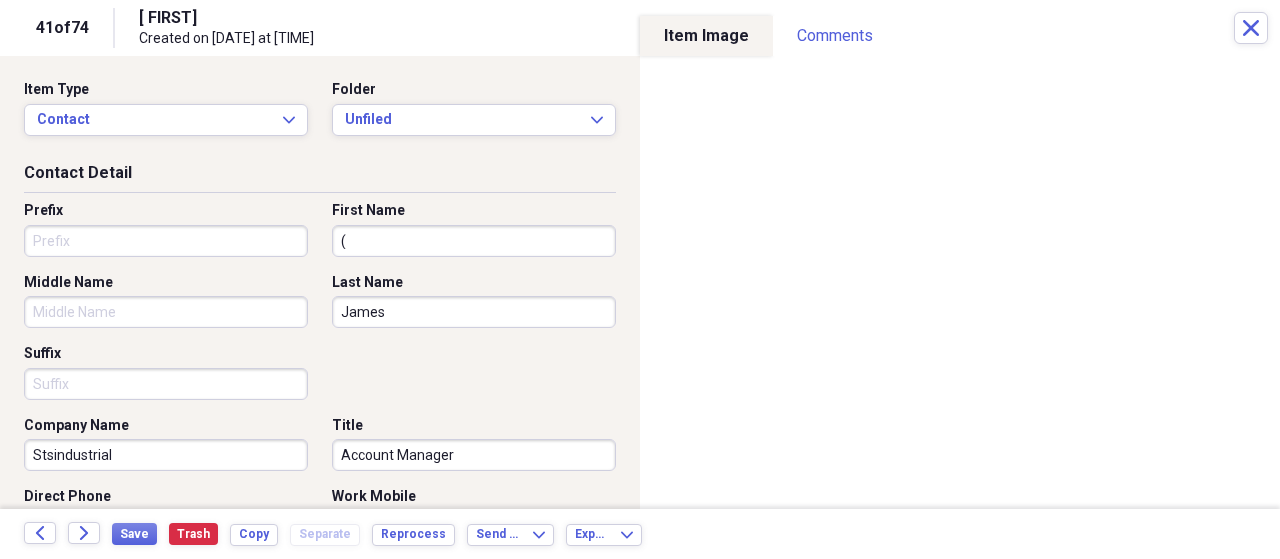 drag, startPoint x: 398, startPoint y: 315, endPoint x: 303, endPoint y: 319, distance: 95.084175 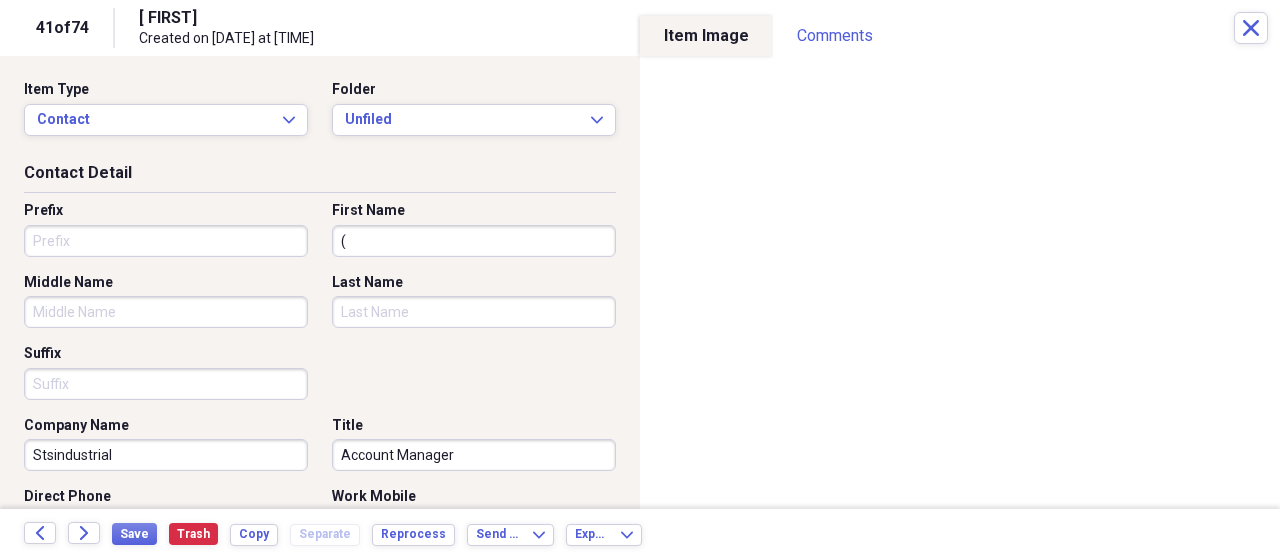 type 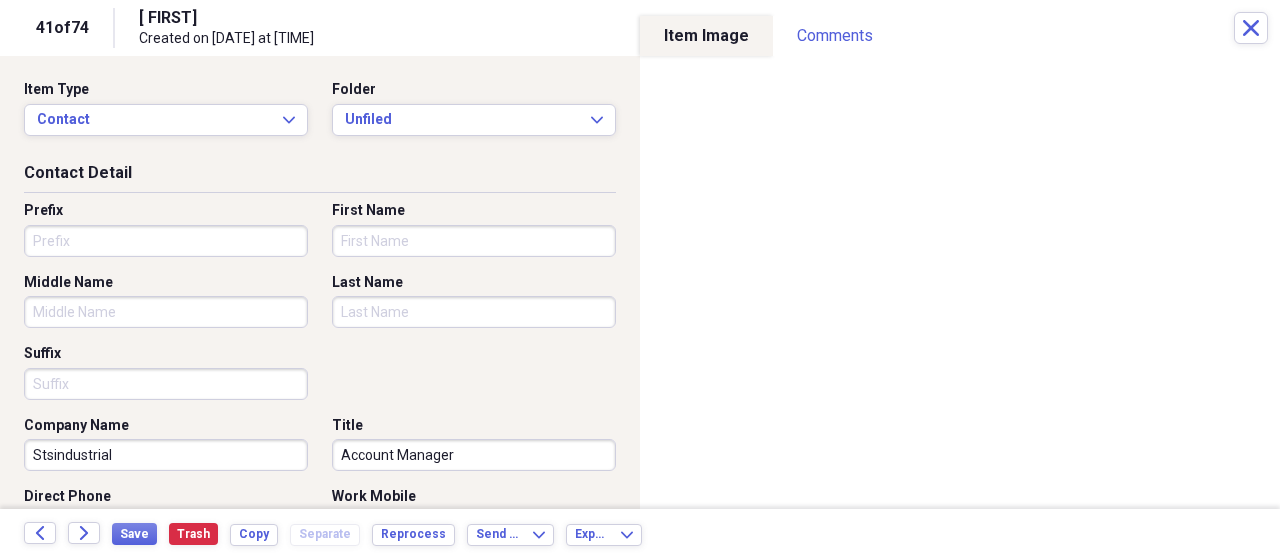 paste on "James" 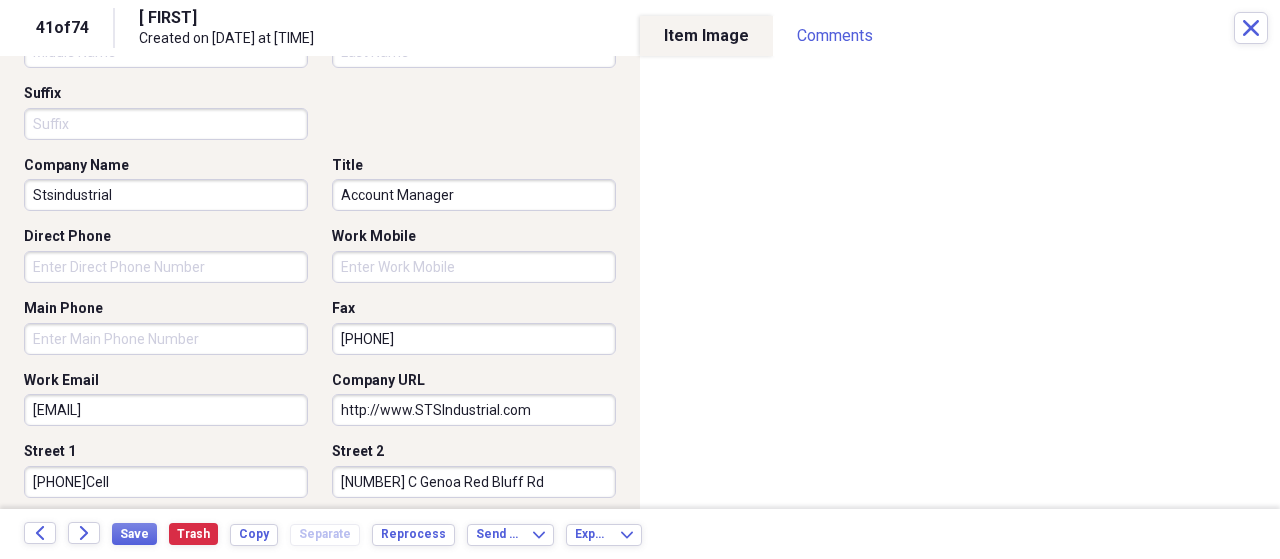 scroll, scrollTop: 0, scrollLeft: 0, axis: both 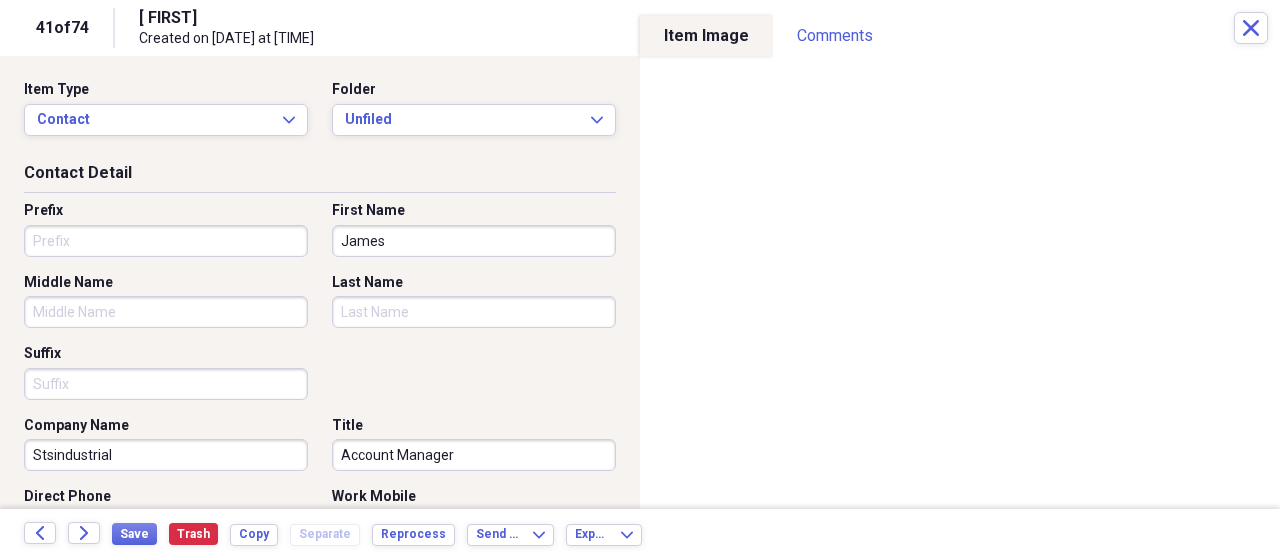 type on "James" 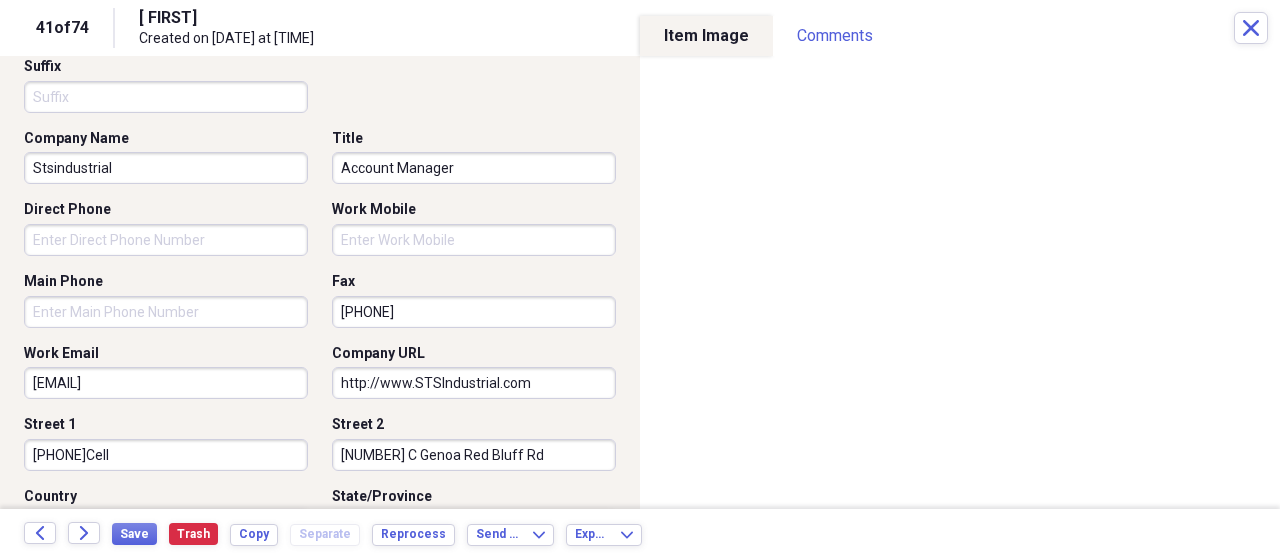 scroll, scrollTop: 260, scrollLeft: 0, axis: vertical 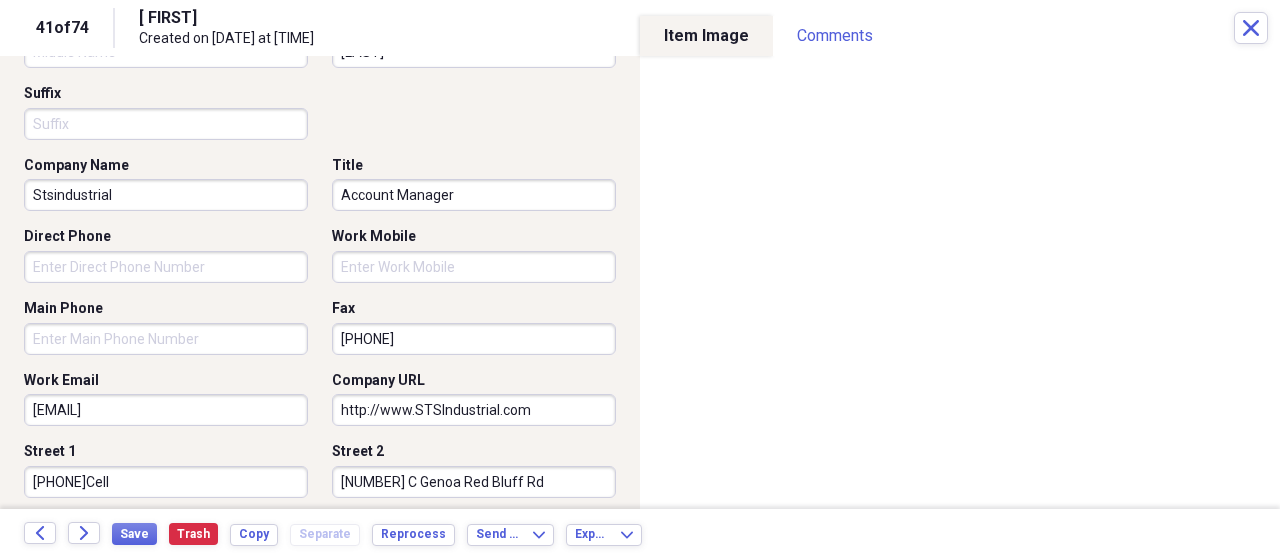 type on "[LAST]" 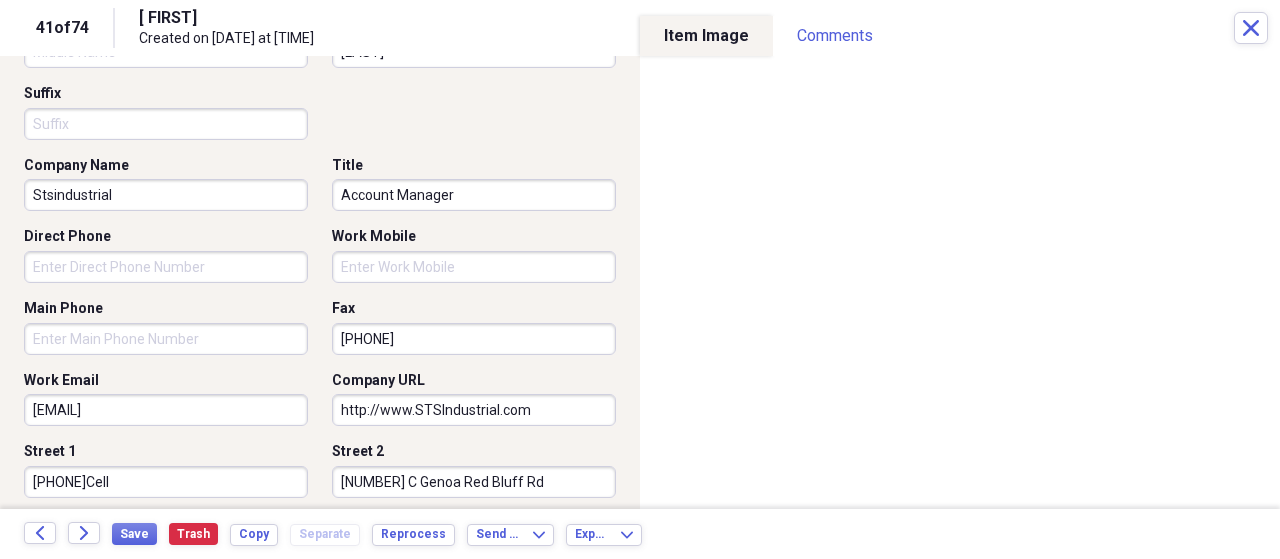drag, startPoint x: 142, startPoint y: 480, endPoint x: 21, endPoint y: 479, distance: 121.004135 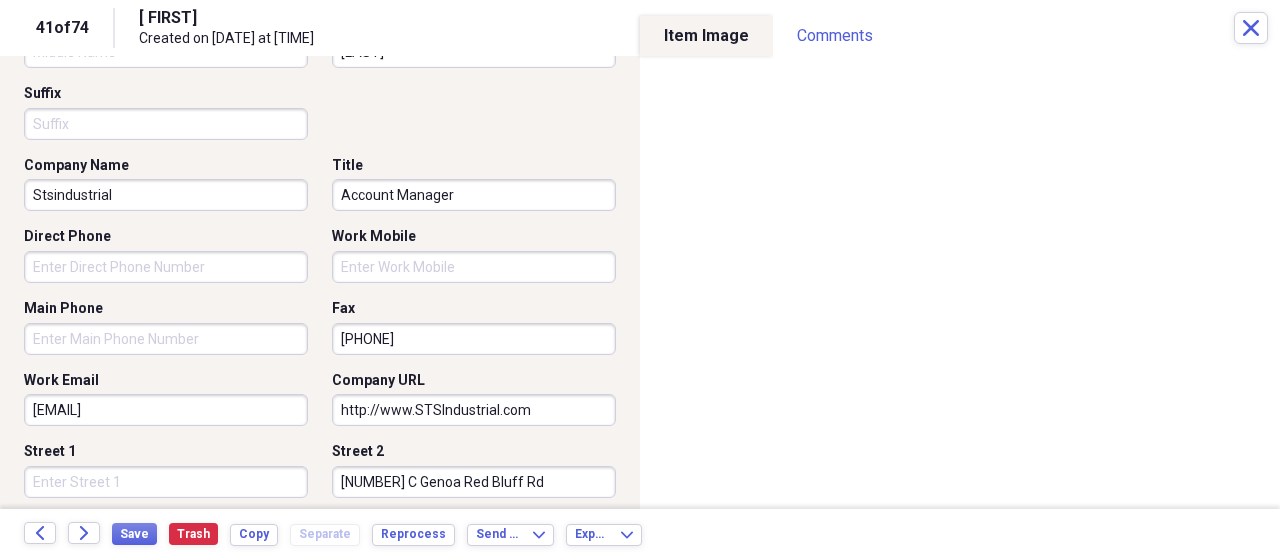 type 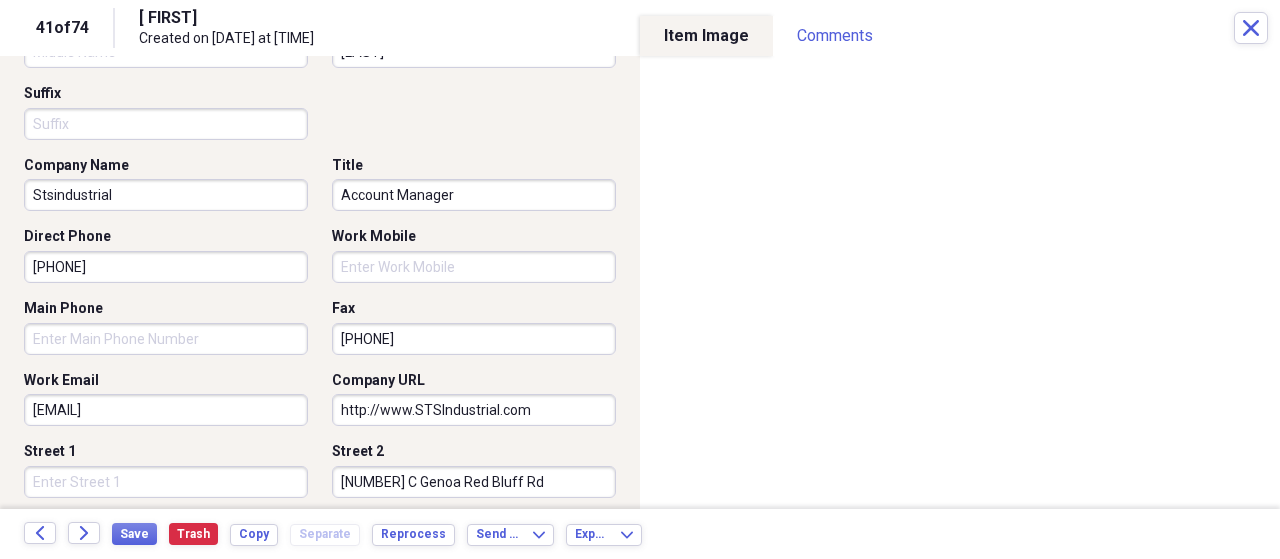 click on "832 784-1363" at bounding box center [166, 267] 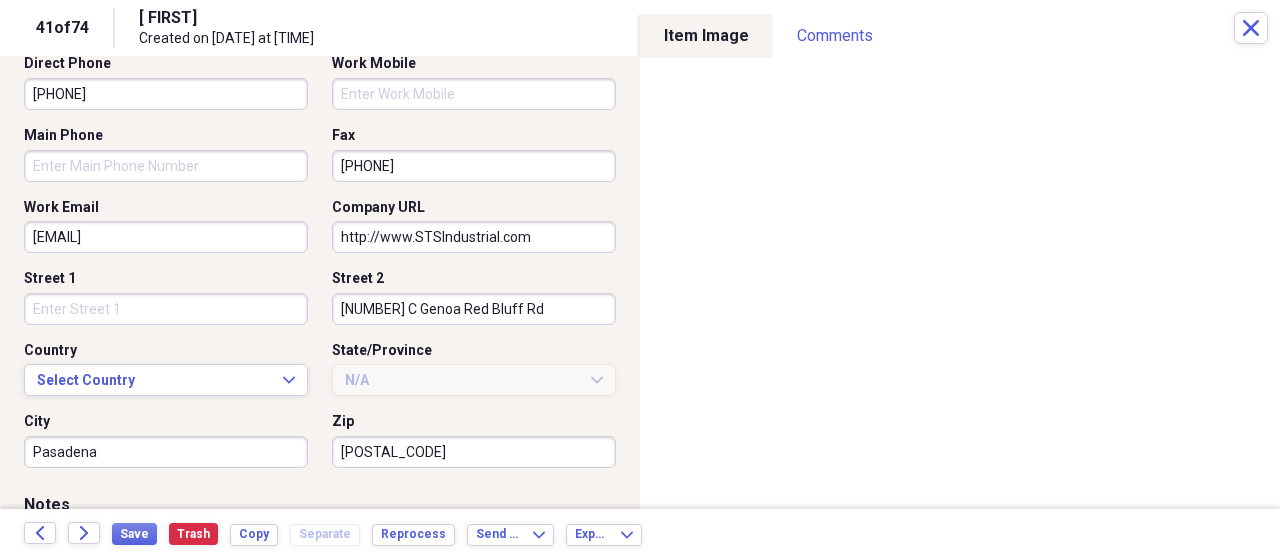 scroll, scrollTop: 460, scrollLeft: 0, axis: vertical 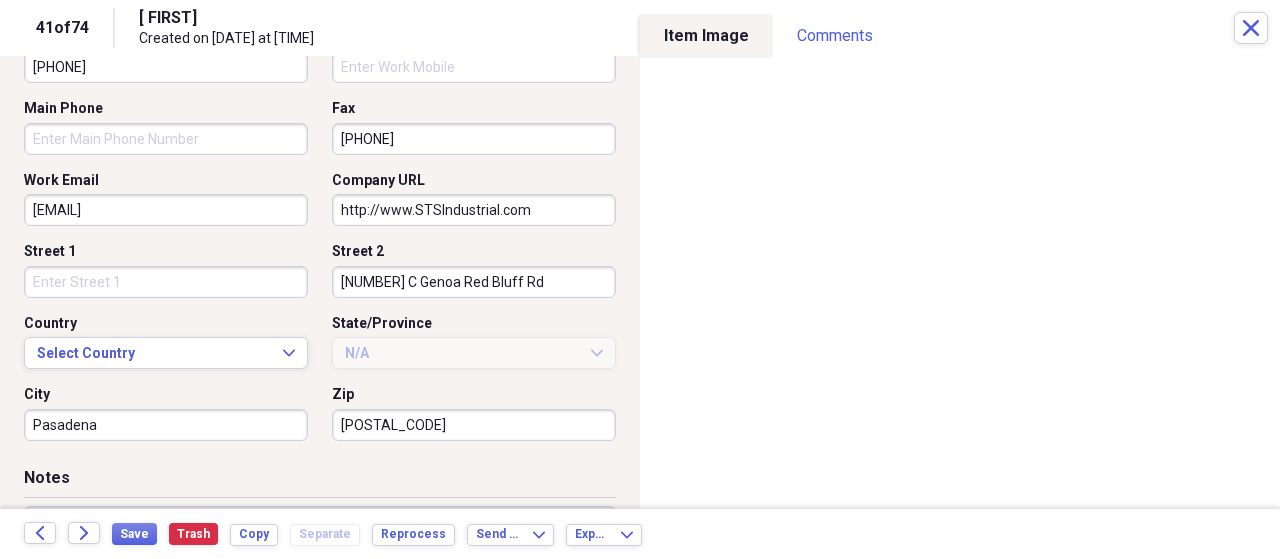 type on "832-784-1363" 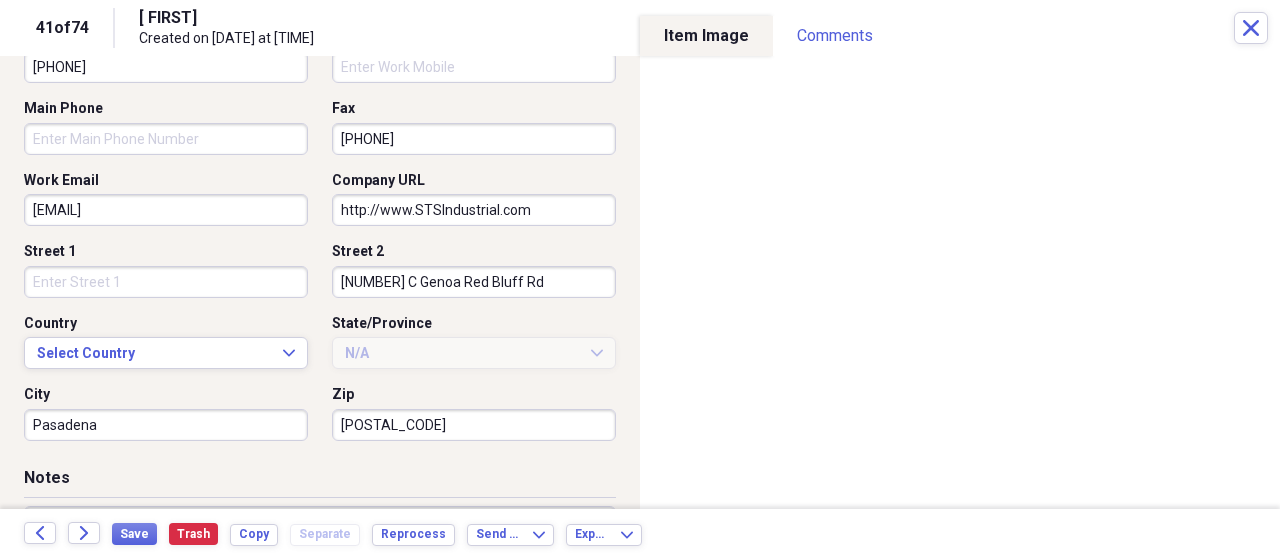 drag, startPoint x: 530, startPoint y: 282, endPoint x: 324, endPoint y: 288, distance: 206.08736 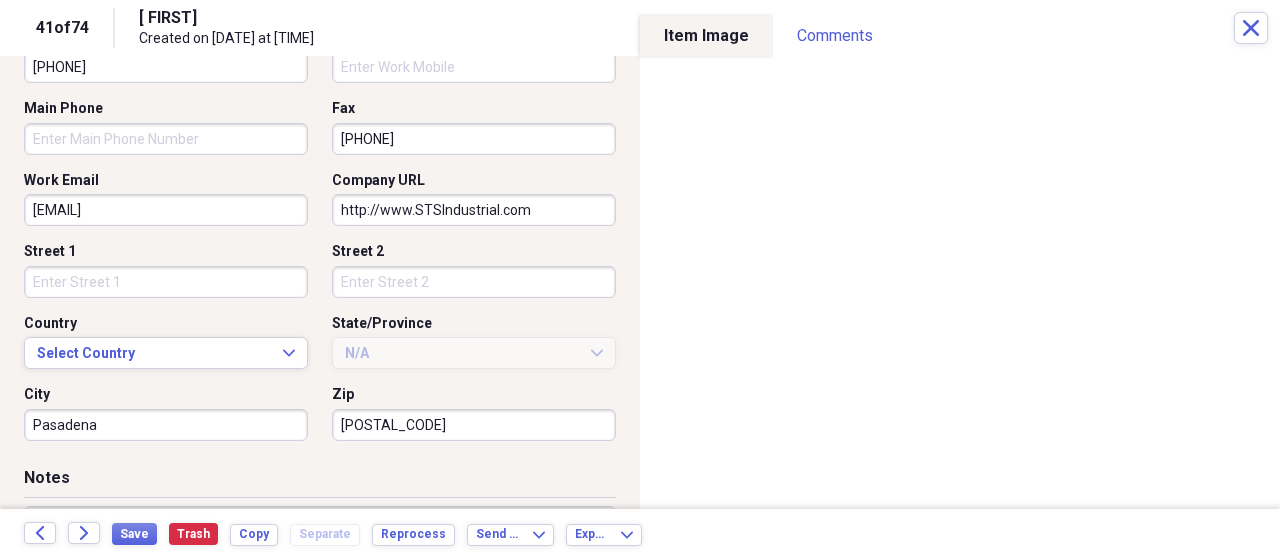 type 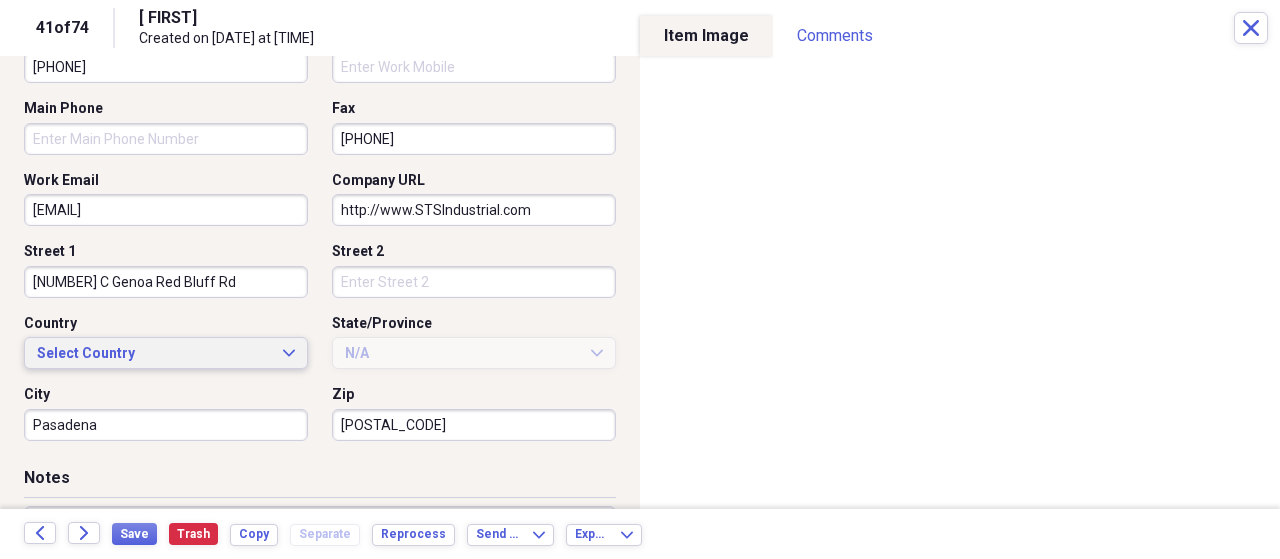 type on "[NUMBER] [STREET] [STREET]" 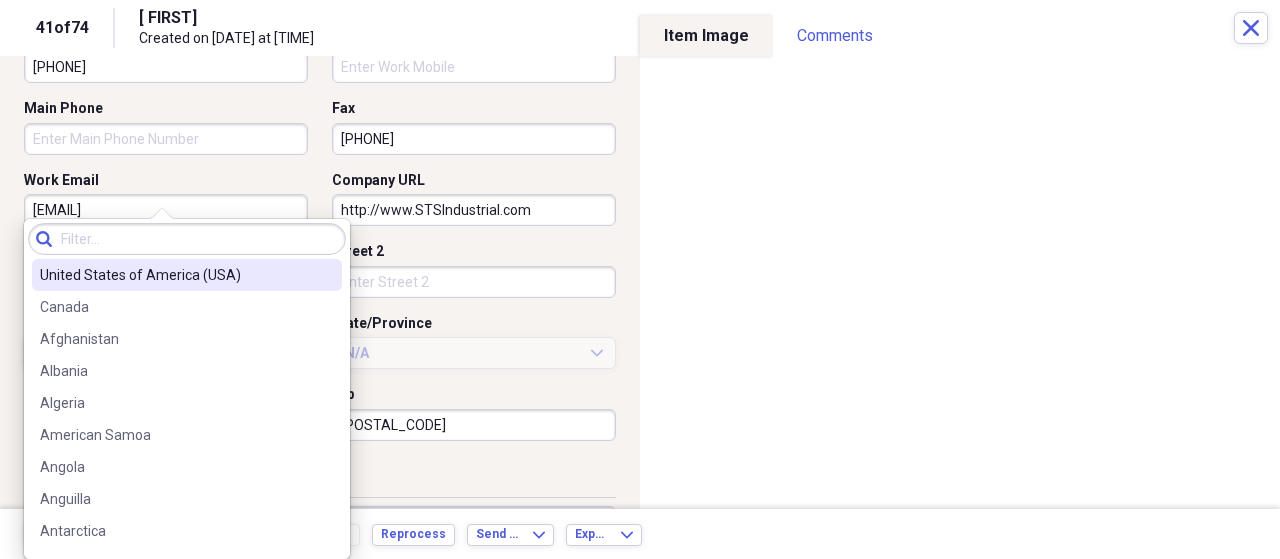 click on "United States of America (USA)" at bounding box center (175, 275) 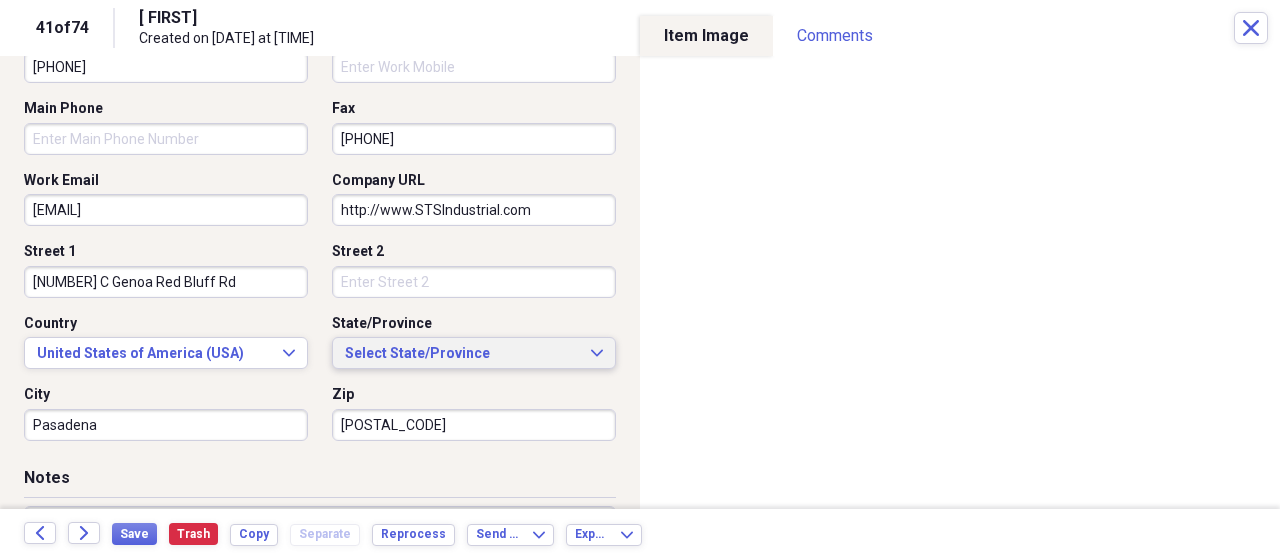 click on "Select State/Province Expand" at bounding box center (474, 354) 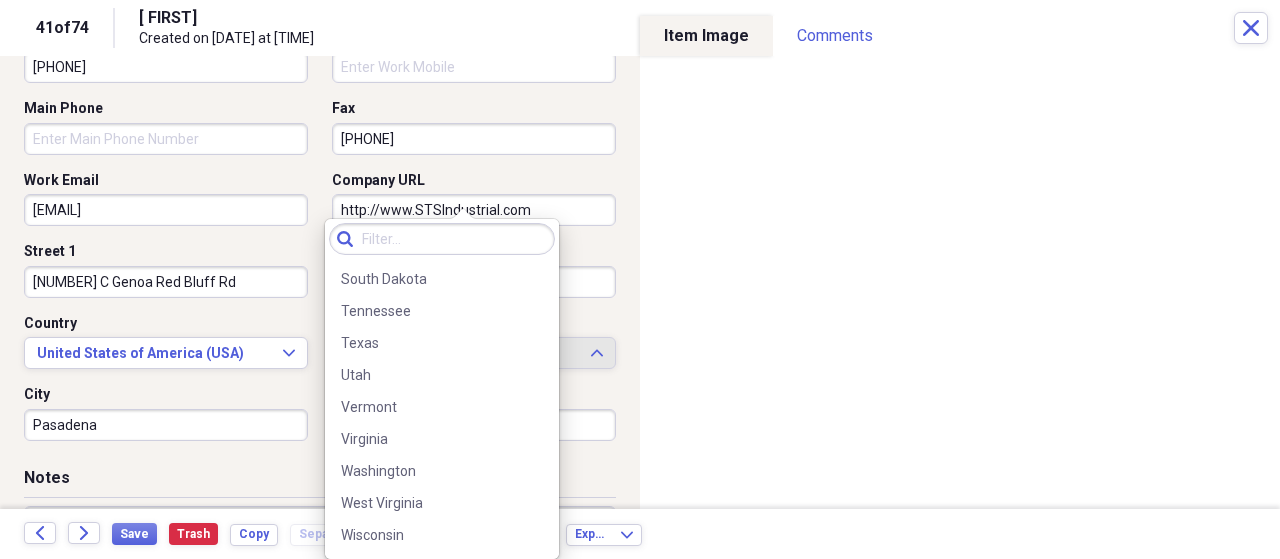 scroll, scrollTop: 1340, scrollLeft: 0, axis: vertical 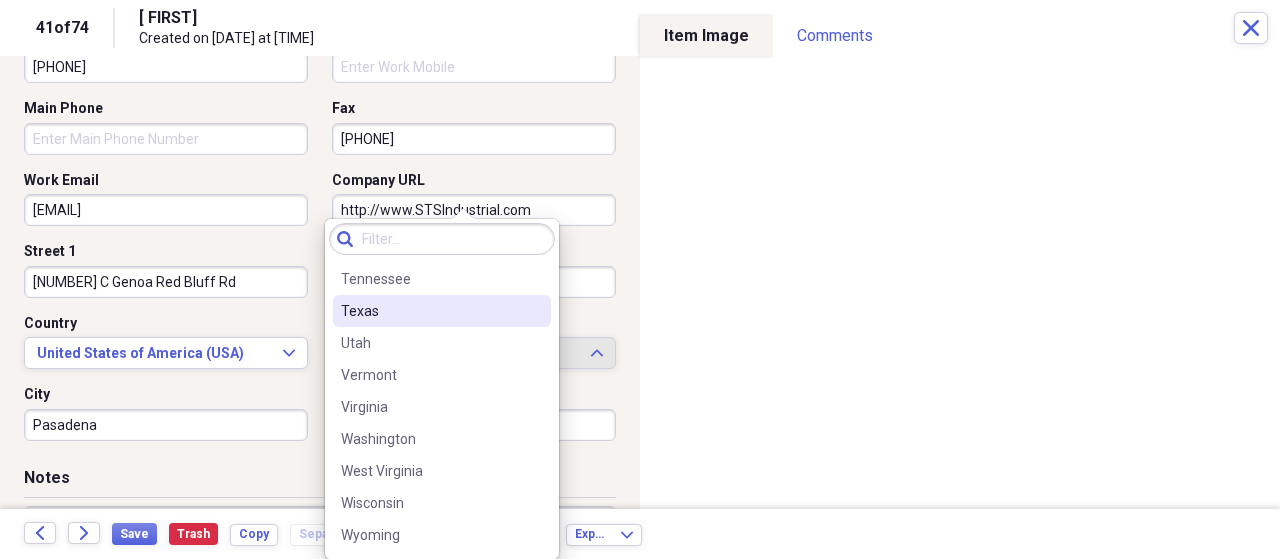 click on "Texas" at bounding box center (442, 311) 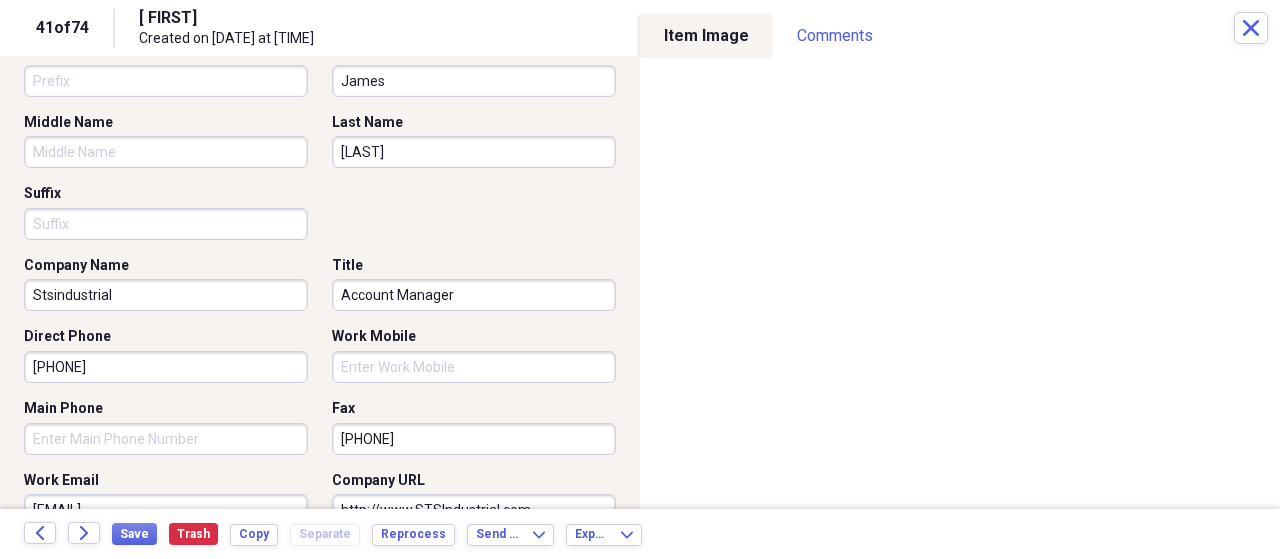 scroll, scrollTop: 200, scrollLeft: 0, axis: vertical 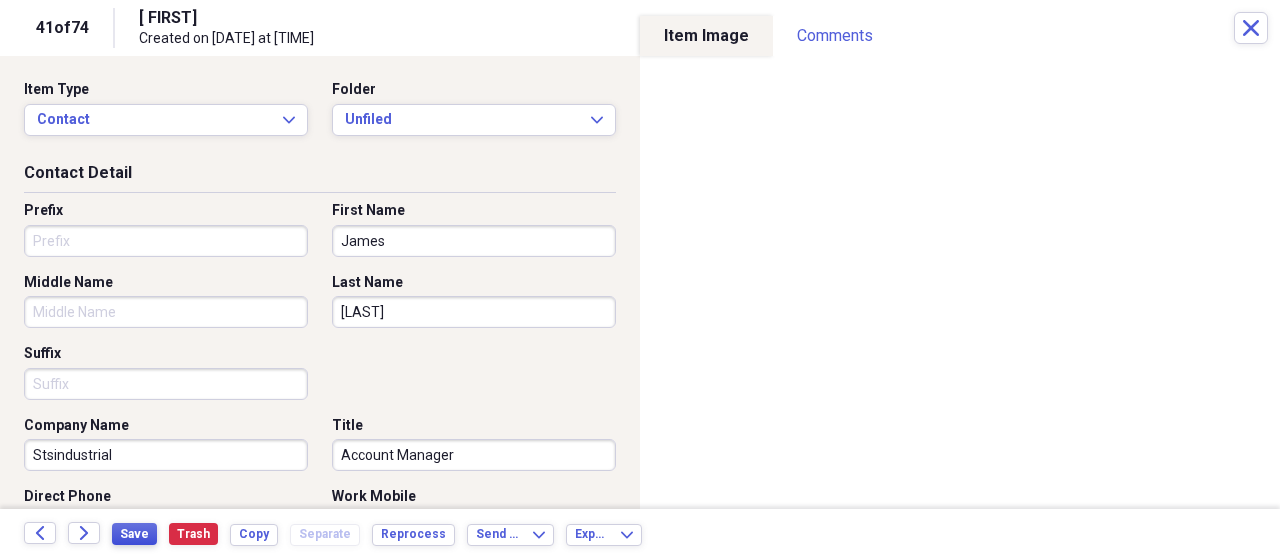 click on "Save" at bounding box center [134, 534] 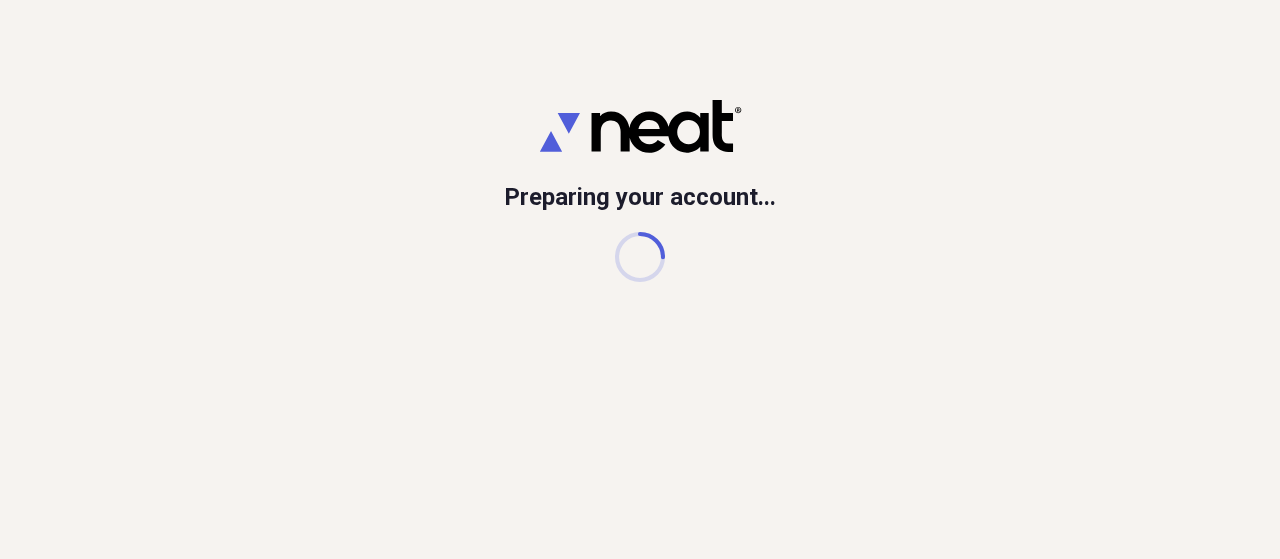 scroll, scrollTop: 0, scrollLeft: 0, axis: both 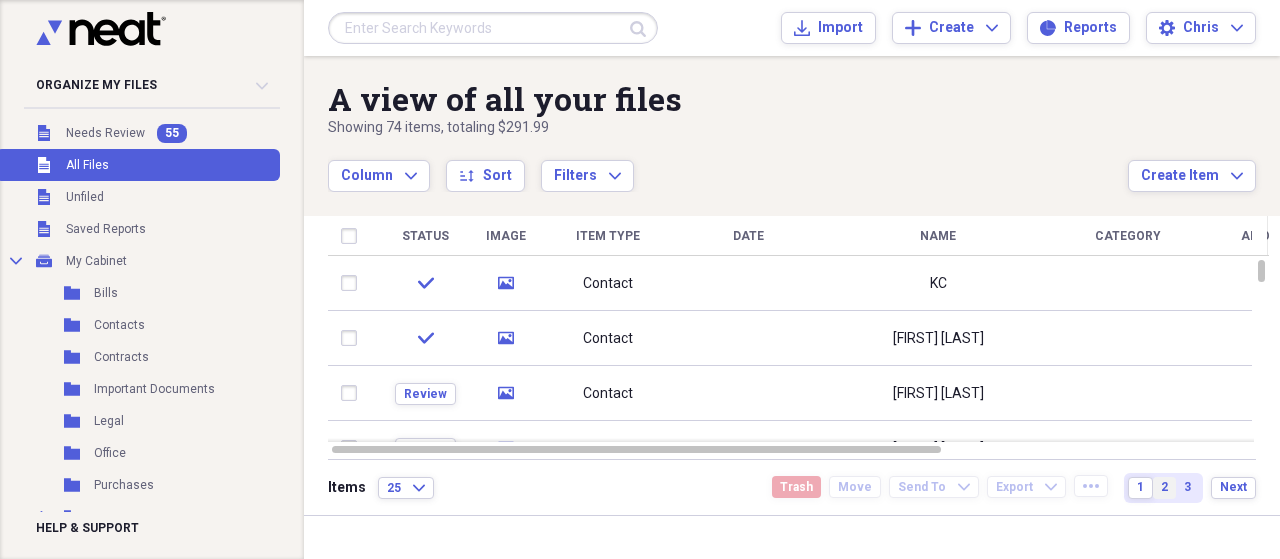click on "2" at bounding box center [1164, 487] 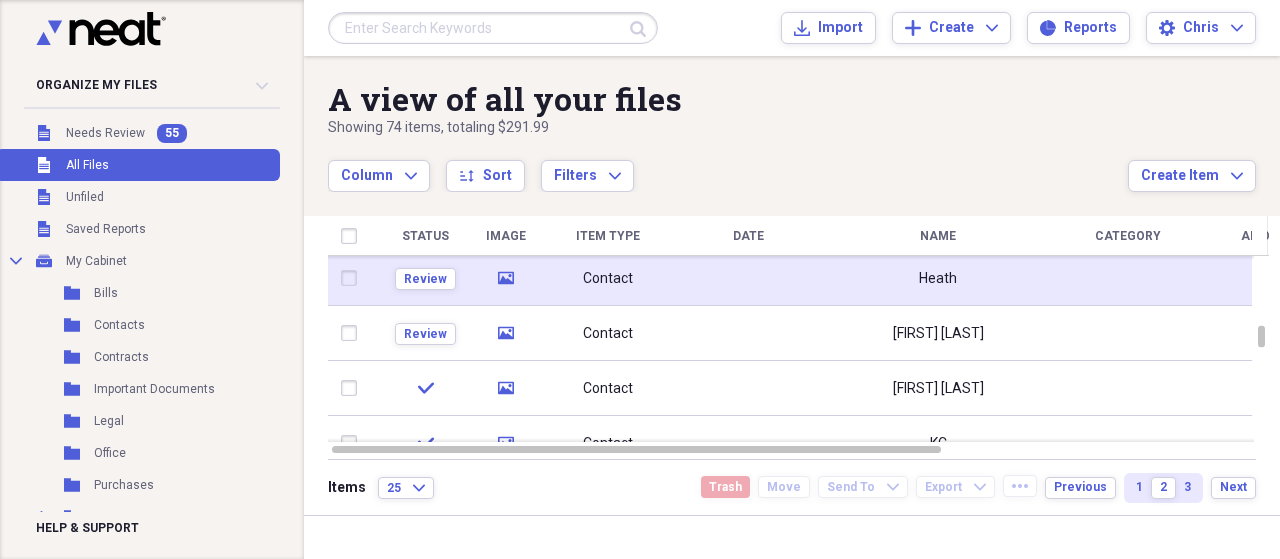 click on "Heath" at bounding box center (938, 279) 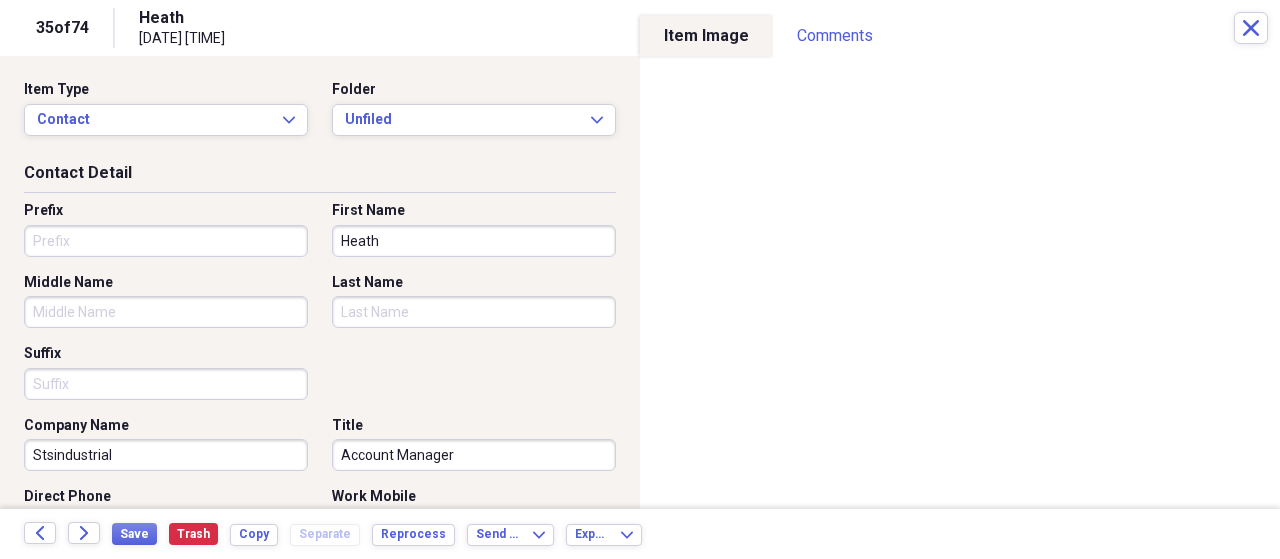 click on "Last Name" at bounding box center [474, 312] 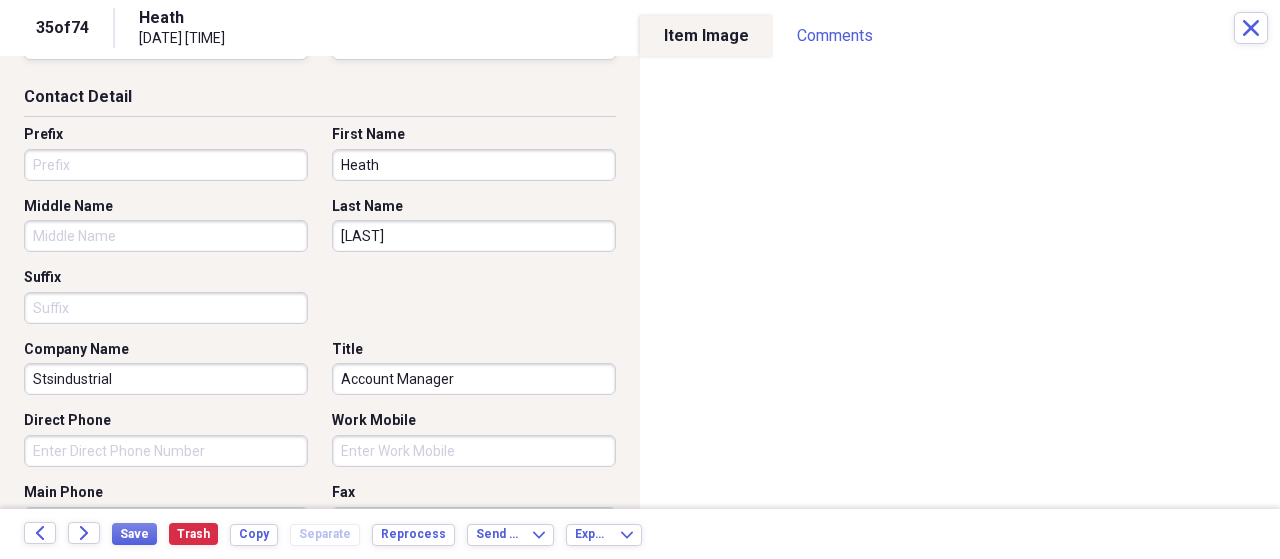 scroll, scrollTop: 100, scrollLeft: 0, axis: vertical 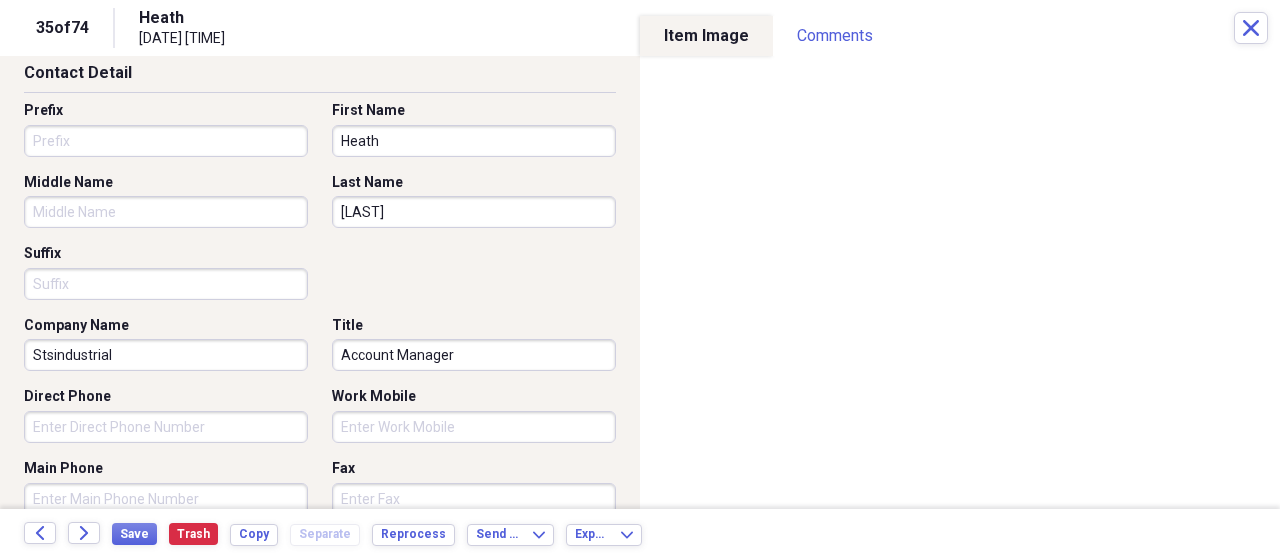 type on "[LAST]" 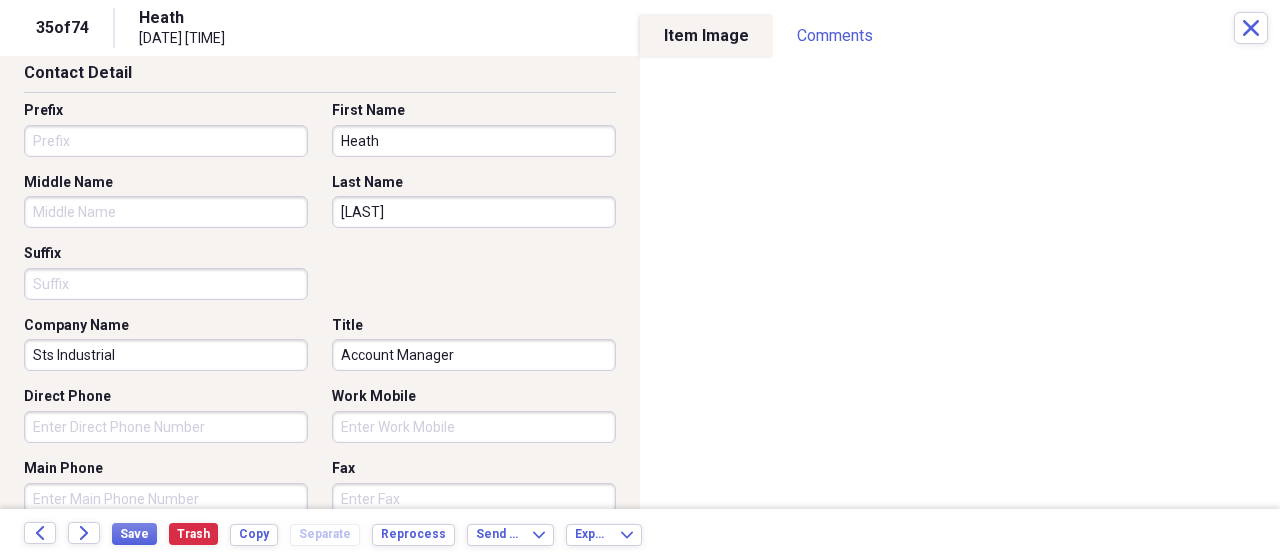 click on "Sts Industrial" at bounding box center (166, 355) 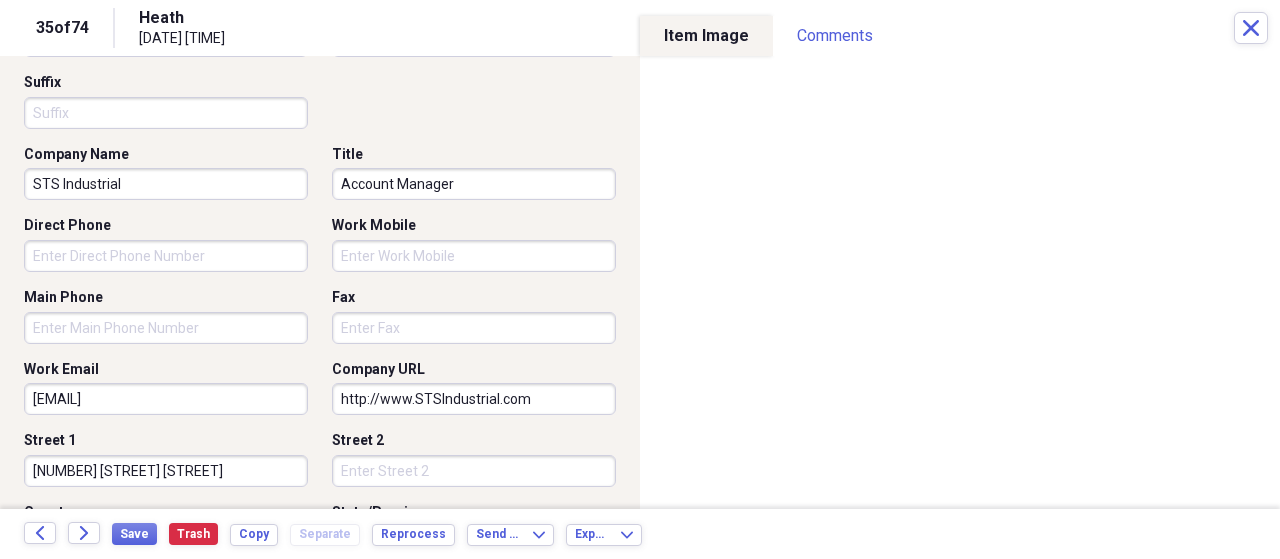 scroll, scrollTop: 300, scrollLeft: 0, axis: vertical 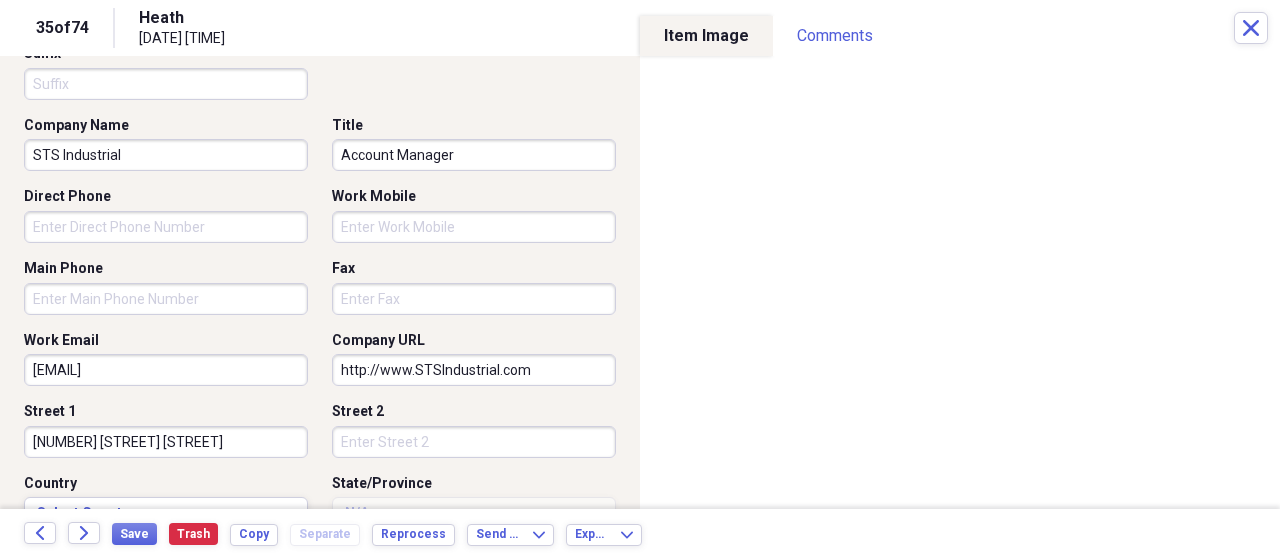 type on "STS Industrial" 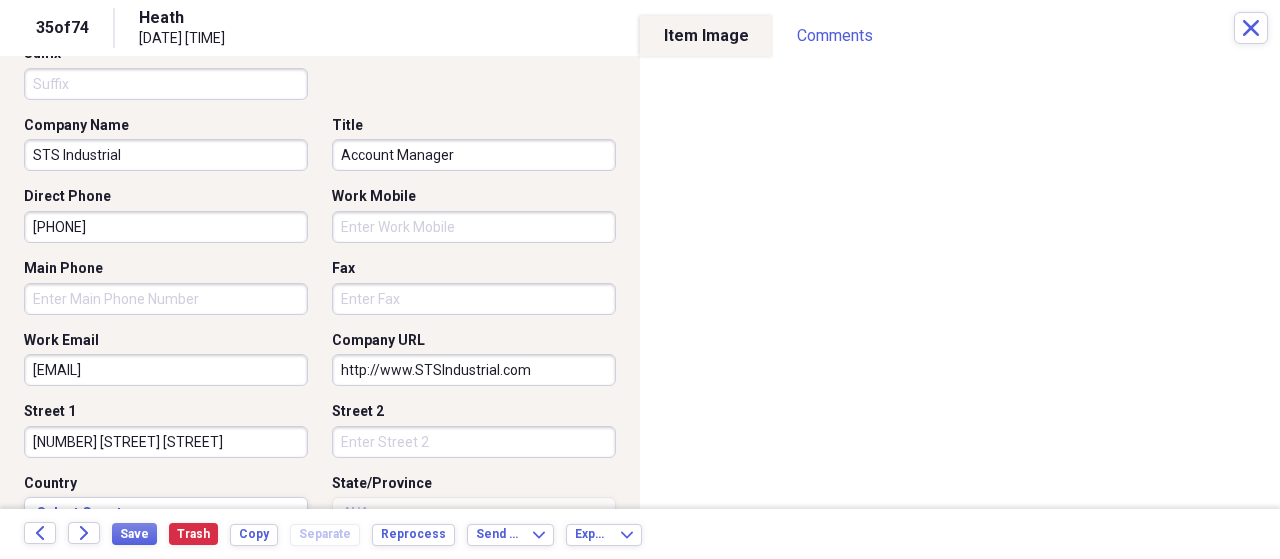 type on "[PHONE]" 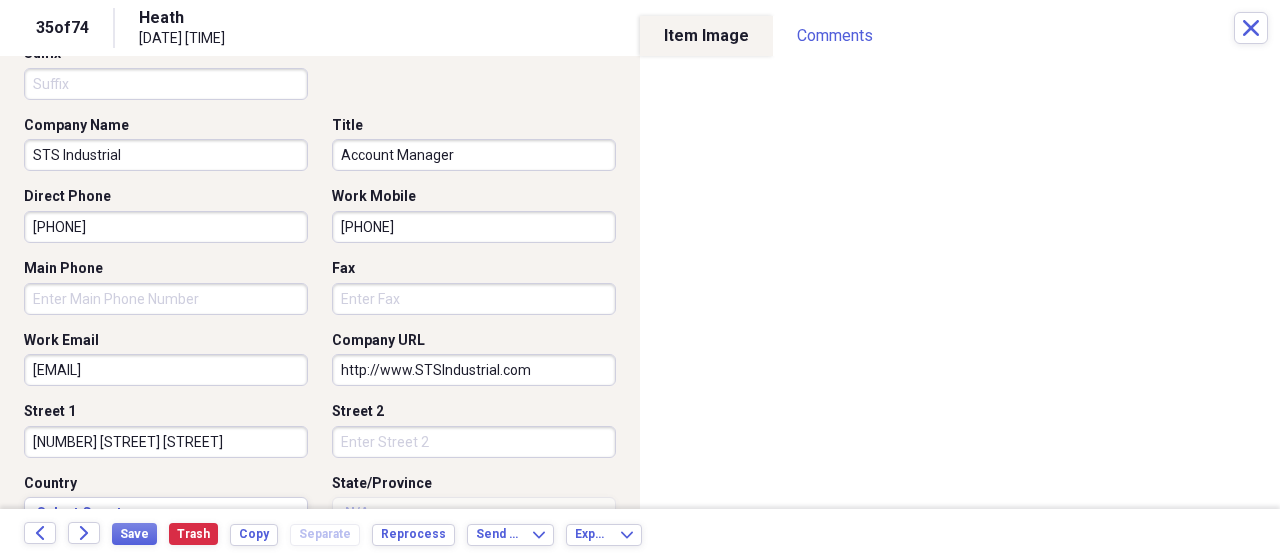 type on "[PHONE]" 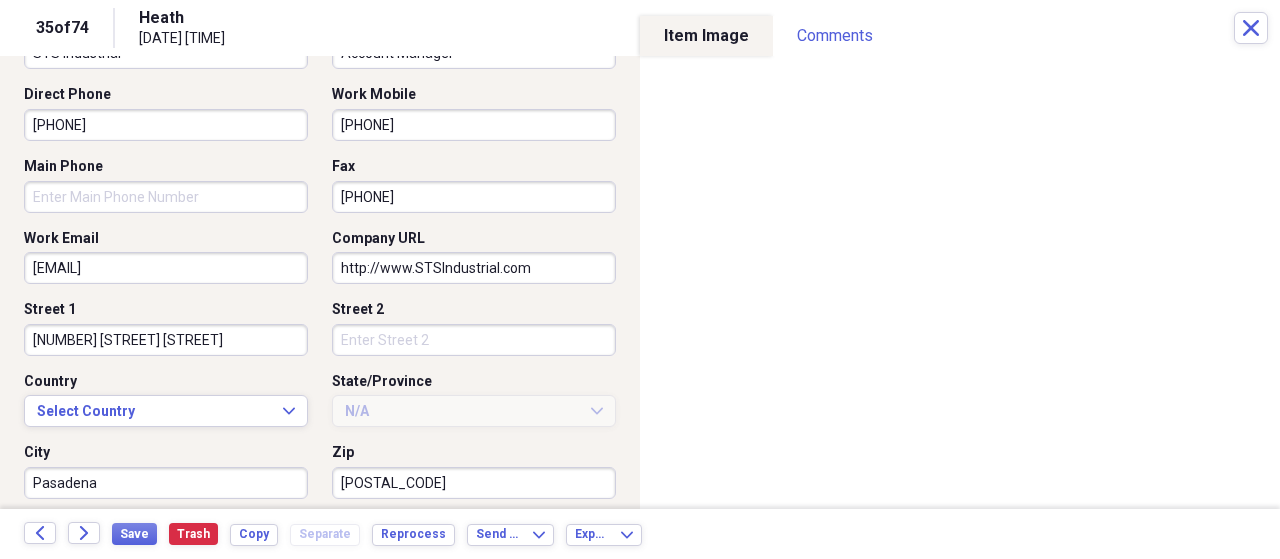 scroll, scrollTop: 500, scrollLeft: 0, axis: vertical 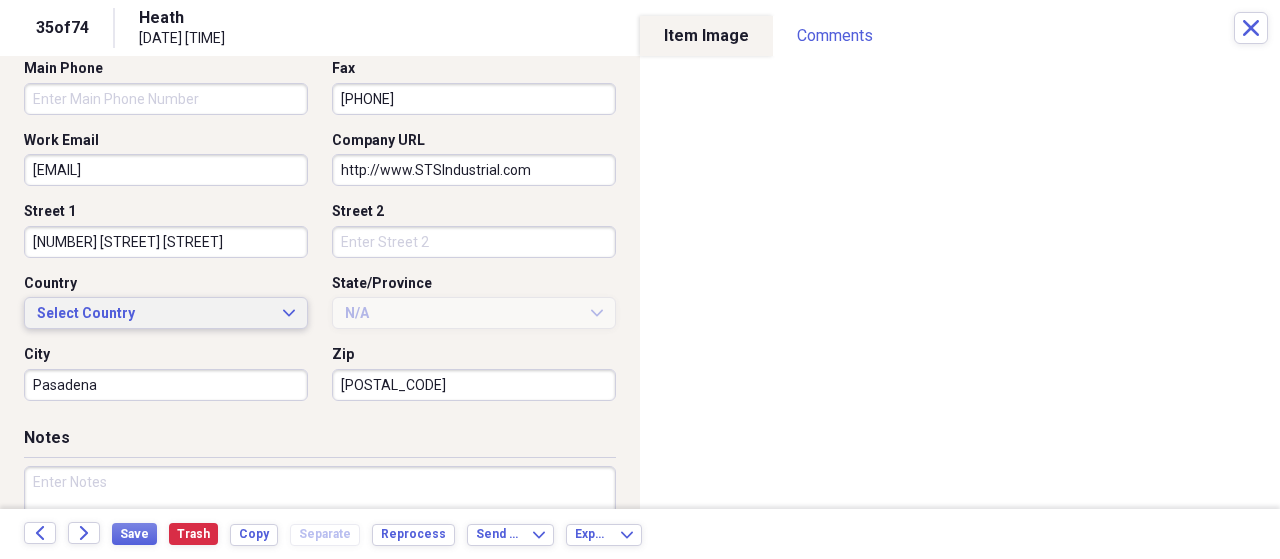 type on "[PHONE]" 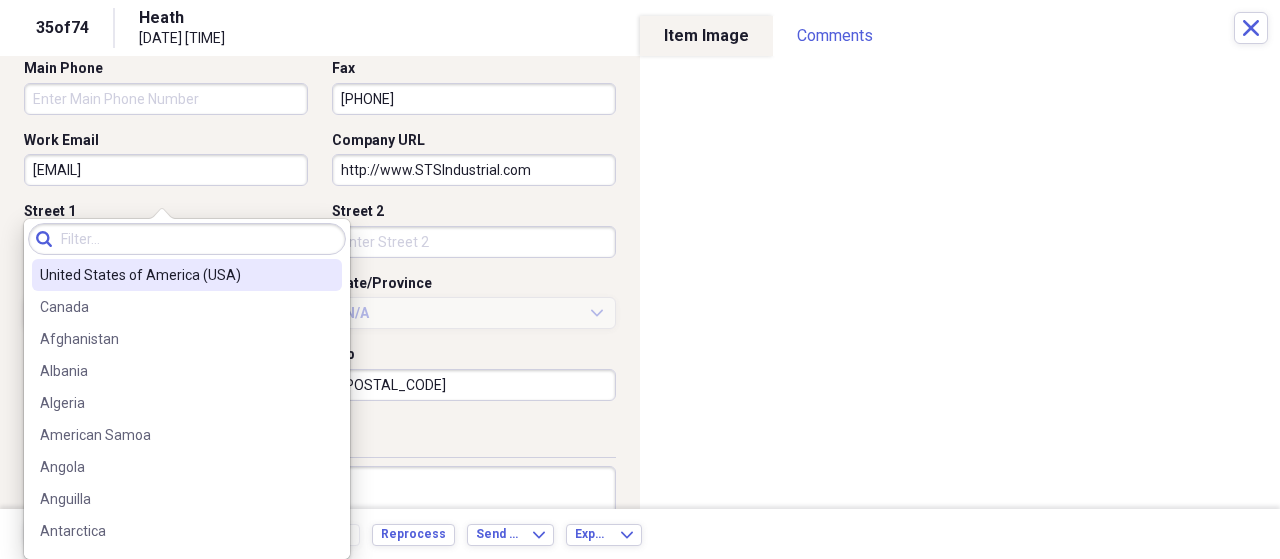 click on "United States of America (USA)" at bounding box center (175, 275) 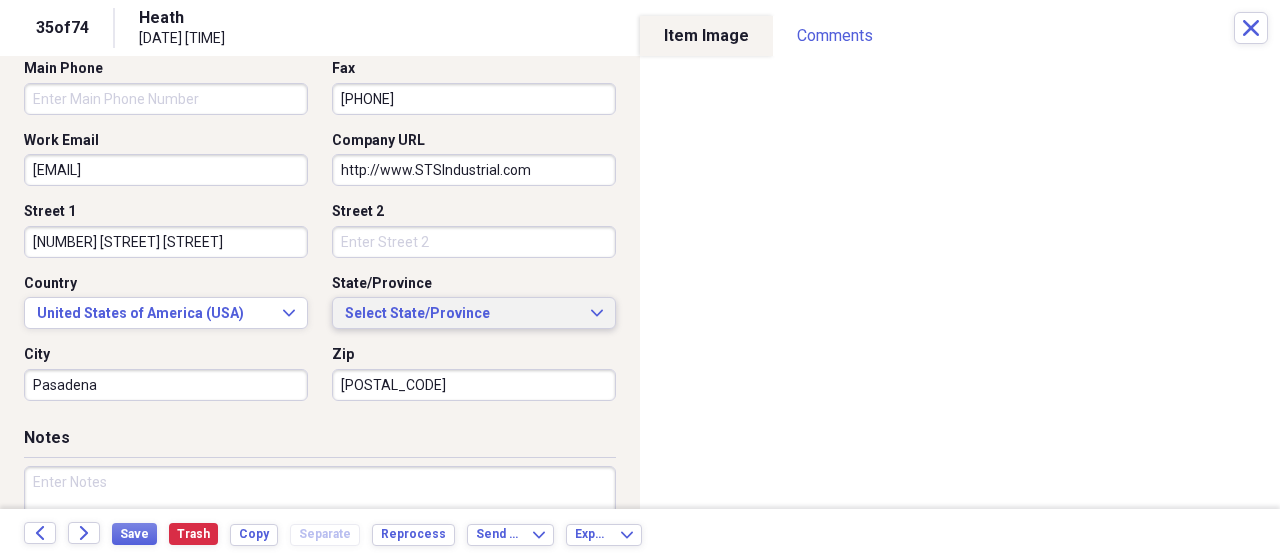 click on "Select State/Province" at bounding box center [462, 314] 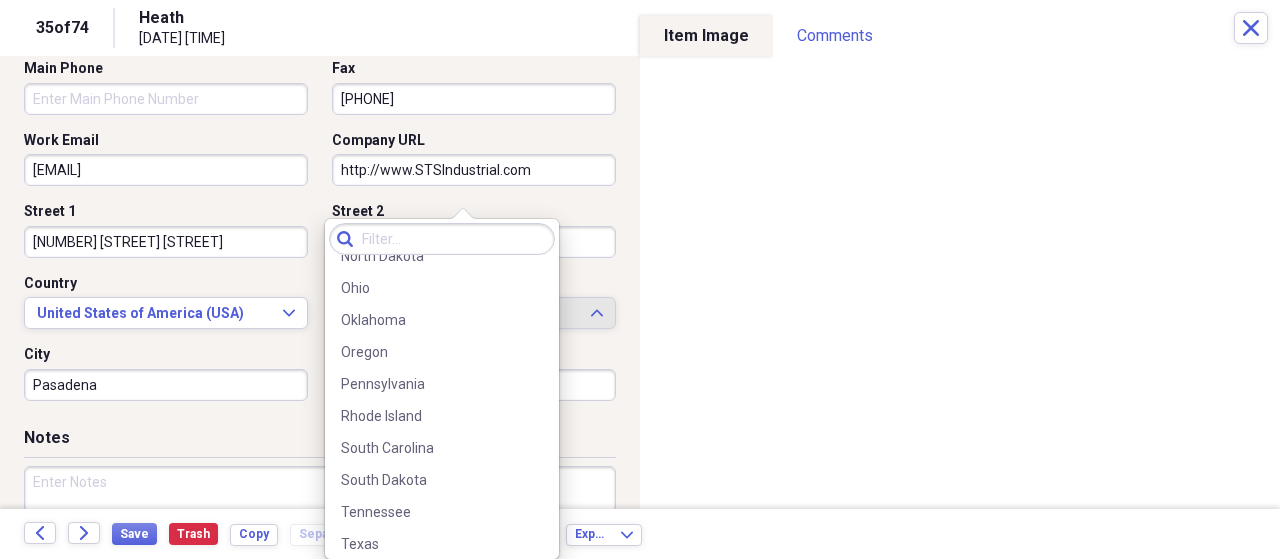 scroll, scrollTop: 1200, scrollLeft: 0, axis: vertical 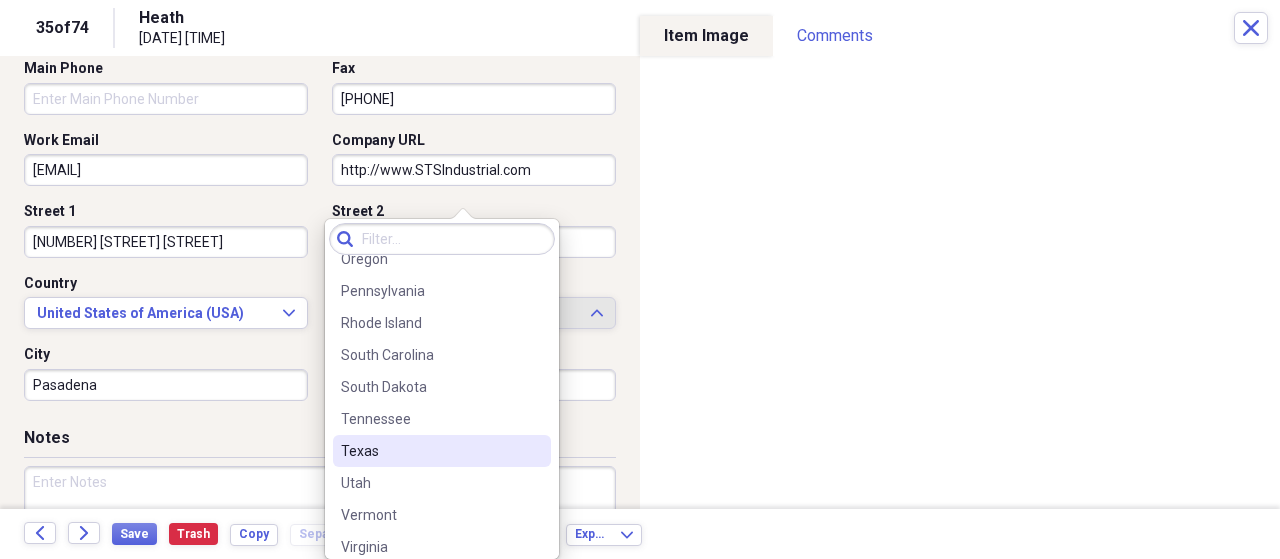 click on "Texas" at bounding box center (430, 451) 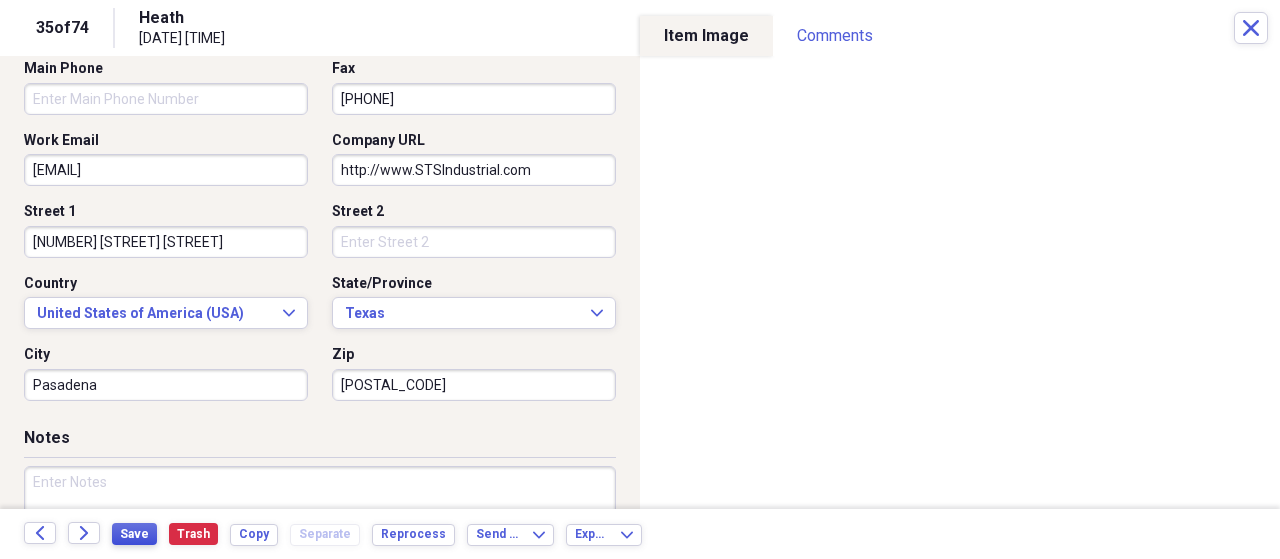 click on "Save" at bounding box center [134, 534] 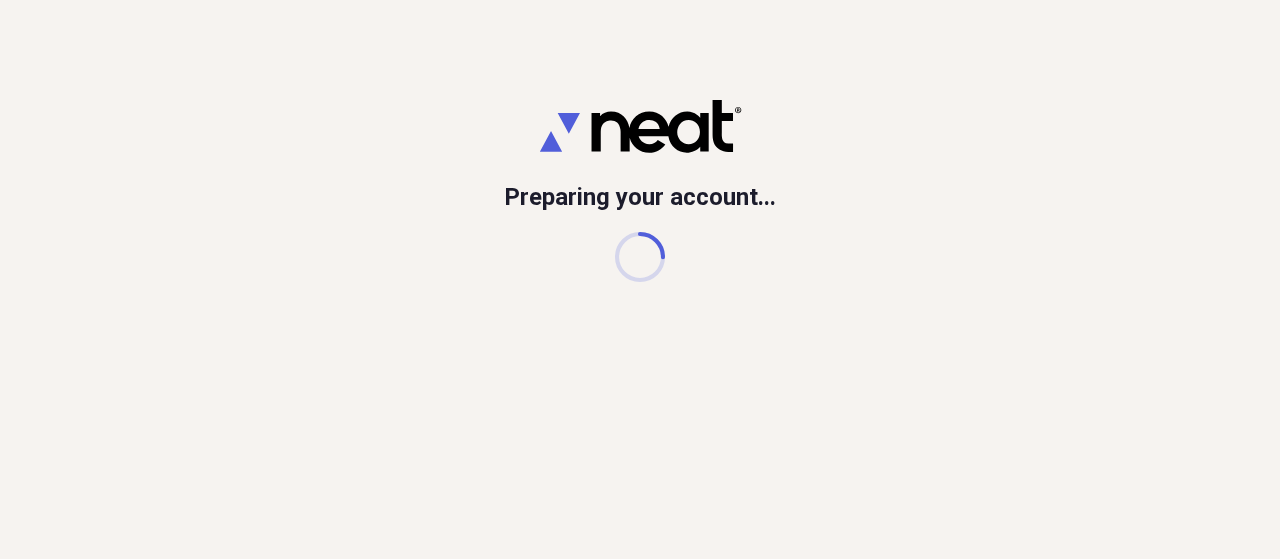 scroll, scrollTop: 0, scrollLeft: 0, axis: both 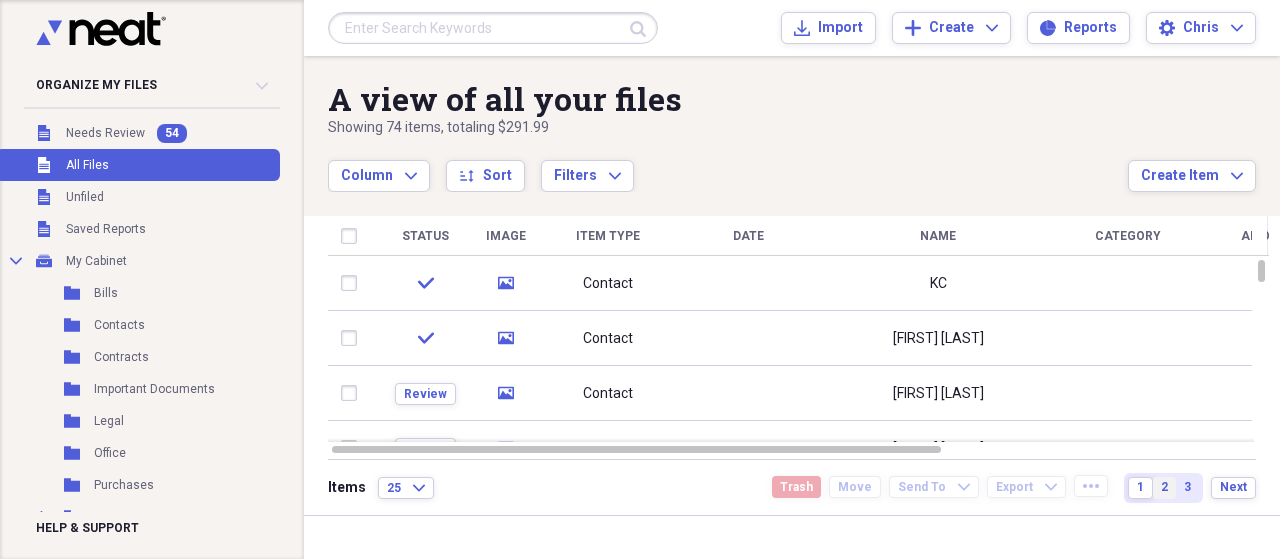 click on "2" at bounding box center [1164, 487] 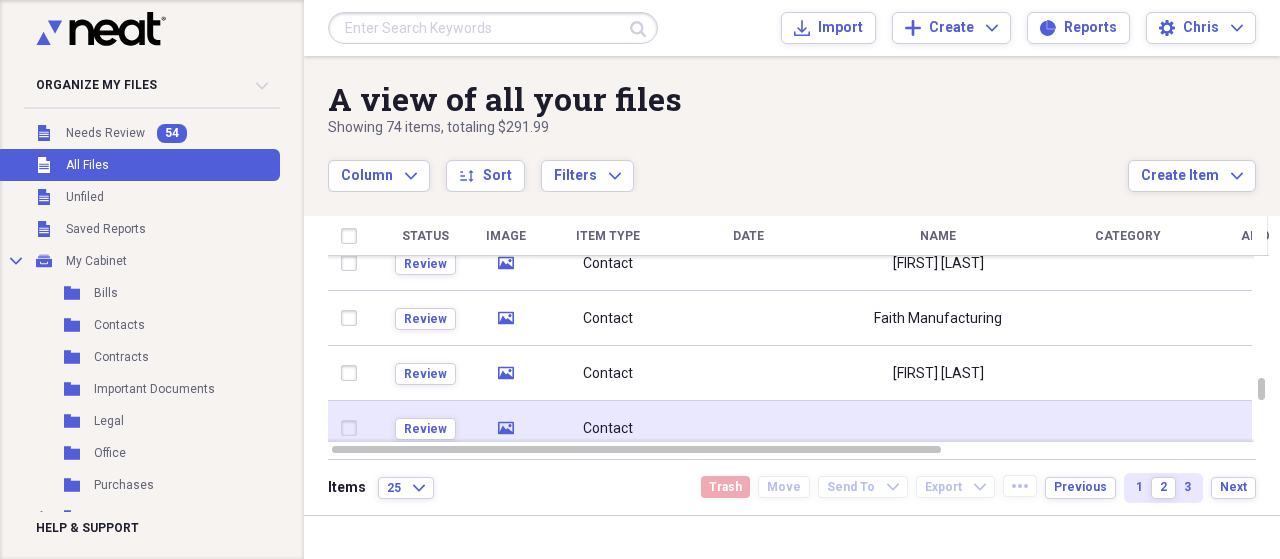 click at bounding box center (938, 428) 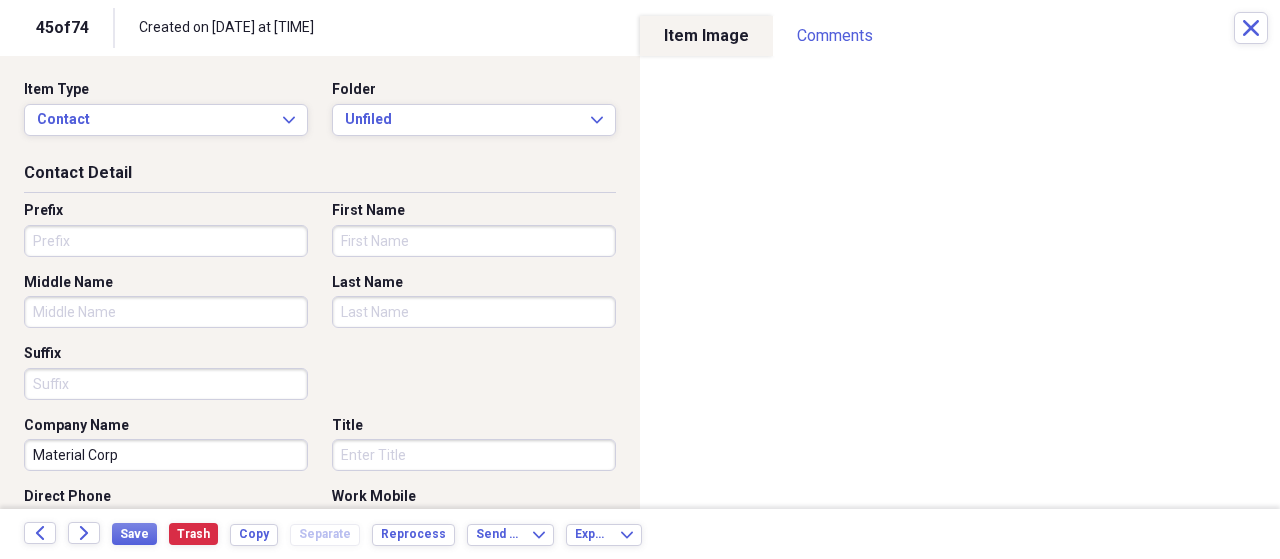 click on "First Name" at bounding box center (474, 241) 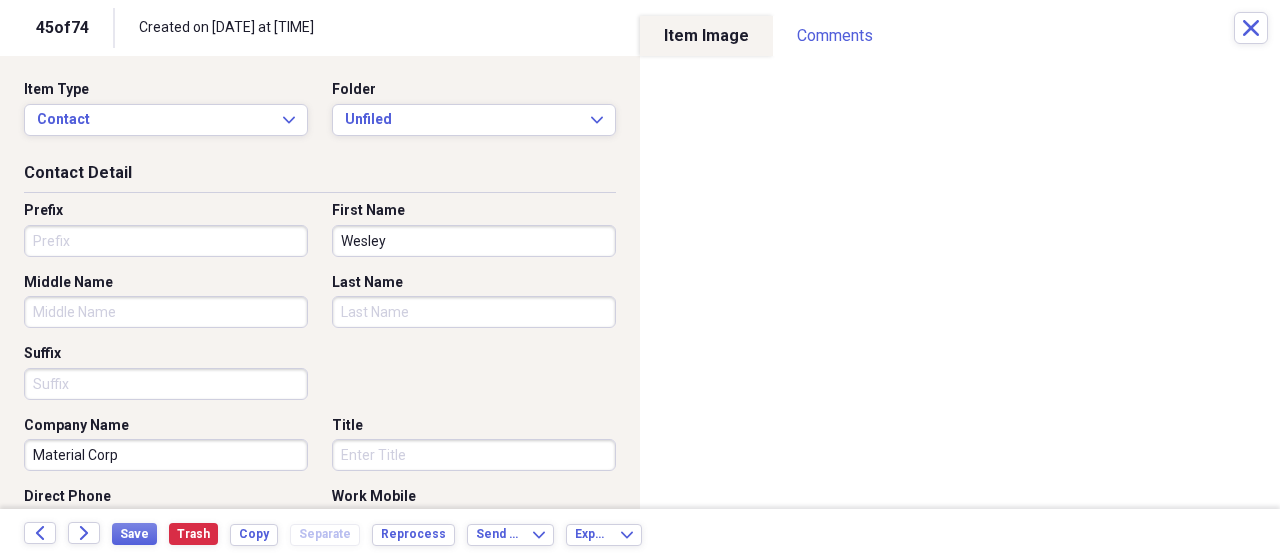 type on "Wesley" 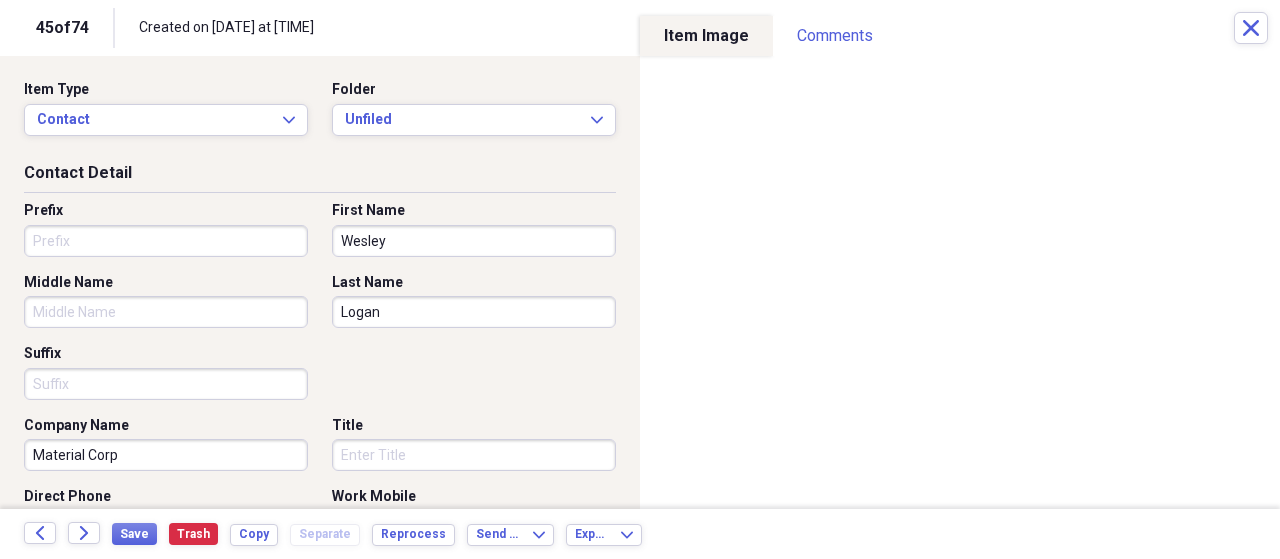 type on "Logan" 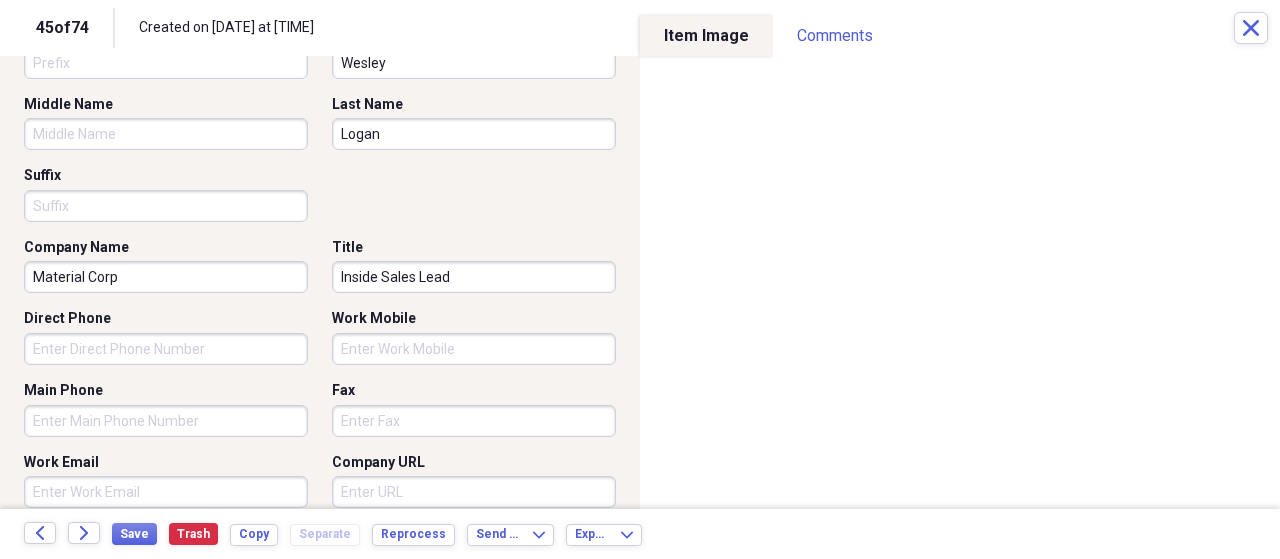 scroll, scrollTop: 200, scrollLeft: 0, axis: vertical 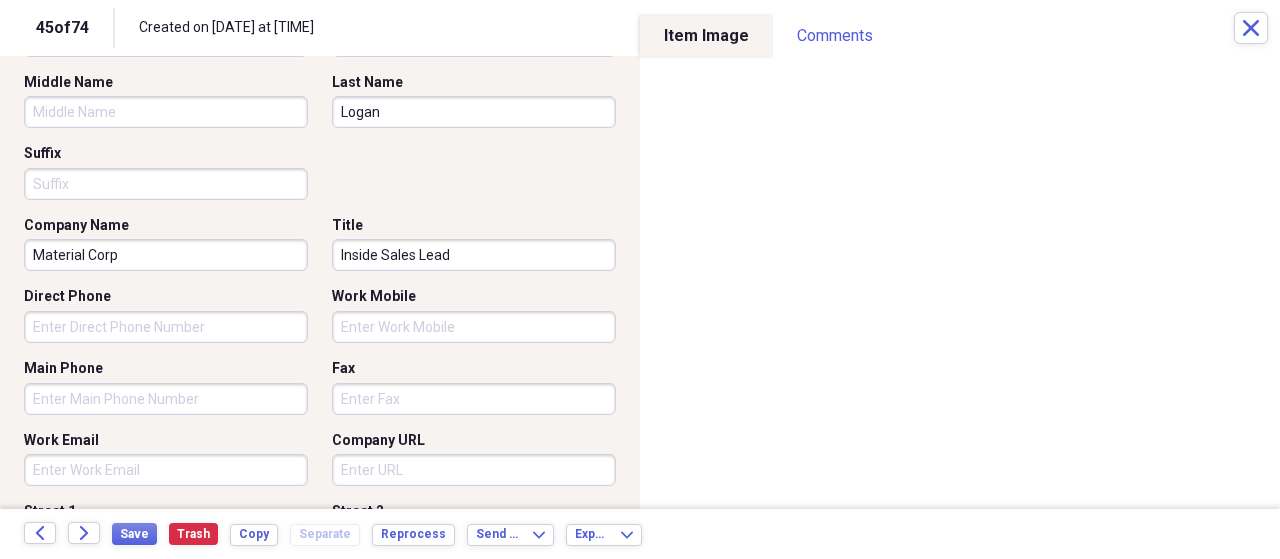 type on "Inside Sales Lead" 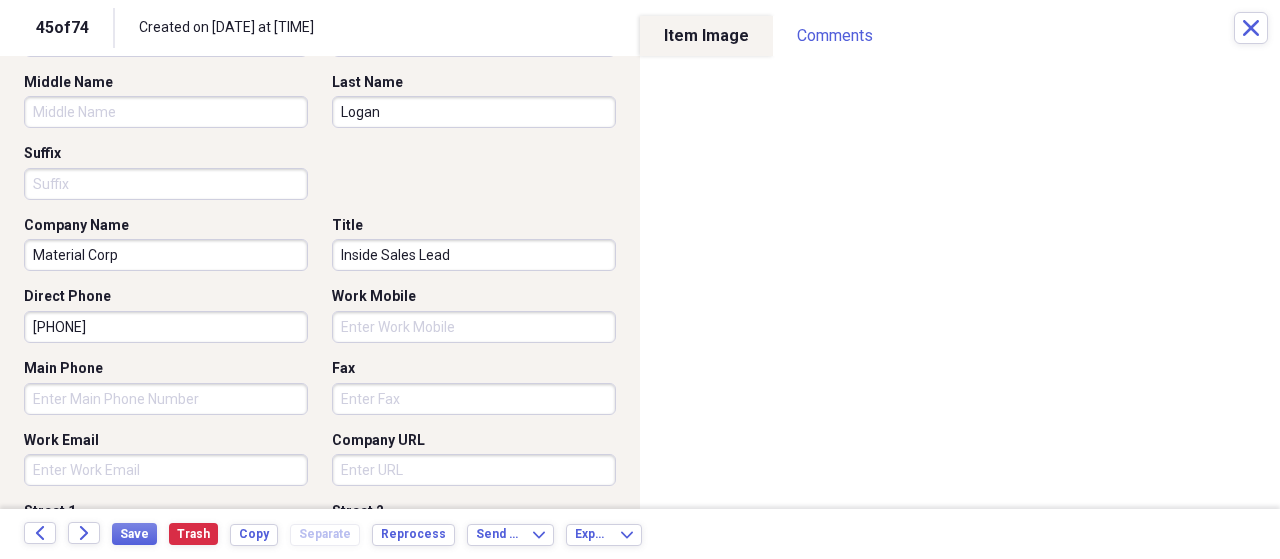 type on "409-744-4538" 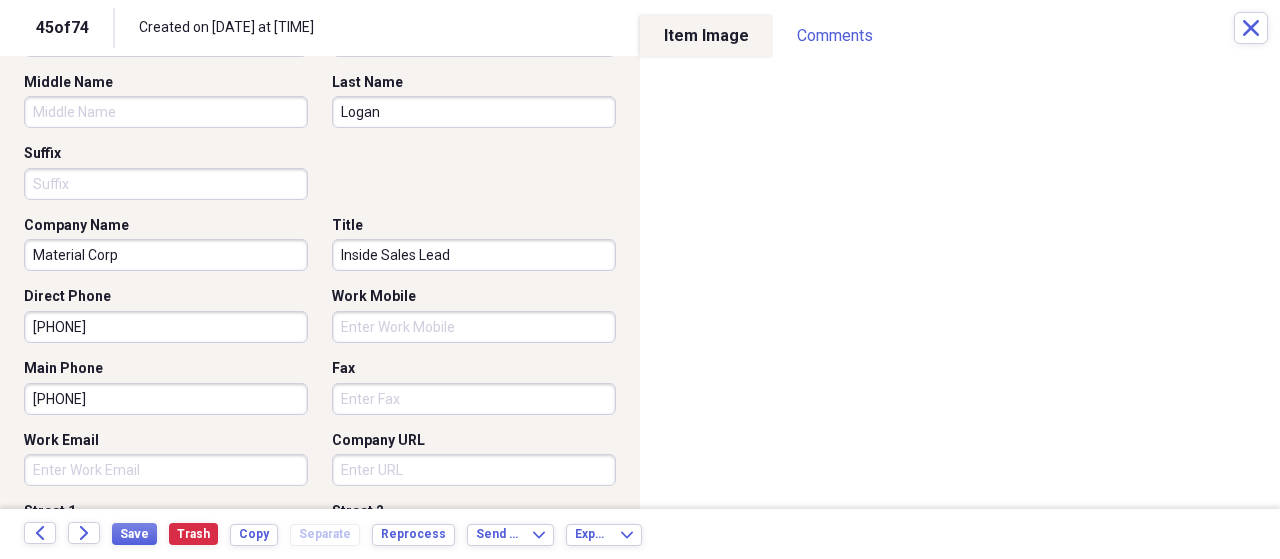 type on "800-701-4462" 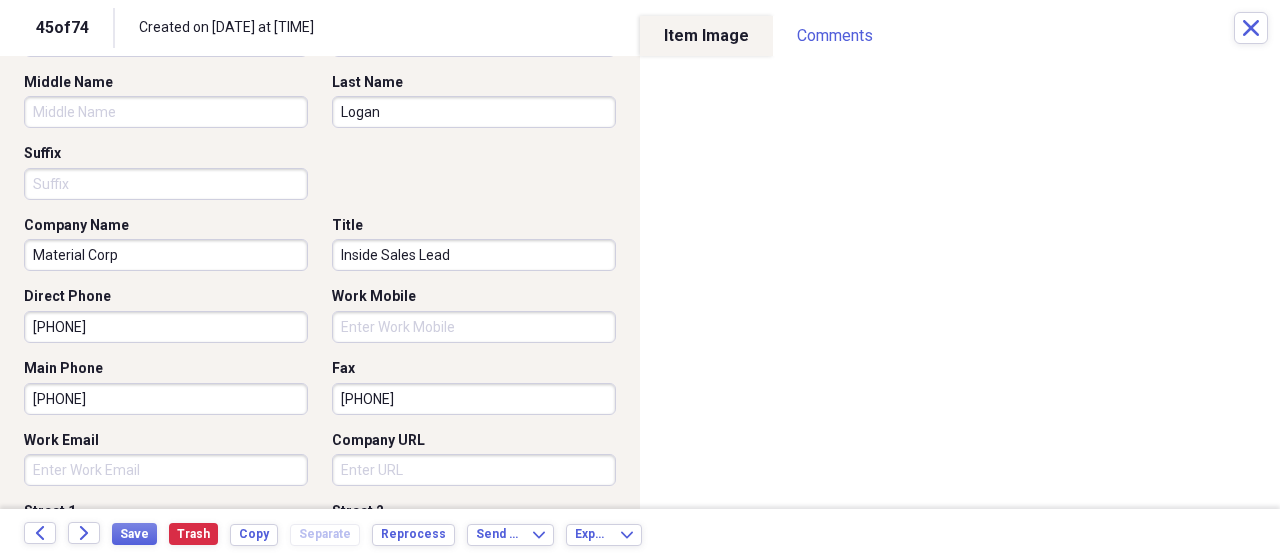 type on "409-744-1844" 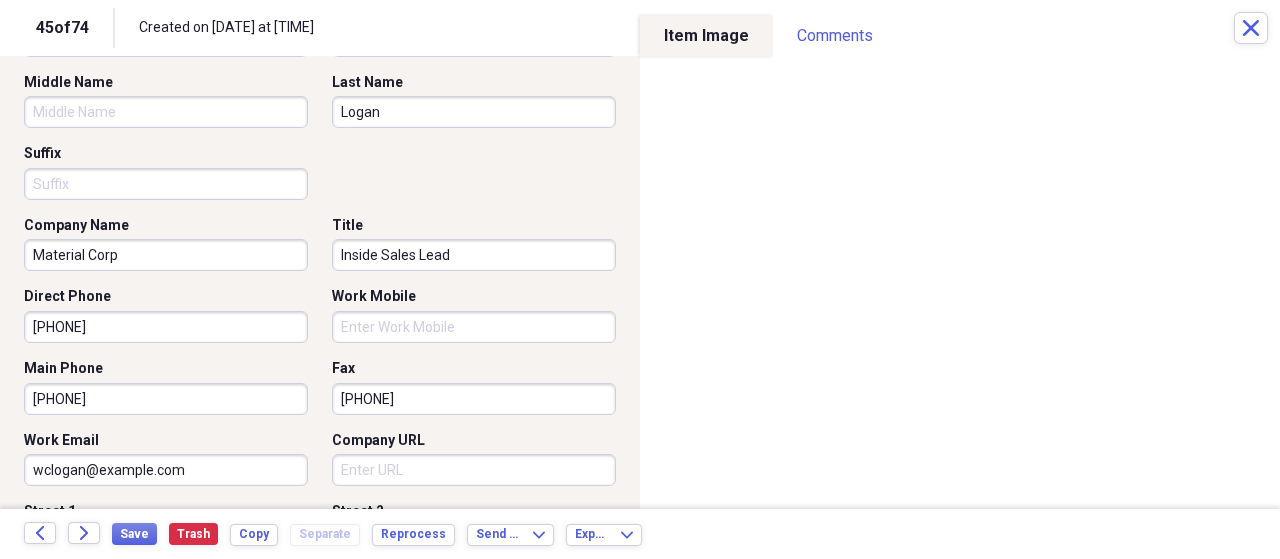 type on "wclogan@industrialmaterial.com" 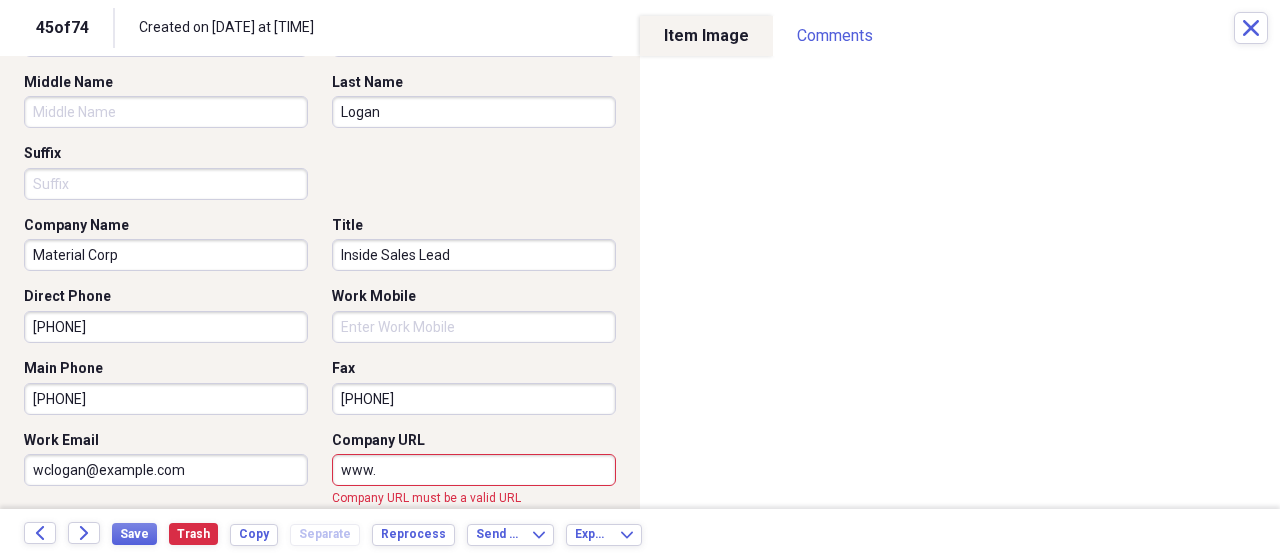 drag, startPoint x: 236, startPoint y: 468, endPoint x: 96, endPoint y: 465, distance: 140.03214 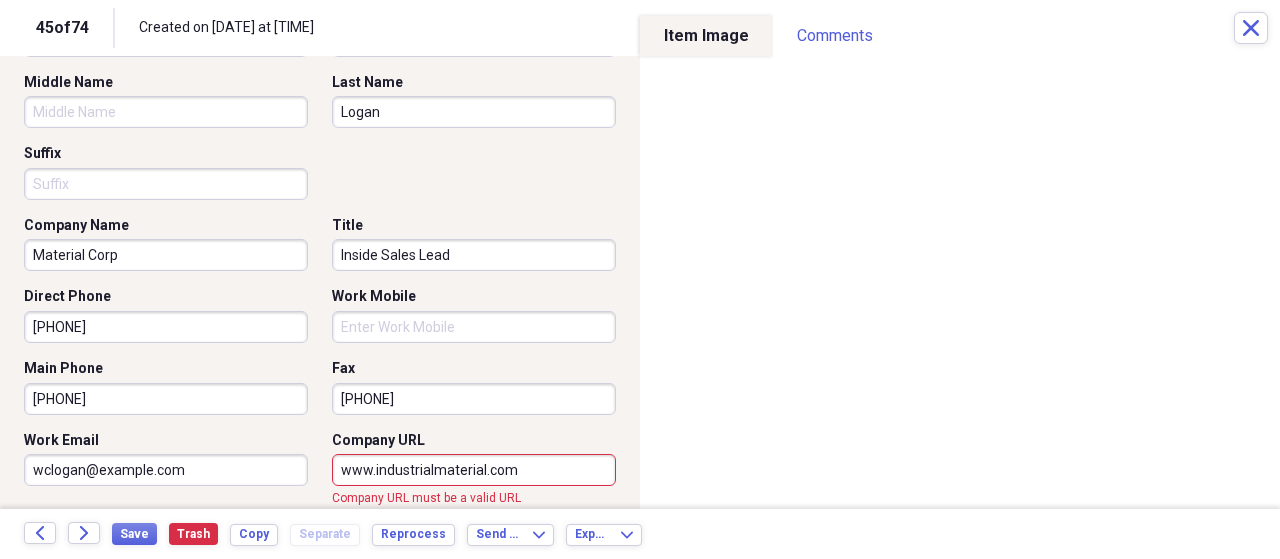 type on "www.industrialmaterial.com" 